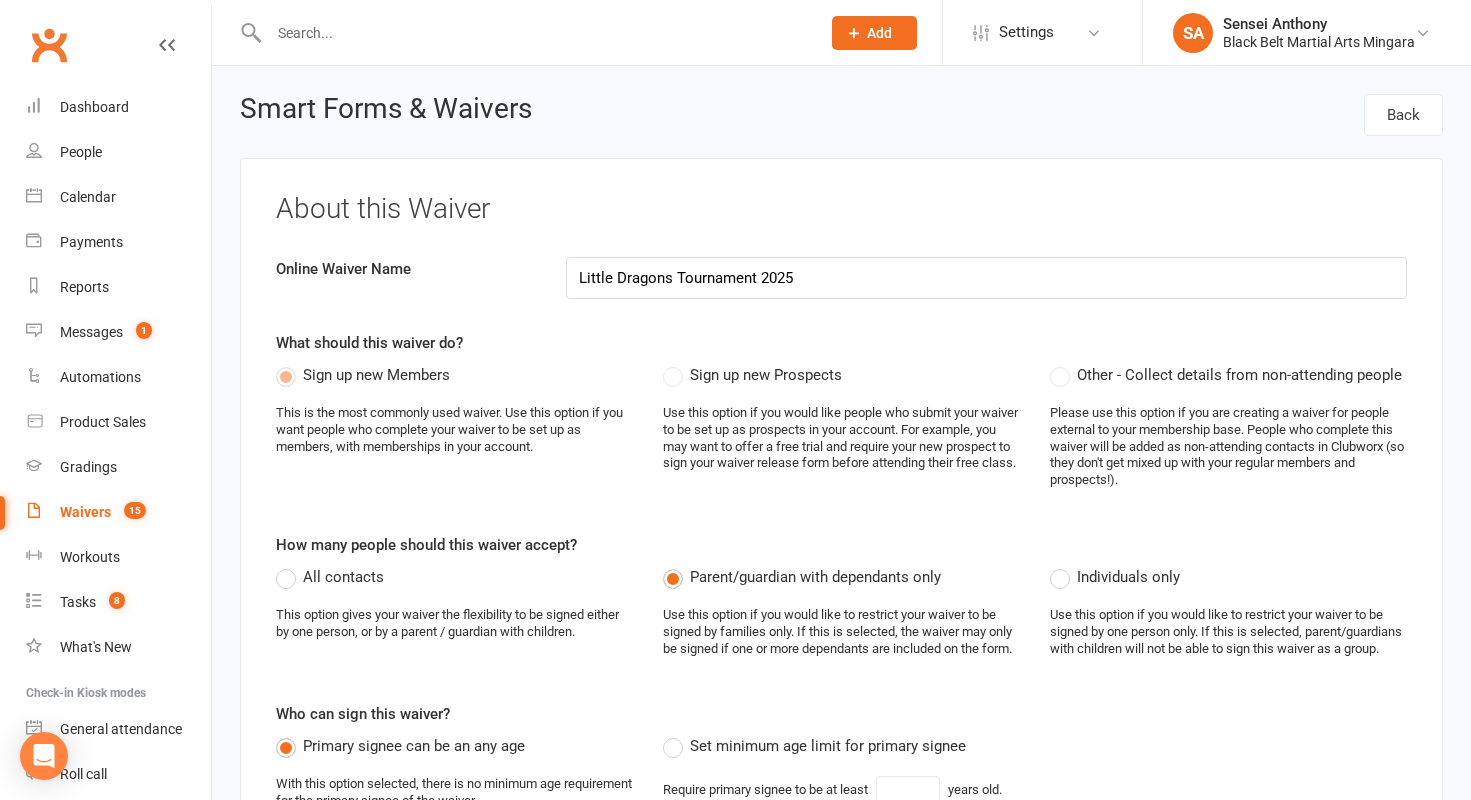 select on "applies_to_dependant_signees" 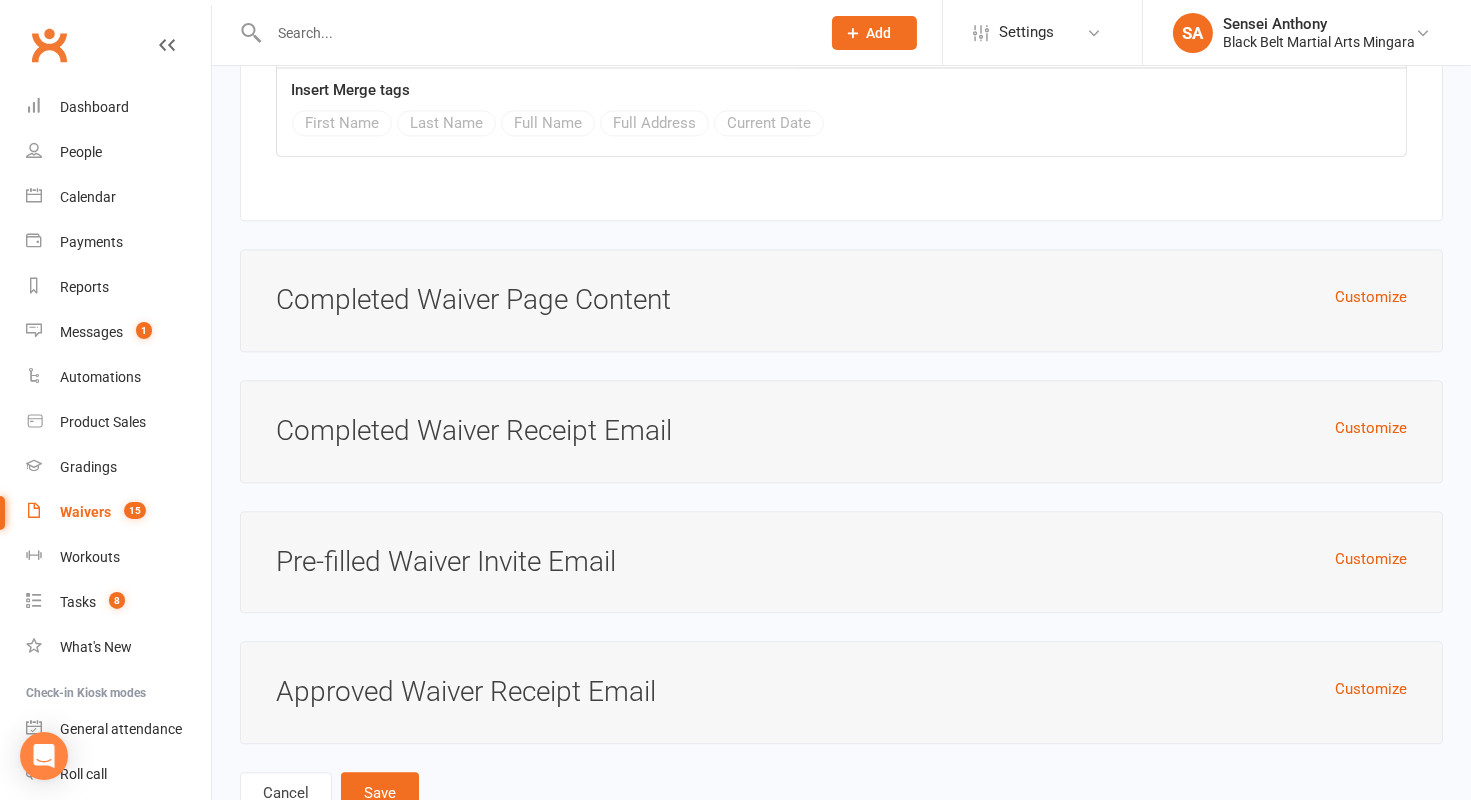 scroll, scrollTop: 0, scrollLeft: 0, axis: both 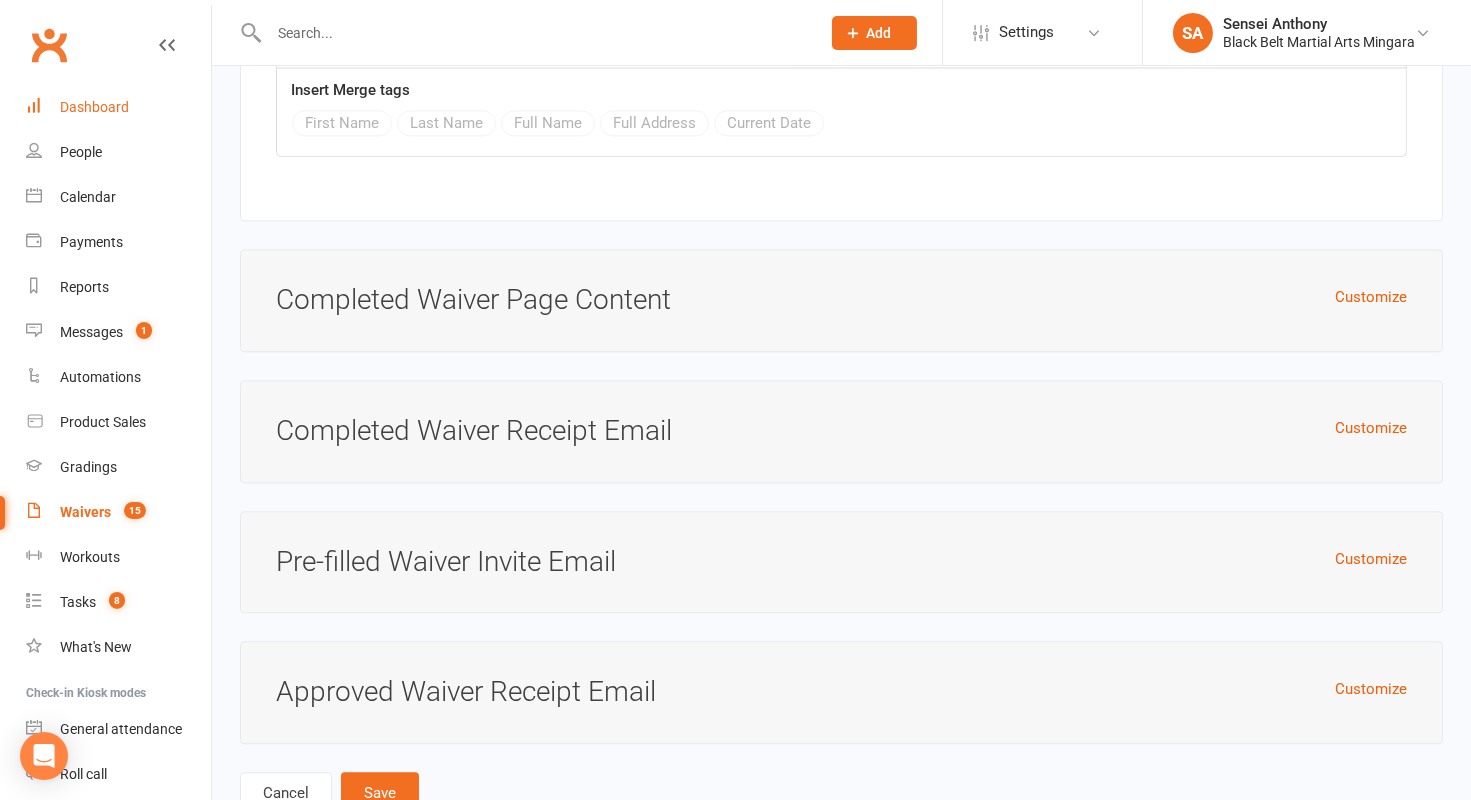 click on "Dashboard" at bounding box center [94, 107] 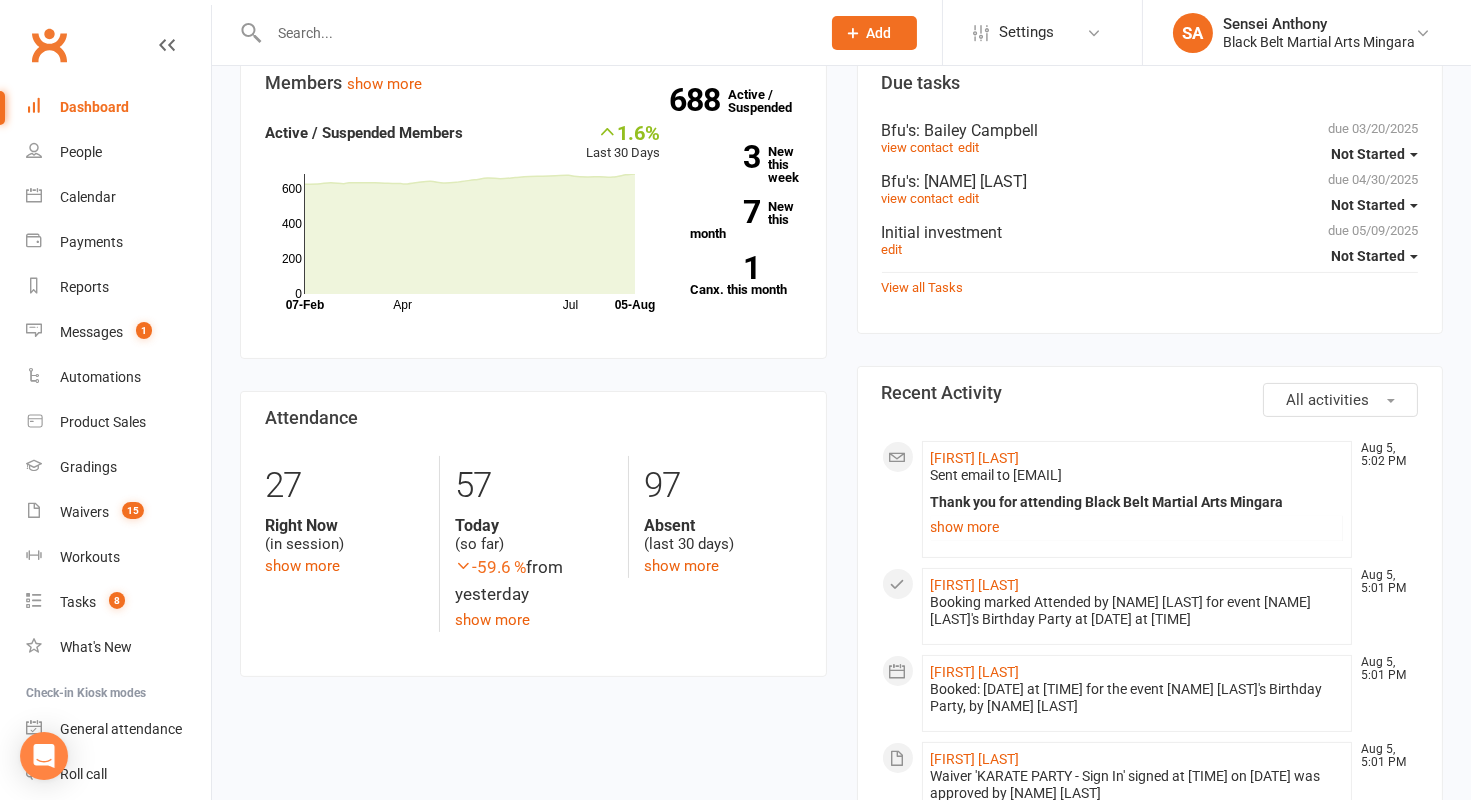 scroll, scrollTop: 356, scrollLeft: 0, axis: vertical 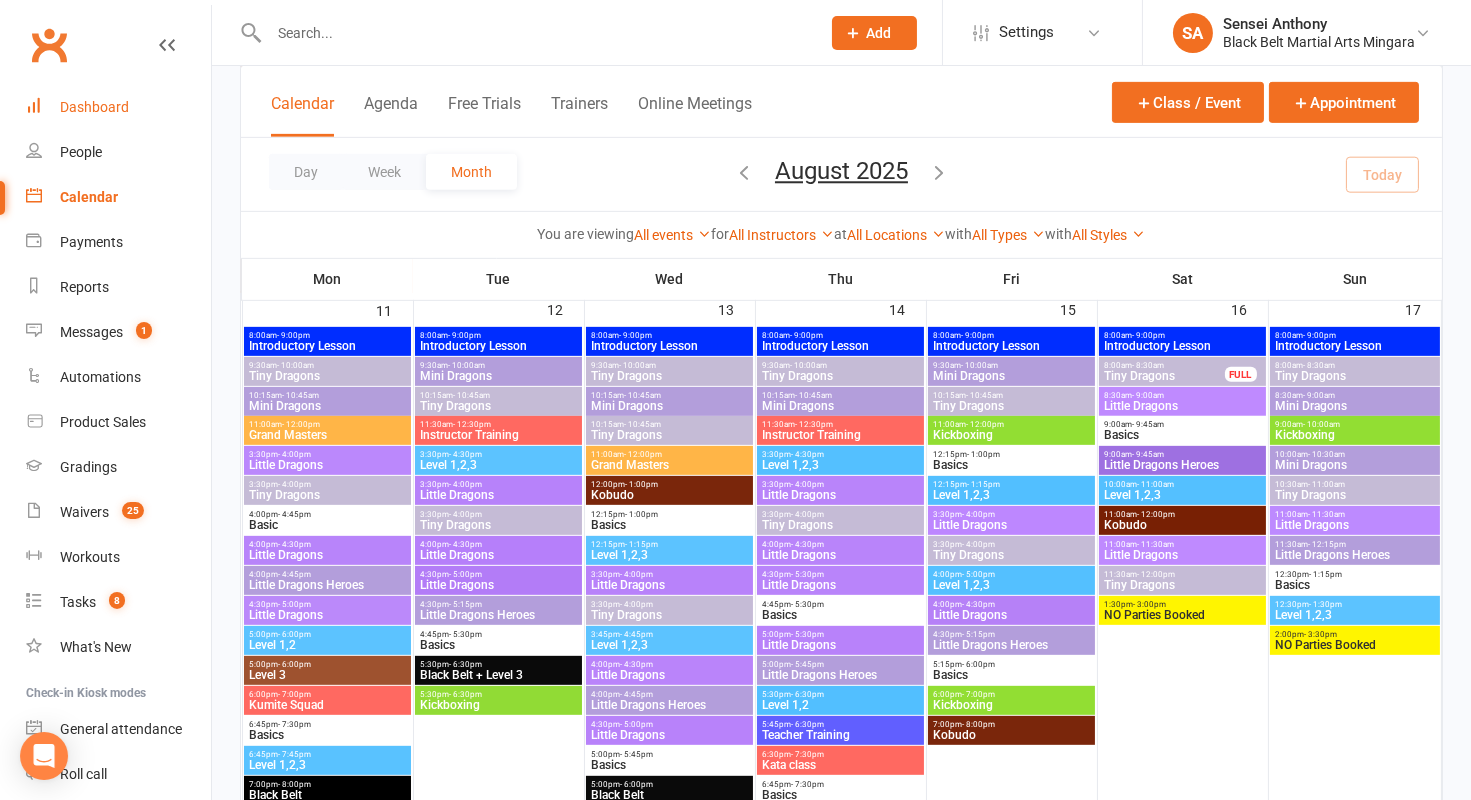 click on "Dashboard" at bounding box center [118, 107] 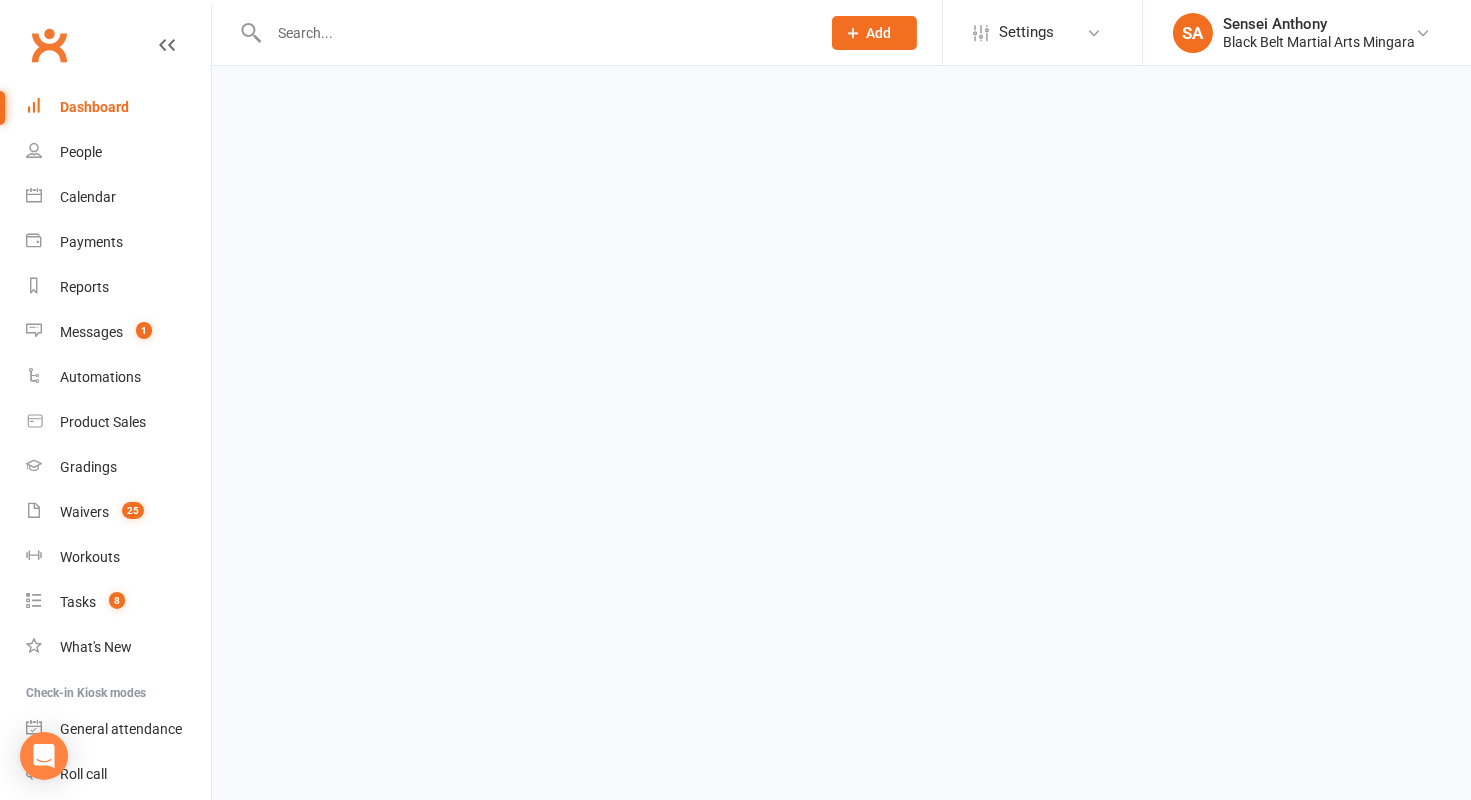 scroll, scrollTop: 0, scrollLeft: 0, axis: both 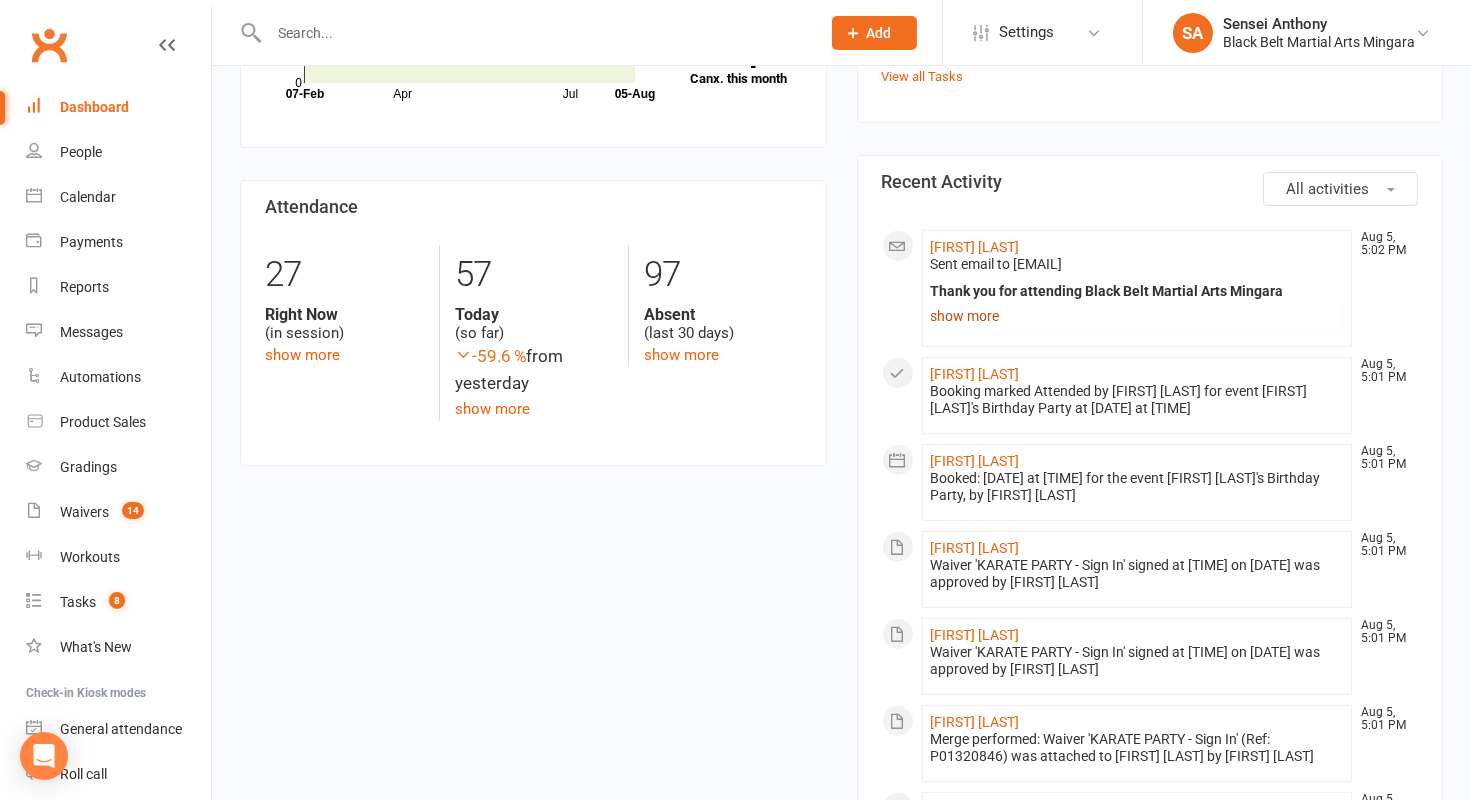 click on "show more" 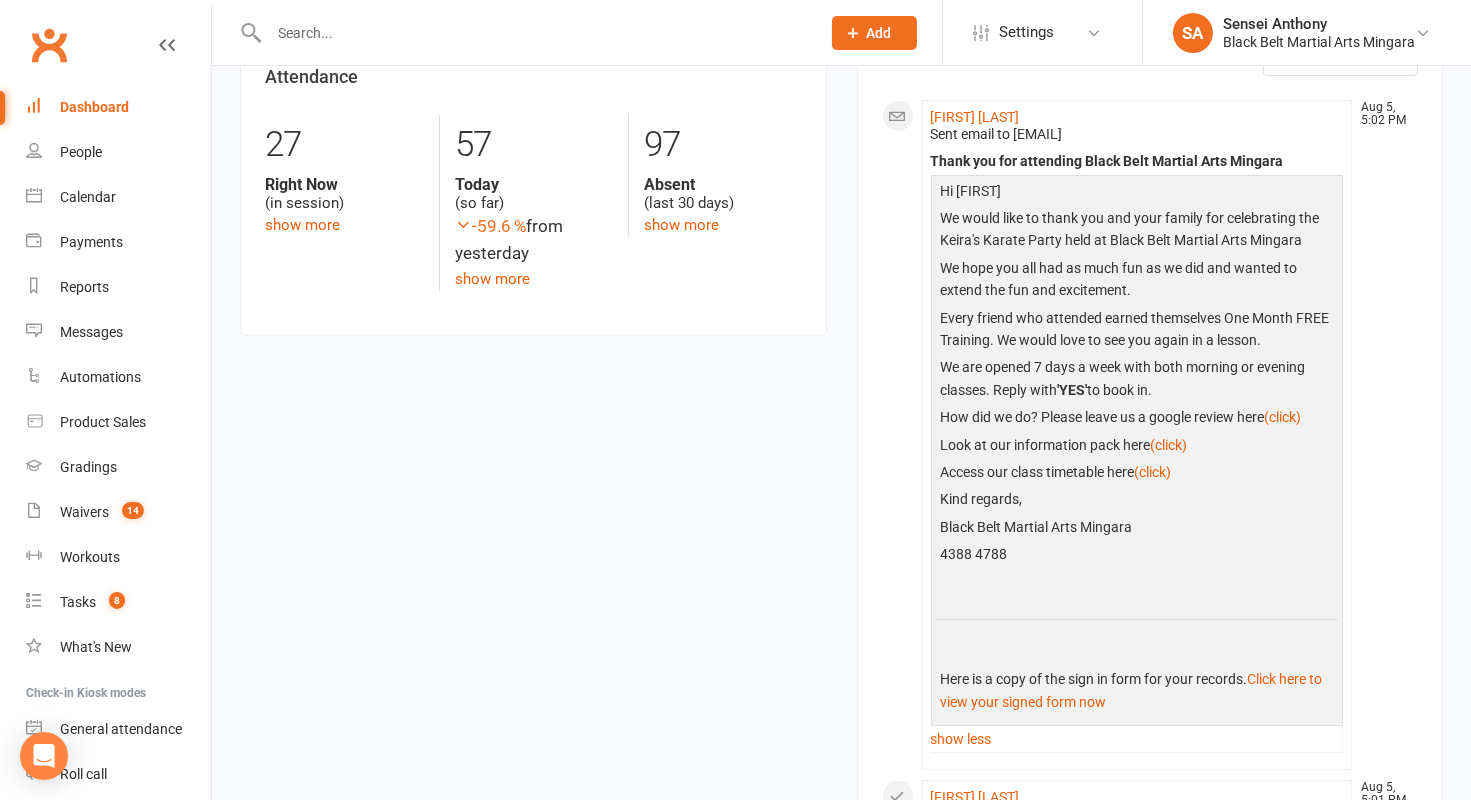 scroll, scrollTop: 1011, scrollLeft: 0, axis: vertical 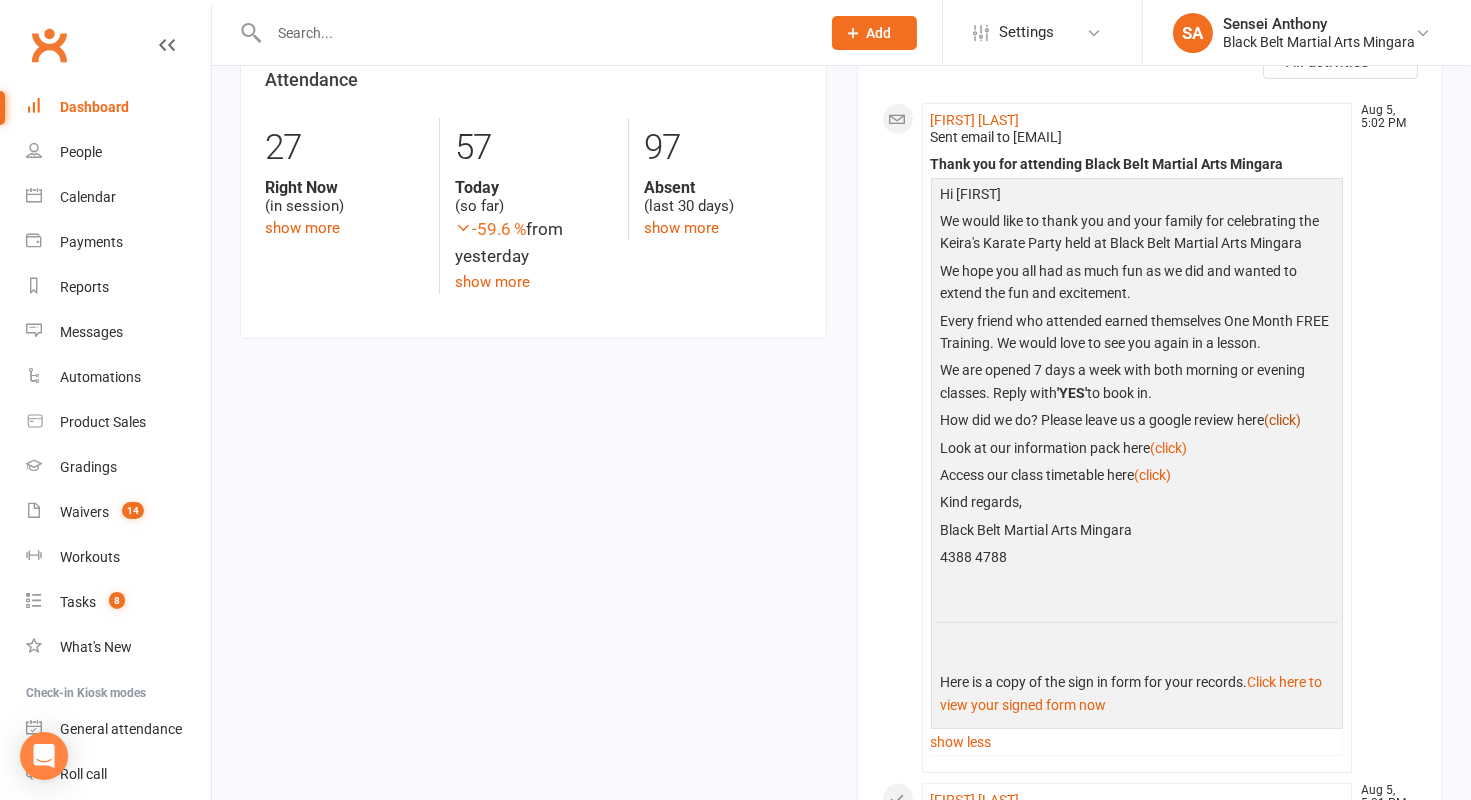 click on "(click)" 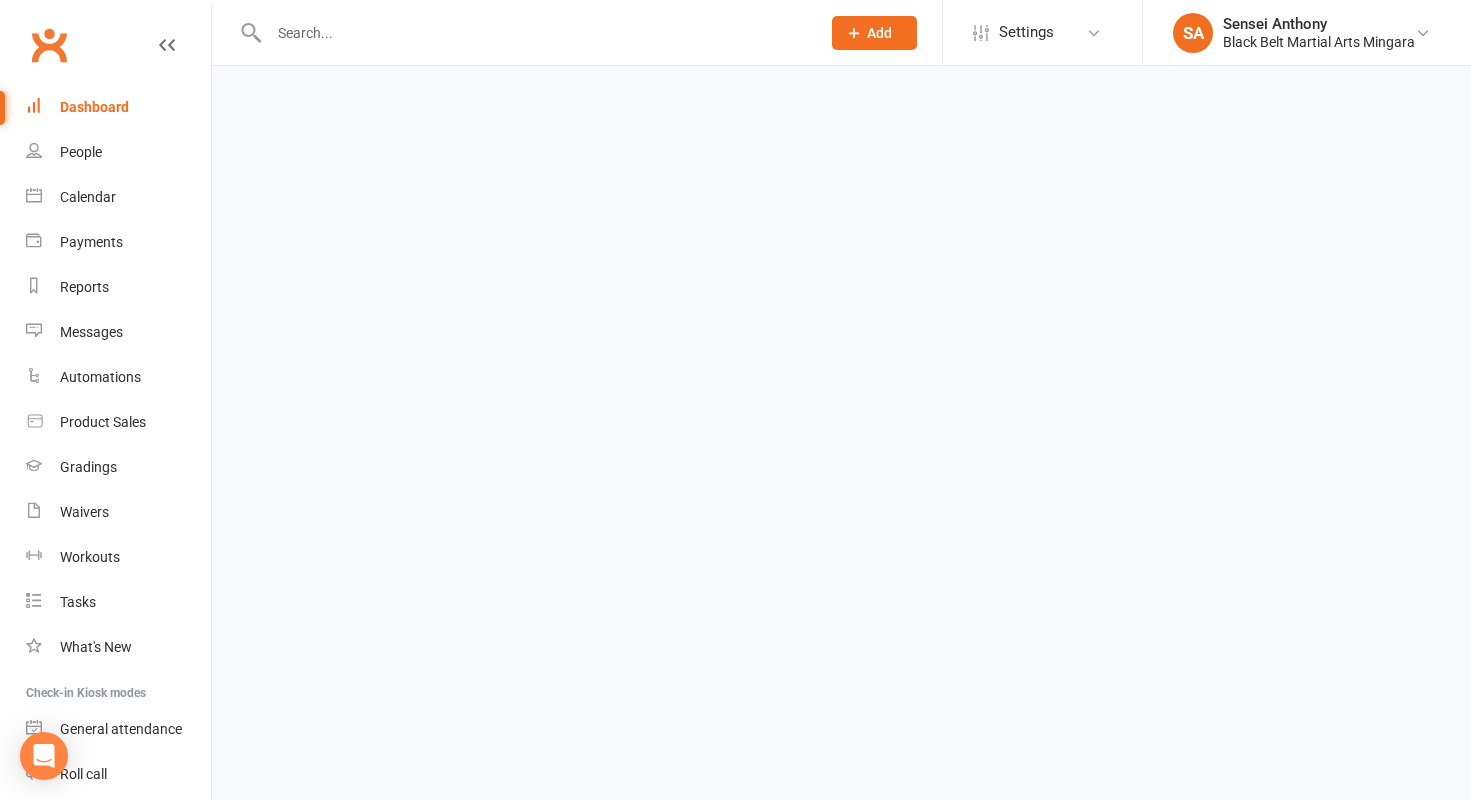 scroll, scrollTop: 0, scrollLeft: 0, axis: both 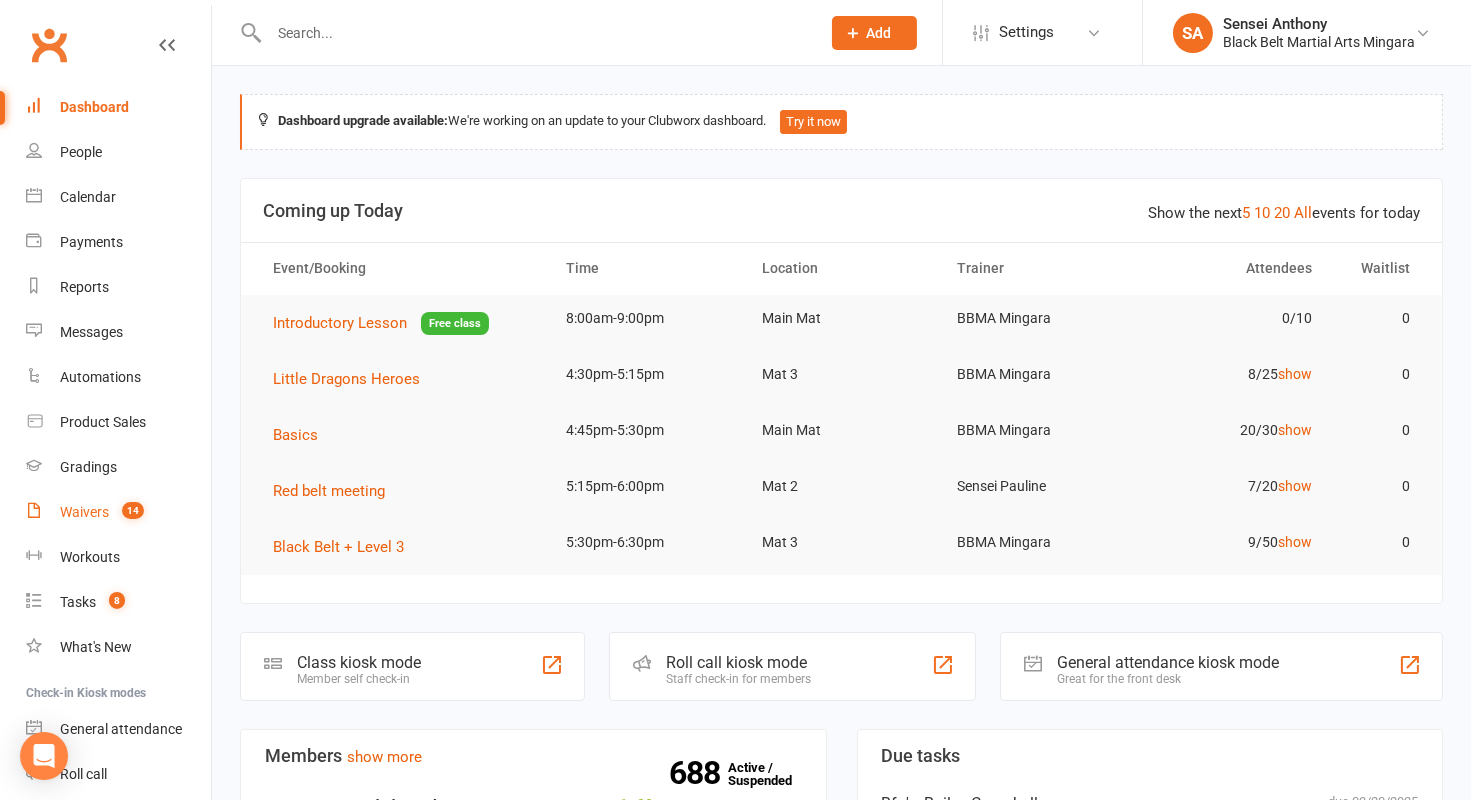 click on "Waivers   14" at bounding box center (118, 512) 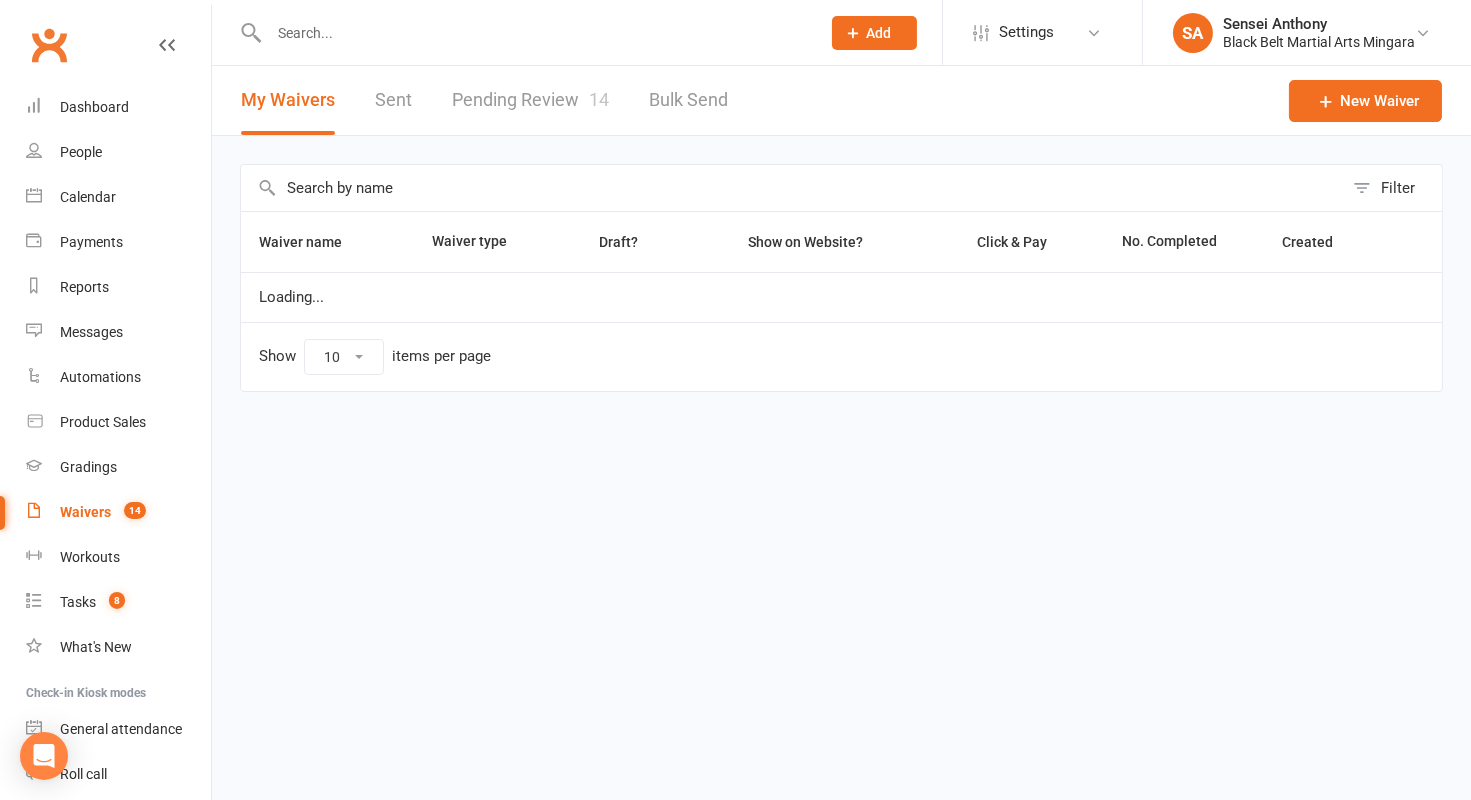 select on "100" 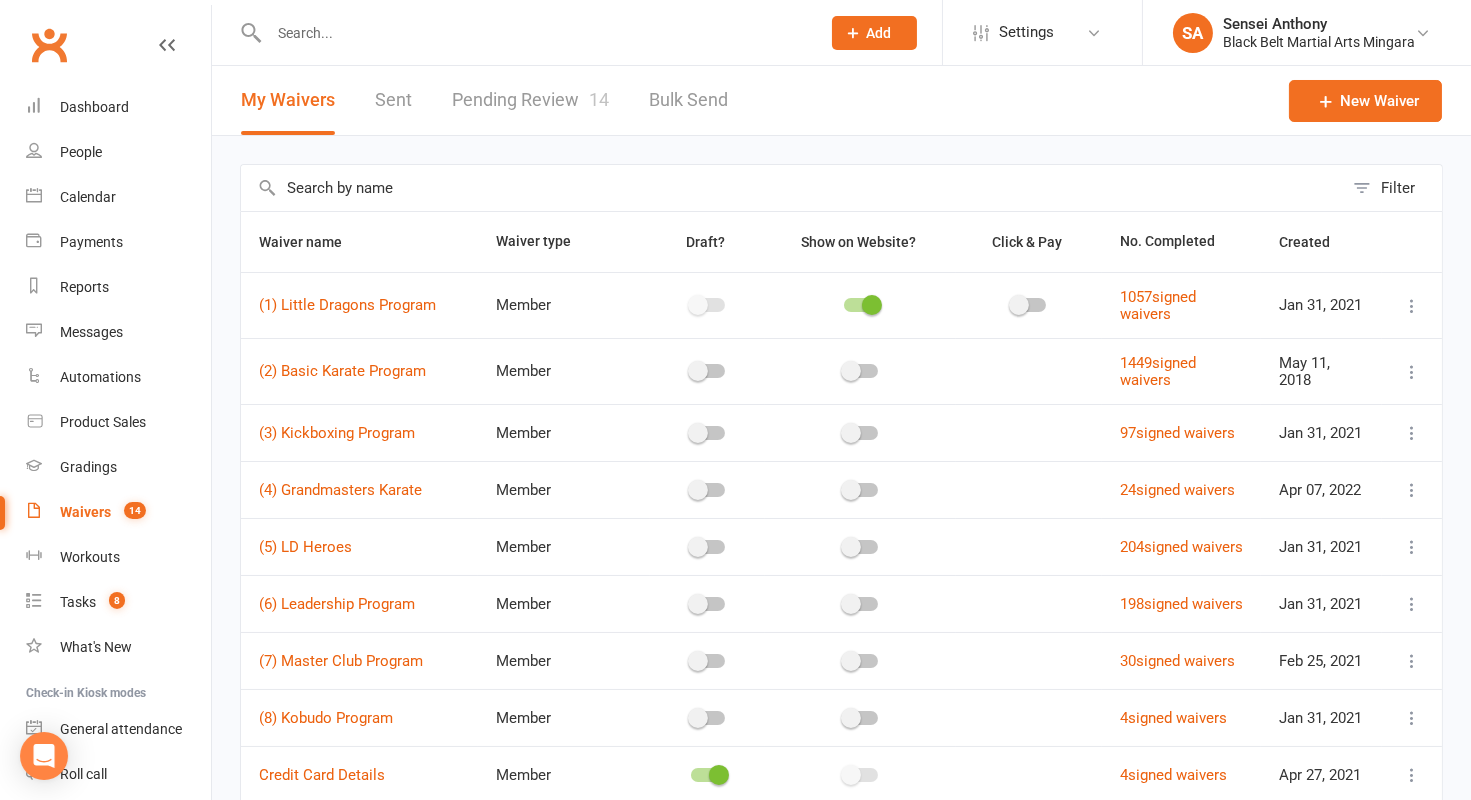 click on "Pending Review 14" at bounding box center (530, 100) 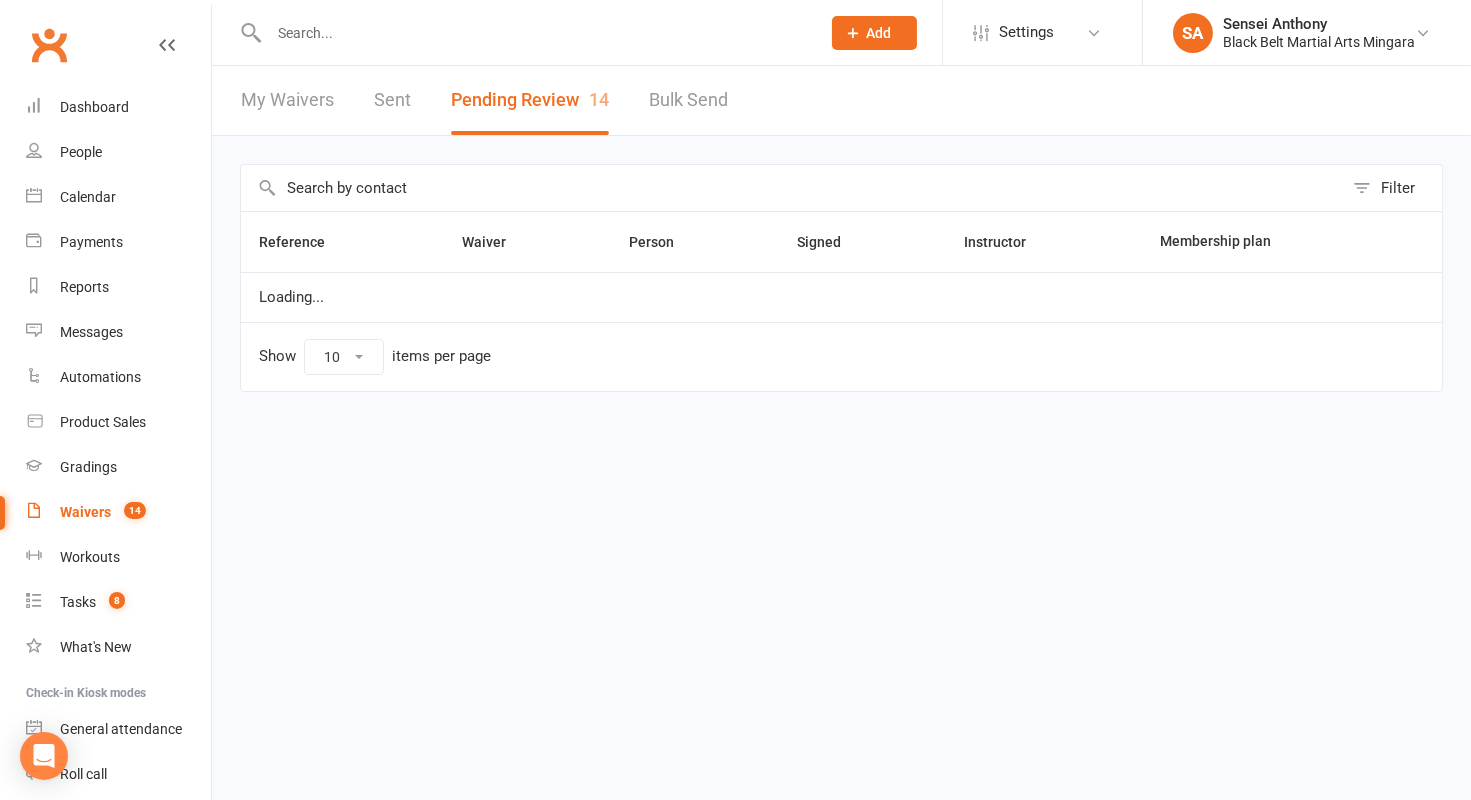 select on "50" 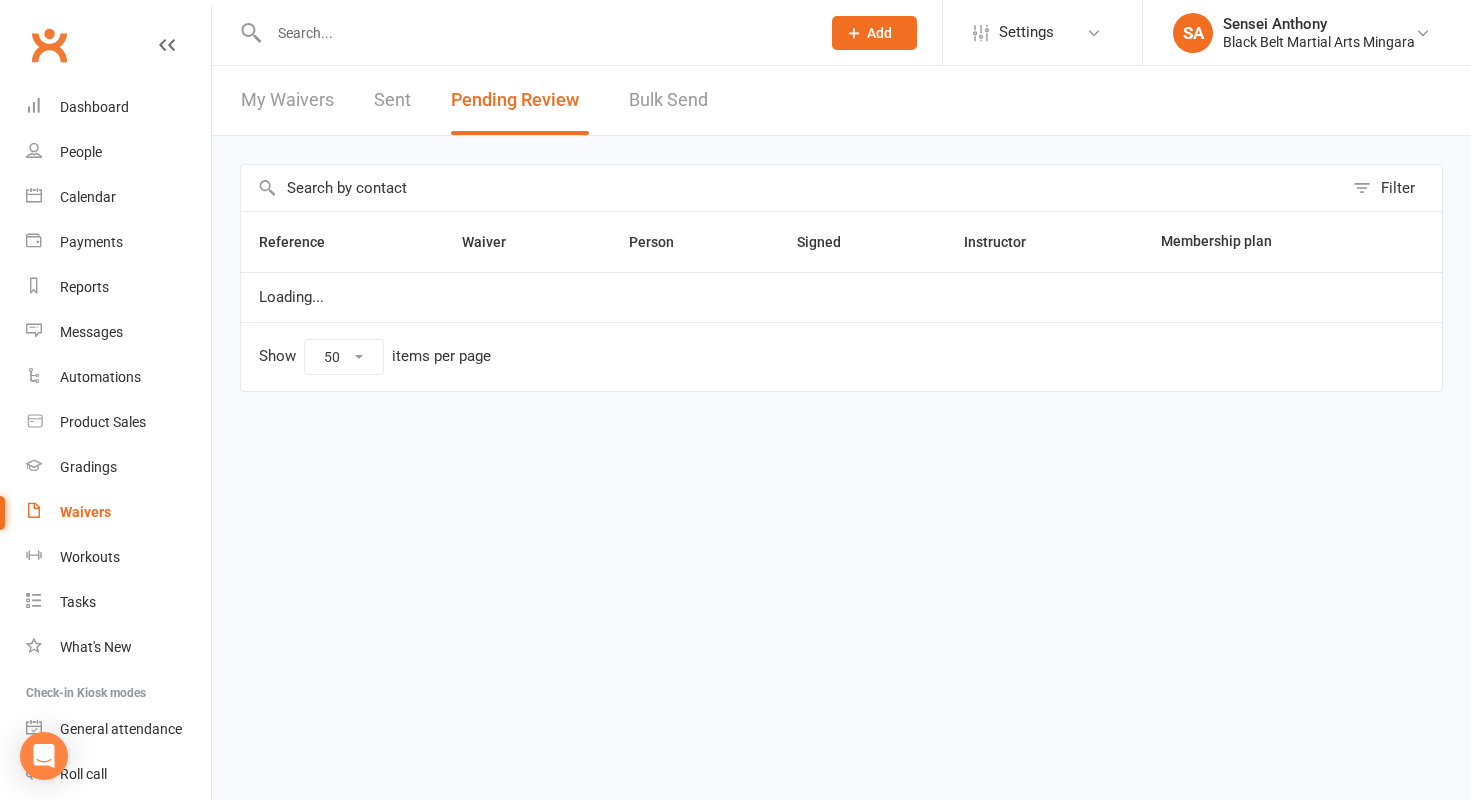 select on "50" 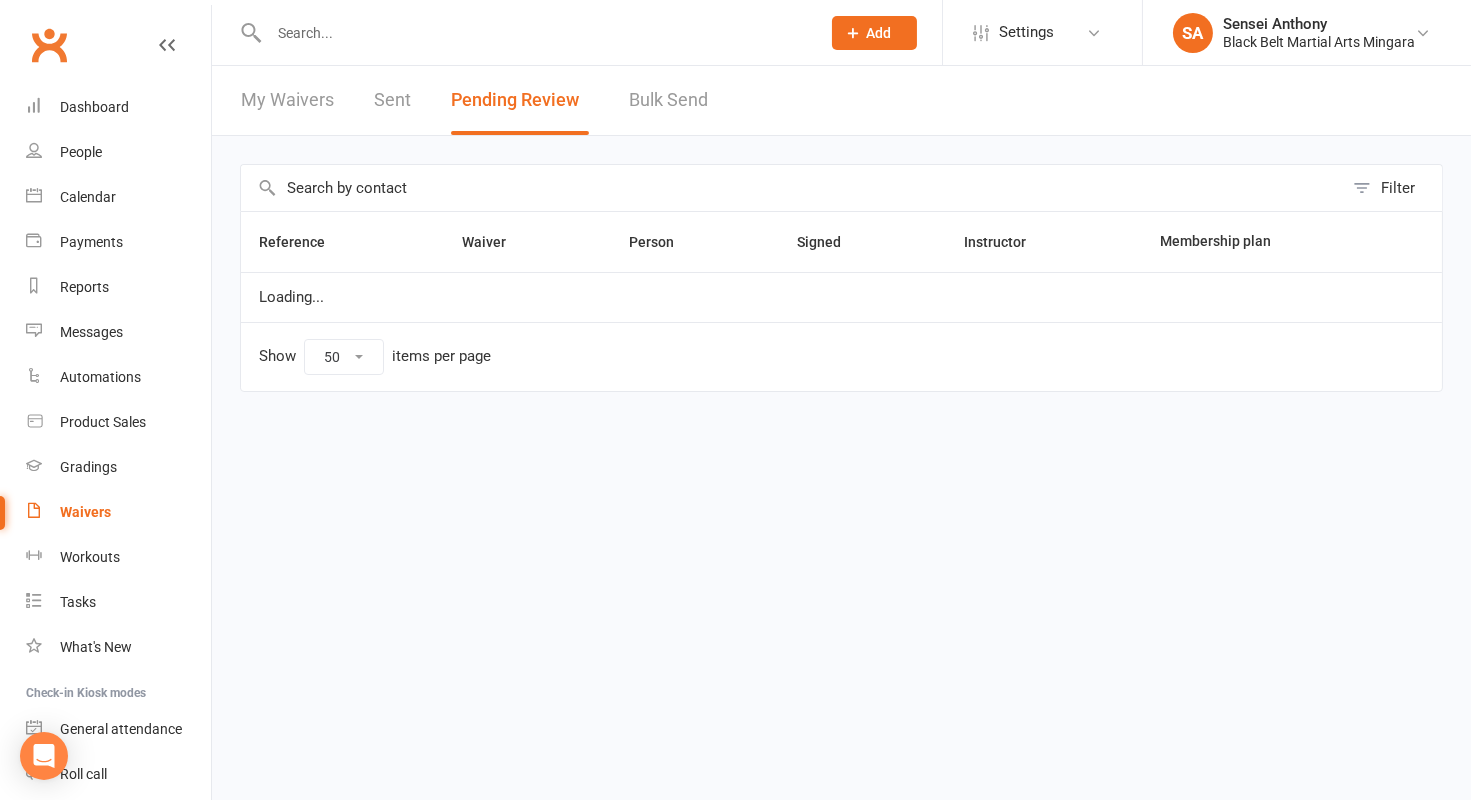 scroll, scrollTop: 0, scrollLeft: 0, axis: both 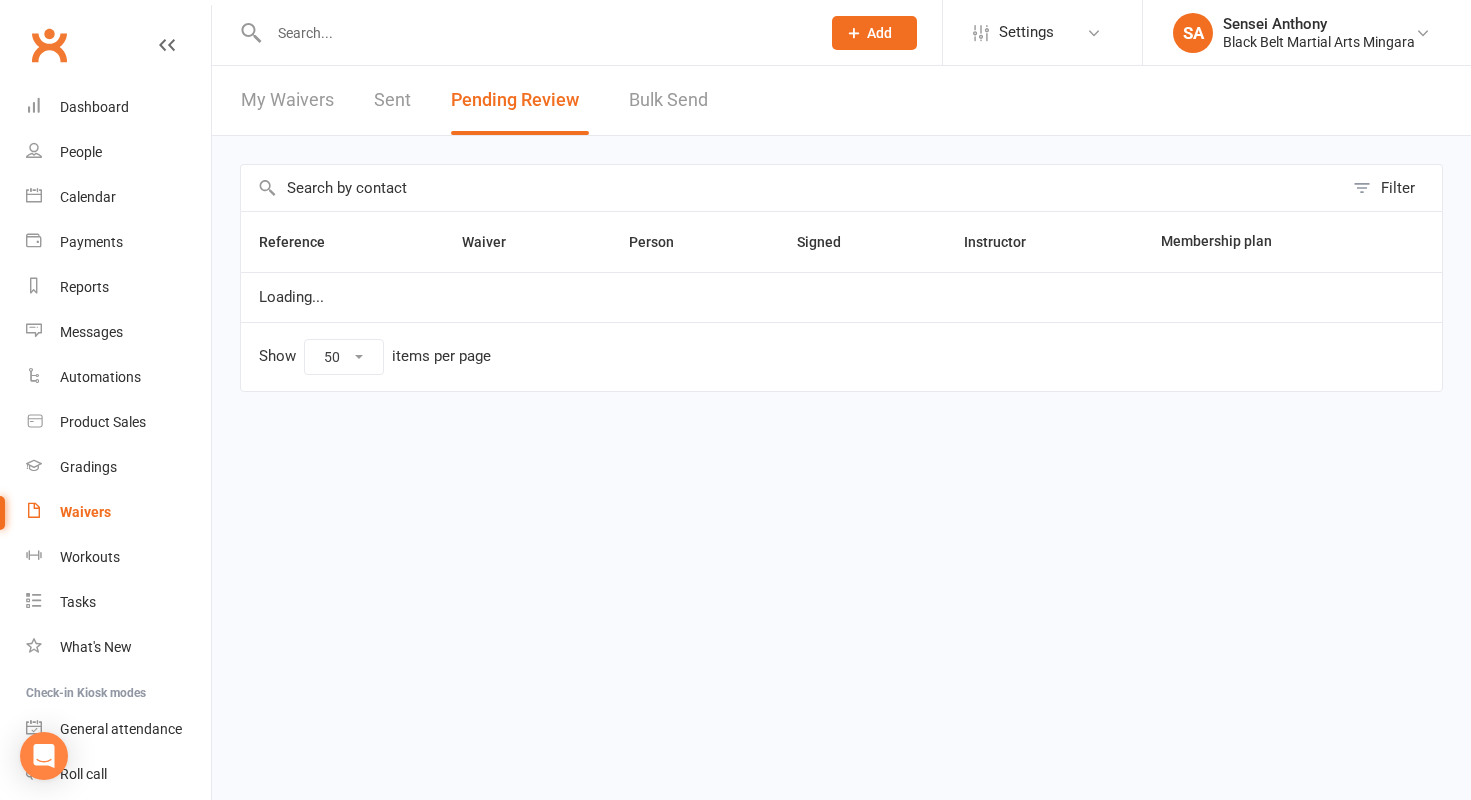 select on "50" 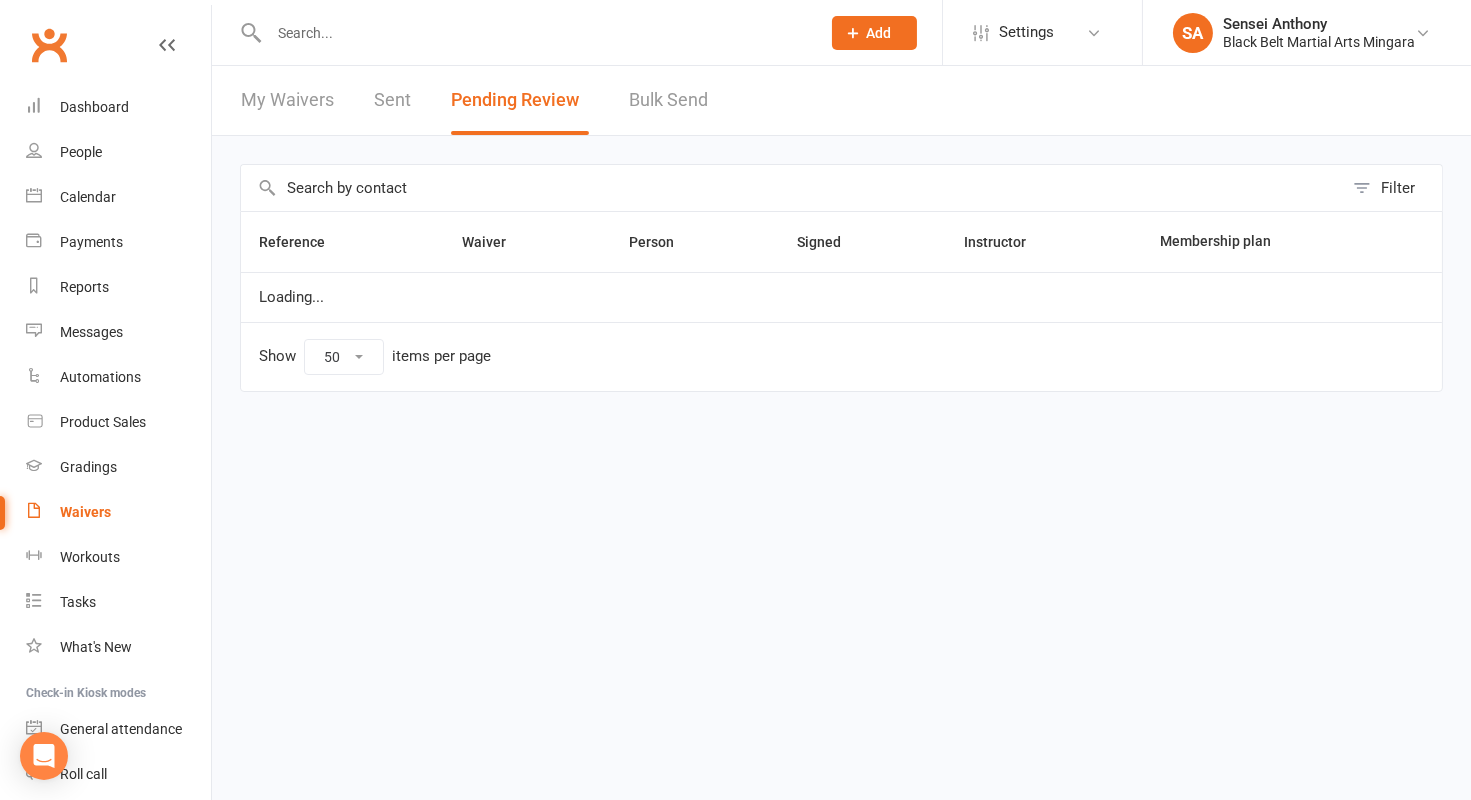 scroll, scrollTop: 0, scrollLeft: 0, axis: both 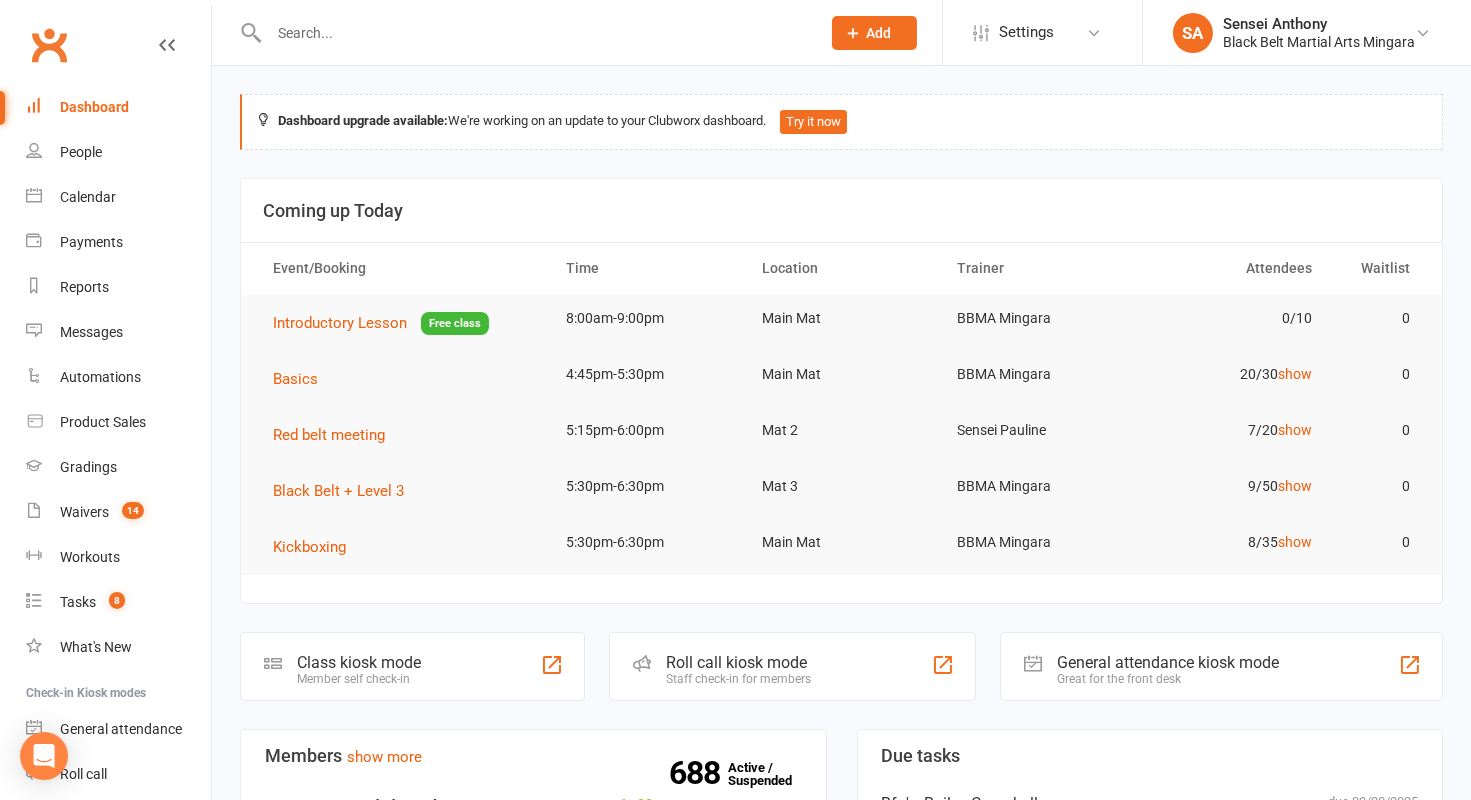 click on "Dashboard" at bounding box center [94, 107] 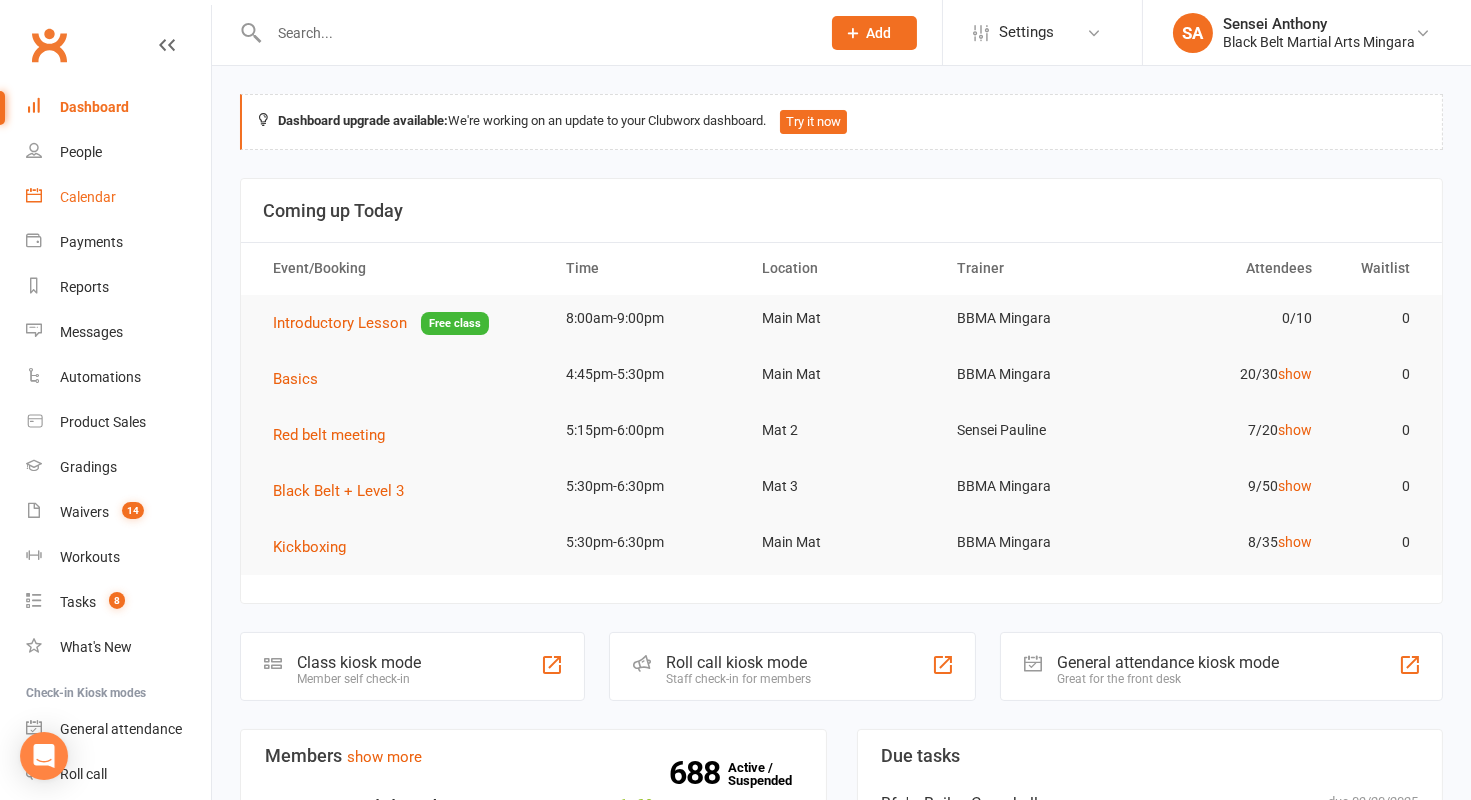 click on "Calendar" at bounding box center [88, 197] 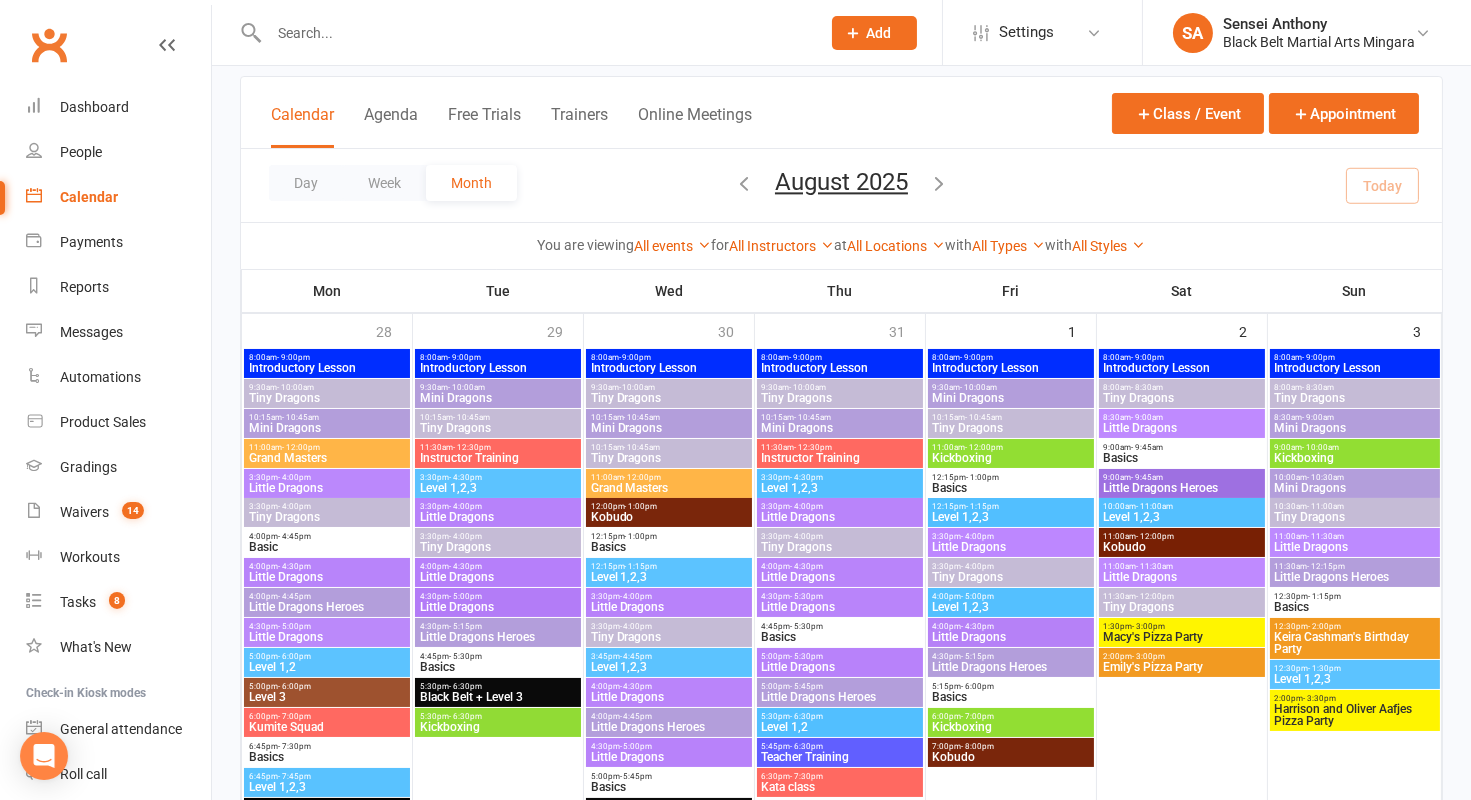 scroll, scrollTop: 35, scrollLeft: 0, axis: vertical 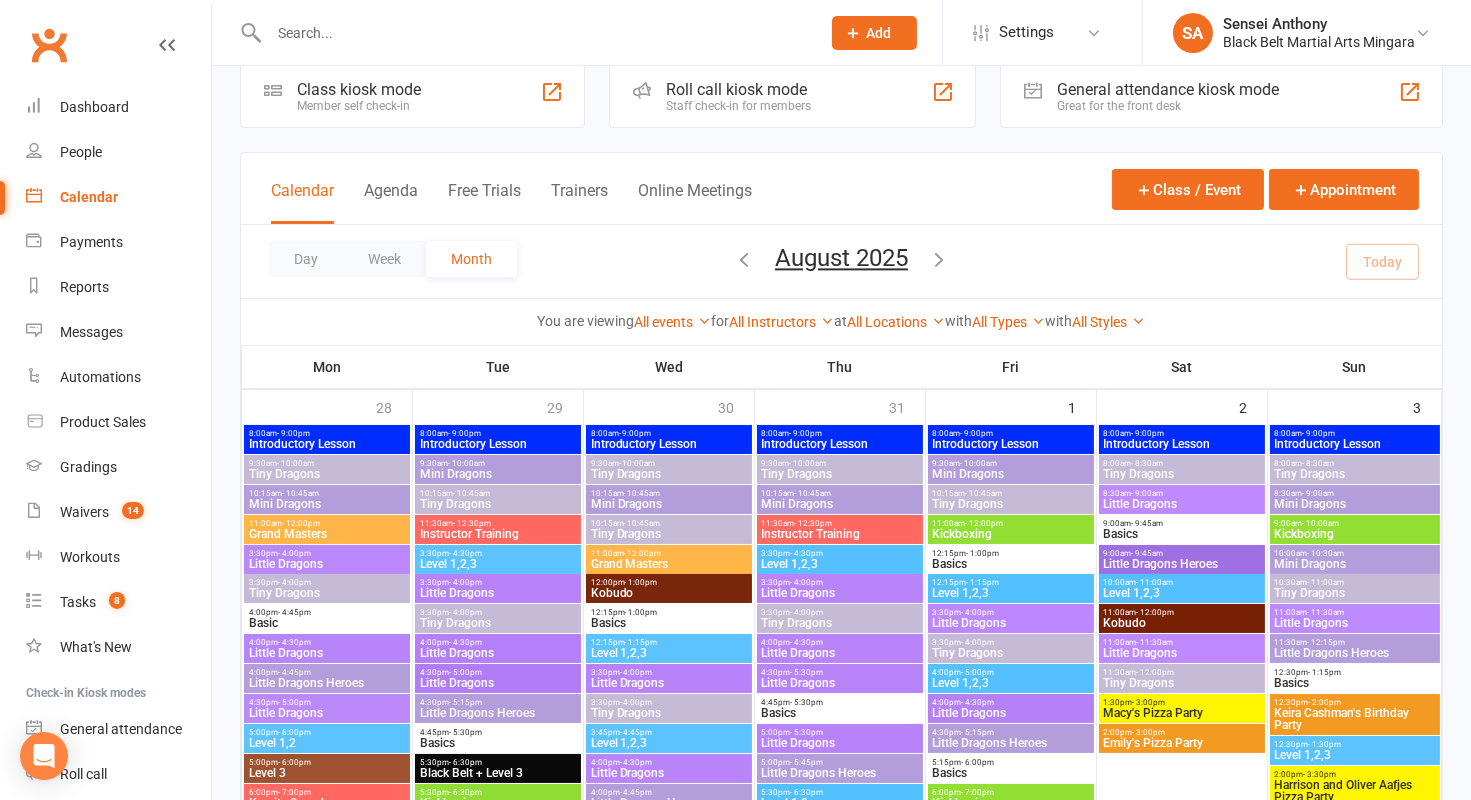 click at bounding box center [744, 259] 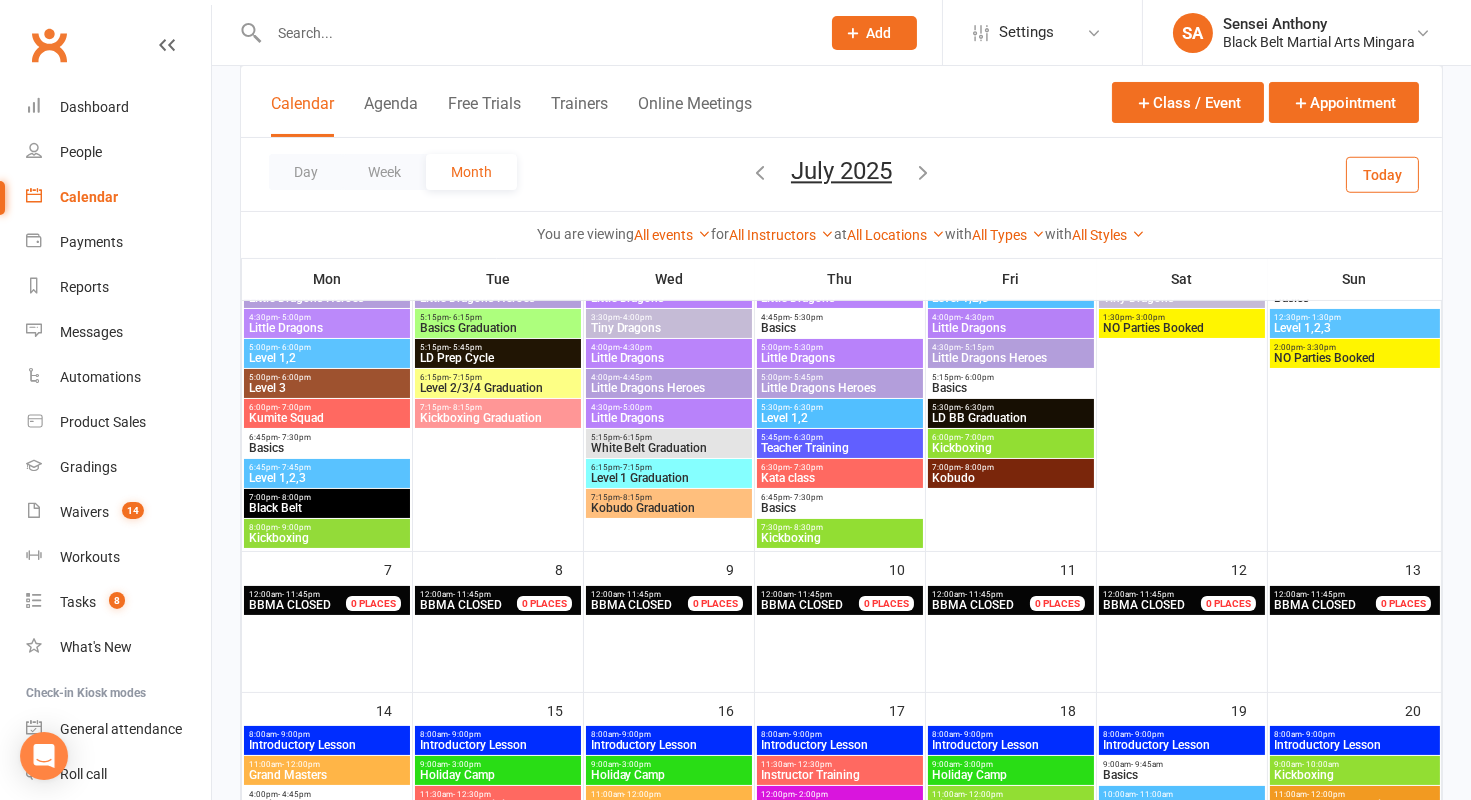 scroll, scrollTop: 422, scrollLeft: 0, axis: vertical 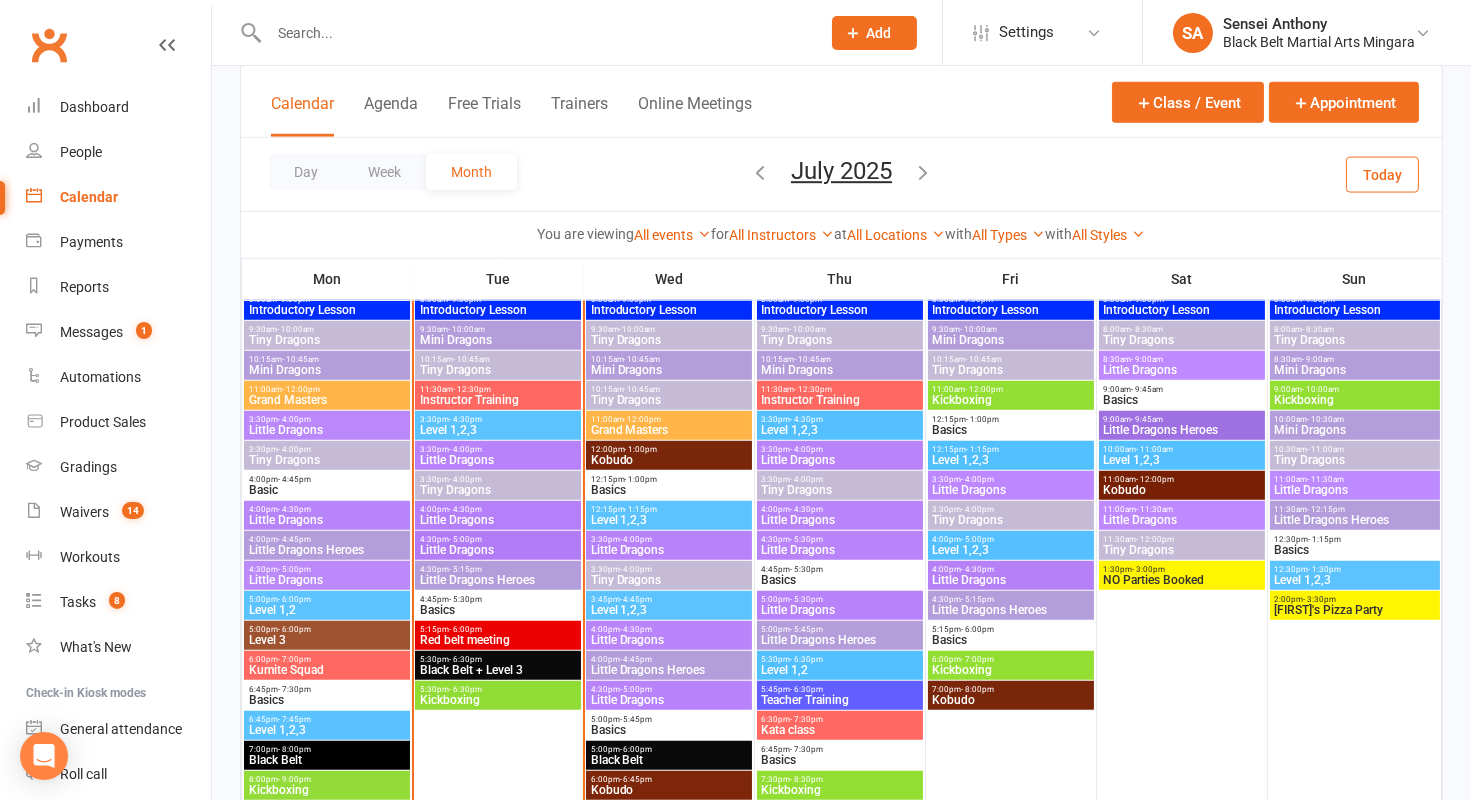 click on "Red belt meeting" at bounding box center [498, 640] 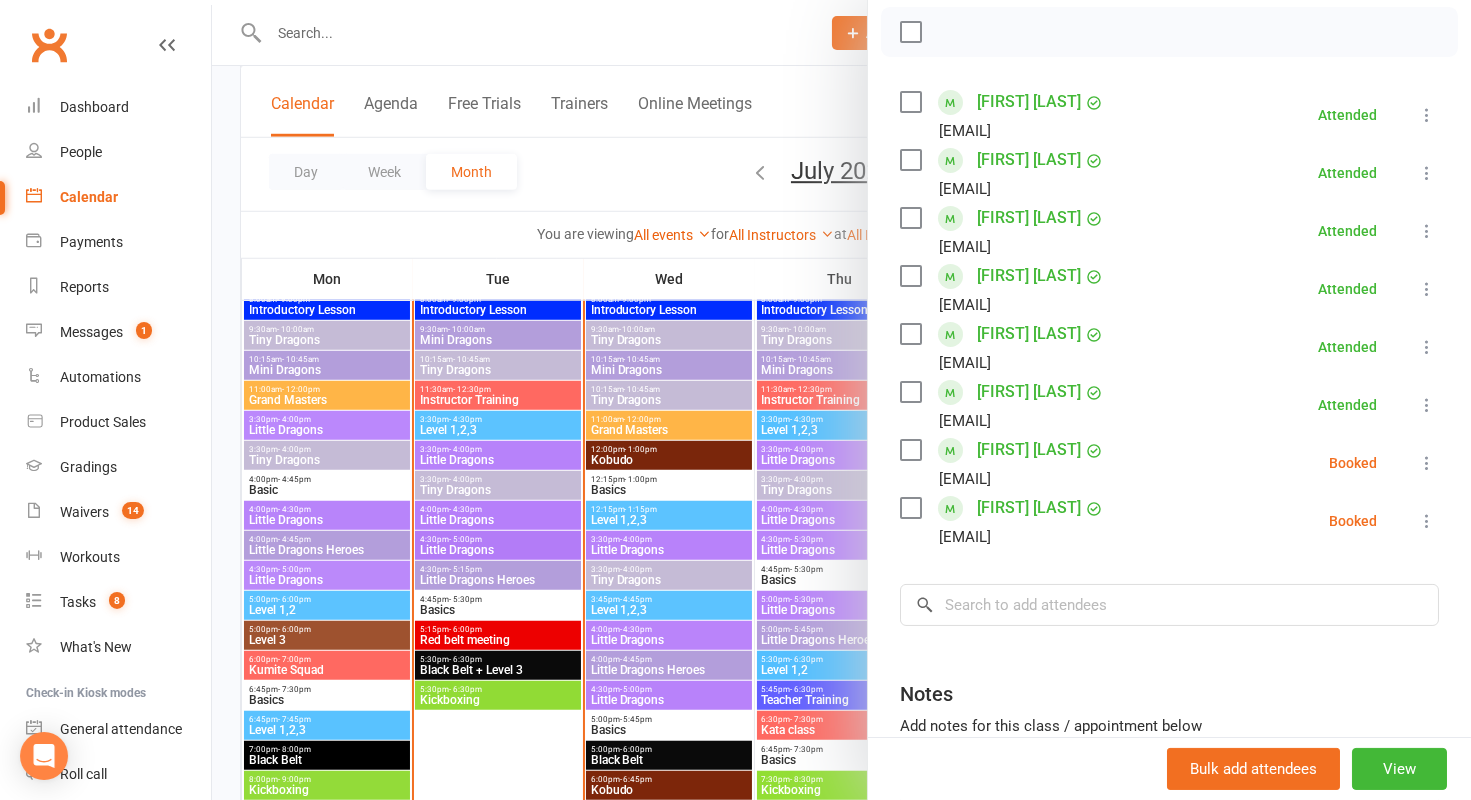 scroll, scrollTop: 454, scrollLeft: 0, axis: vertical 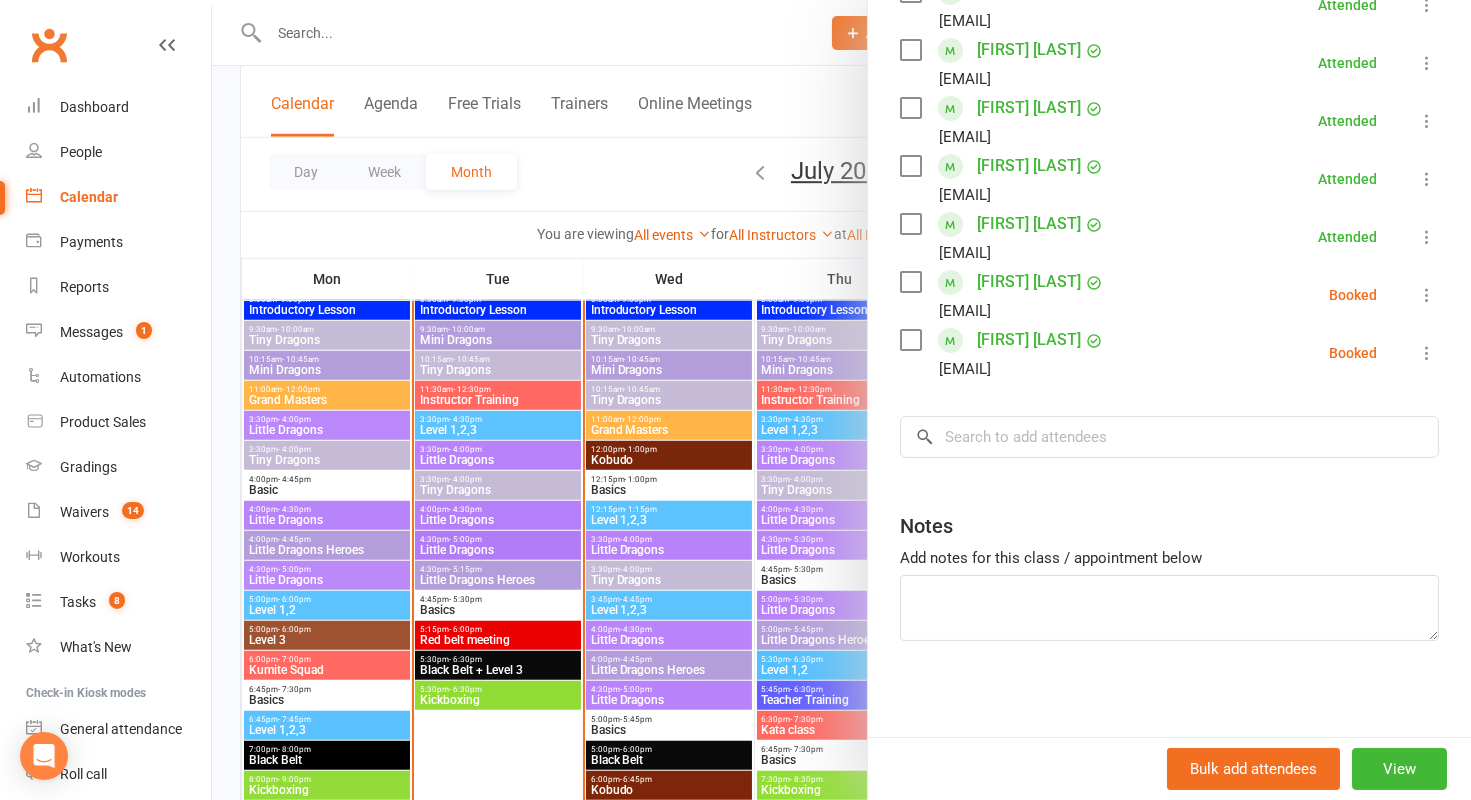 click at bounding box center [841, 400] 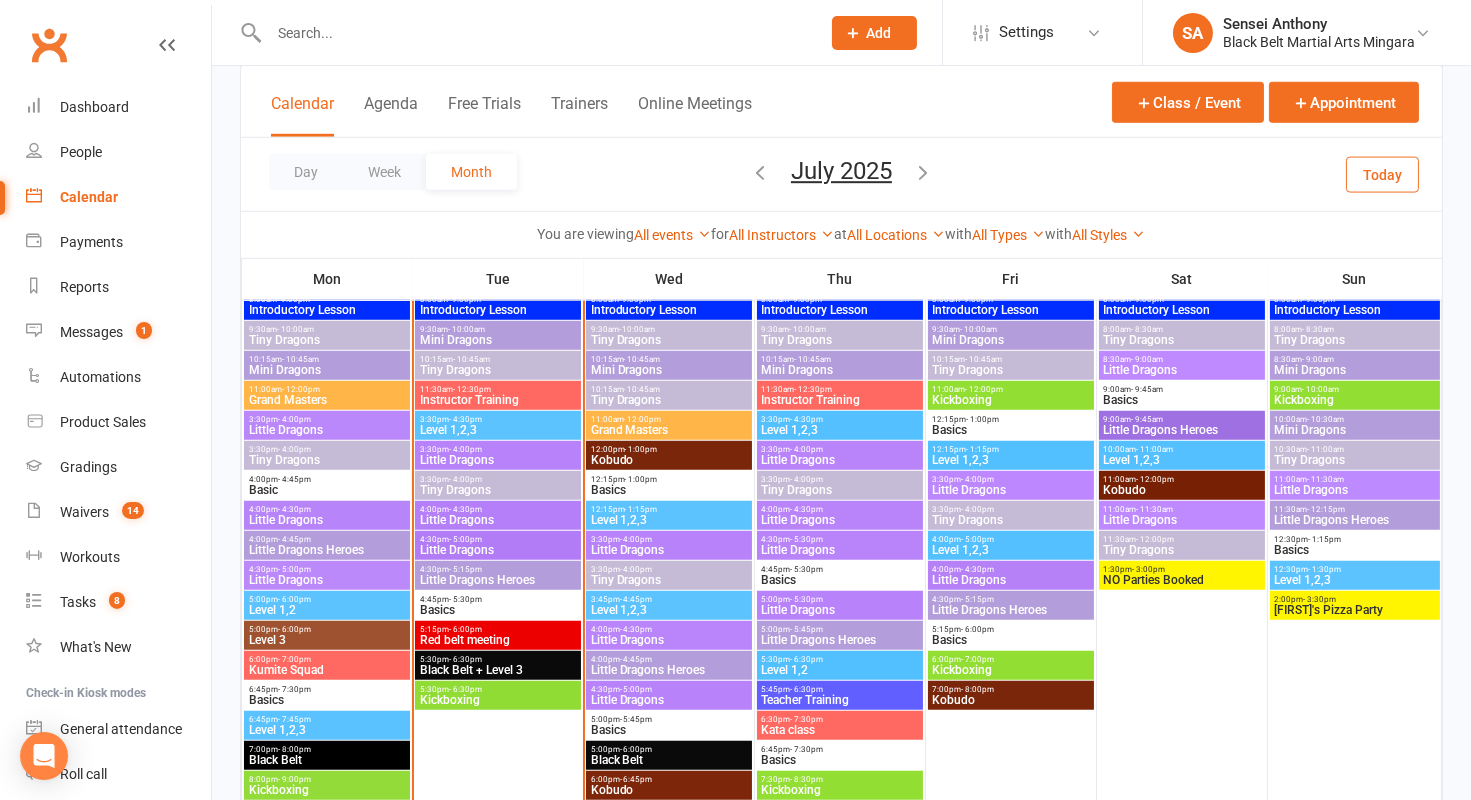 click on "- 6:30pm" at bounding box center (465, 659) 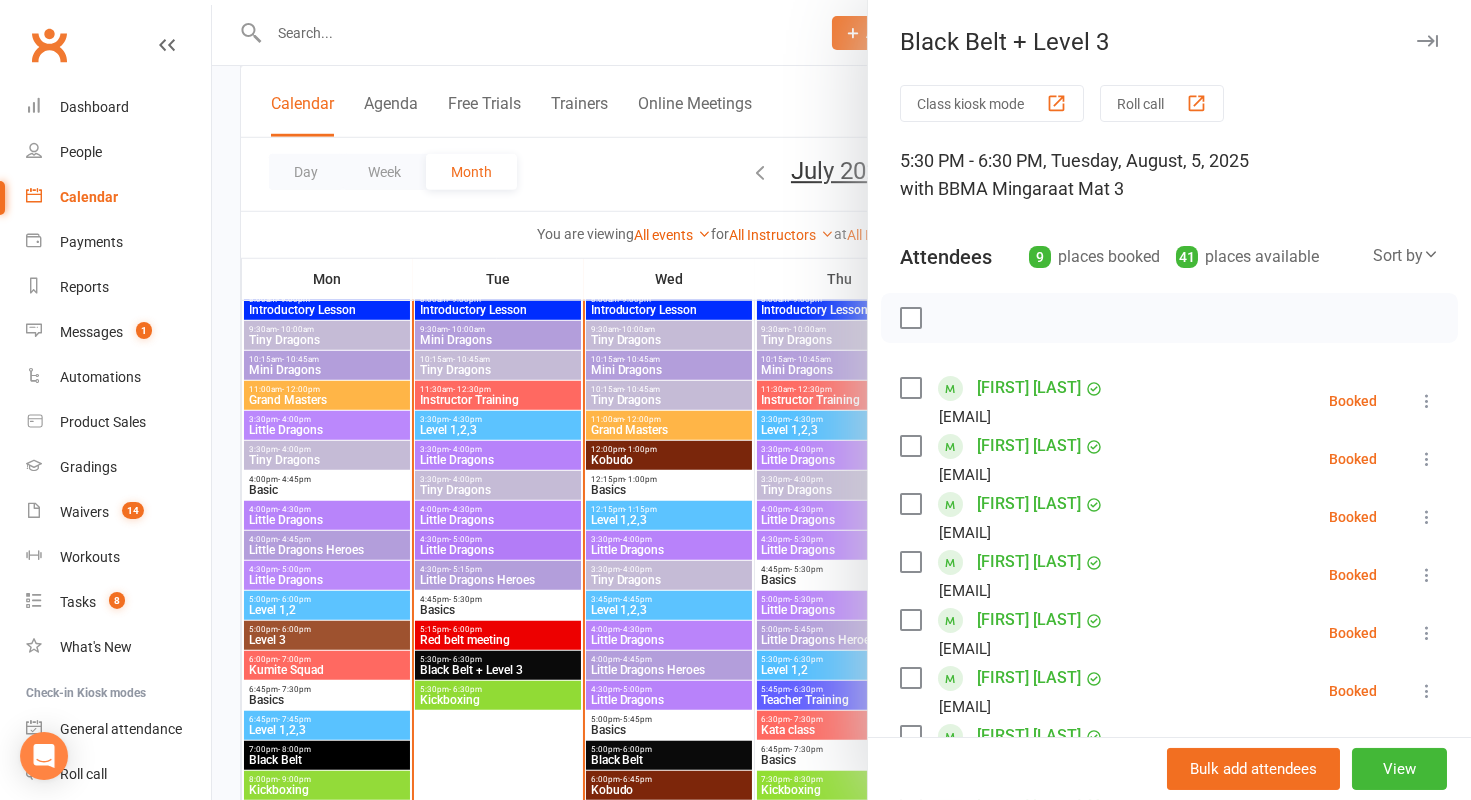 click at bounding box center [910, 504] 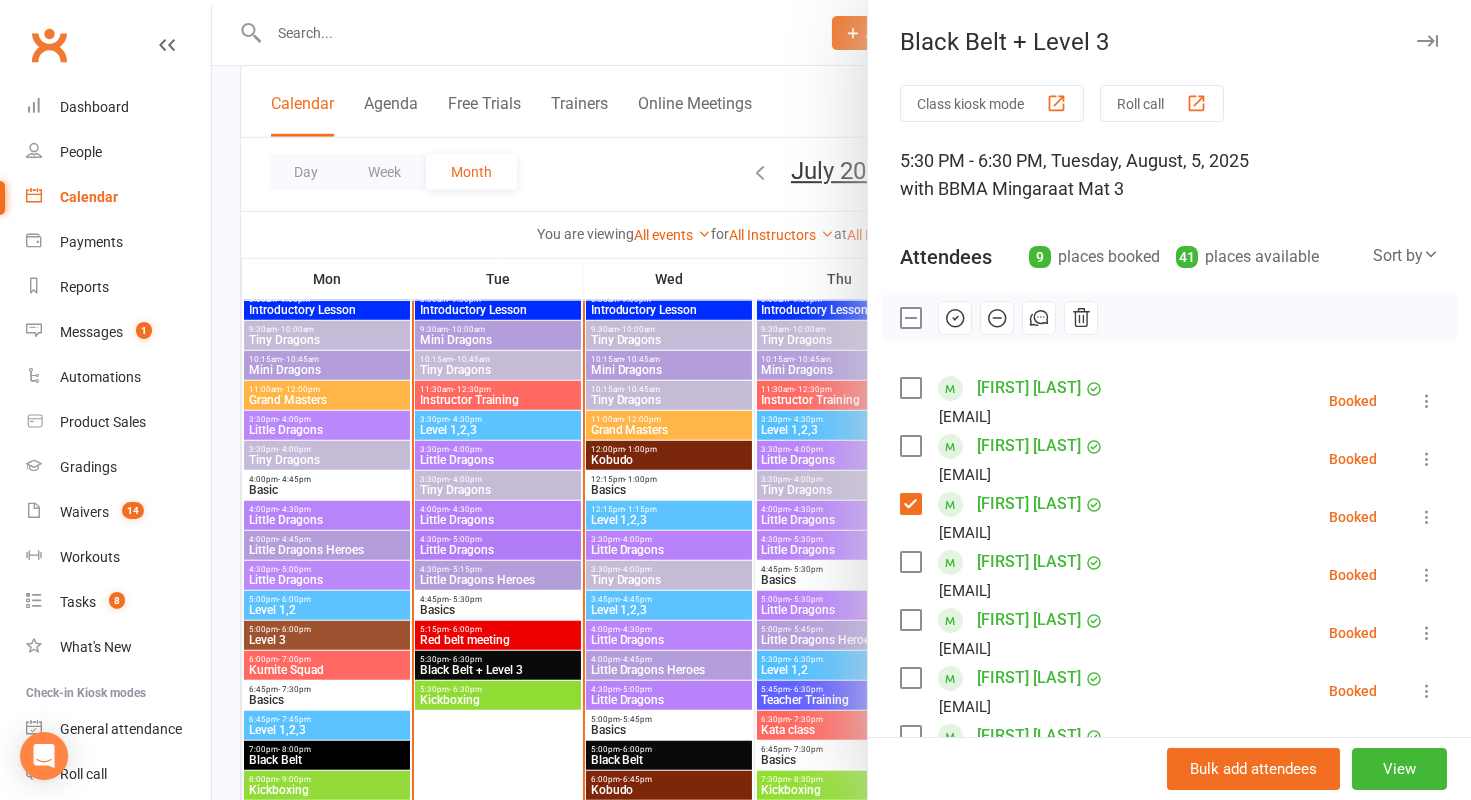 click at bounding box center (910, 562) 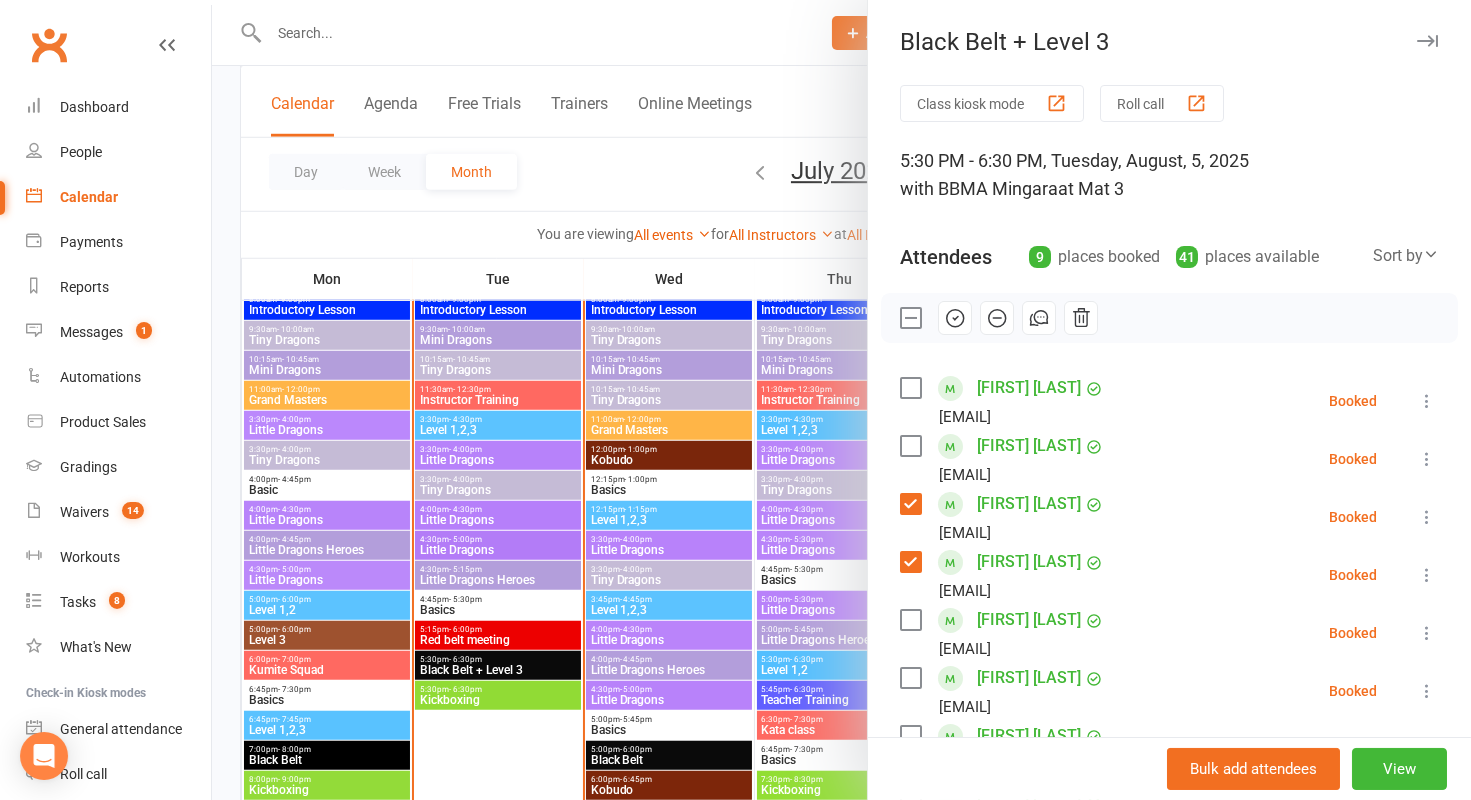 click at bounding box center (910, 620) 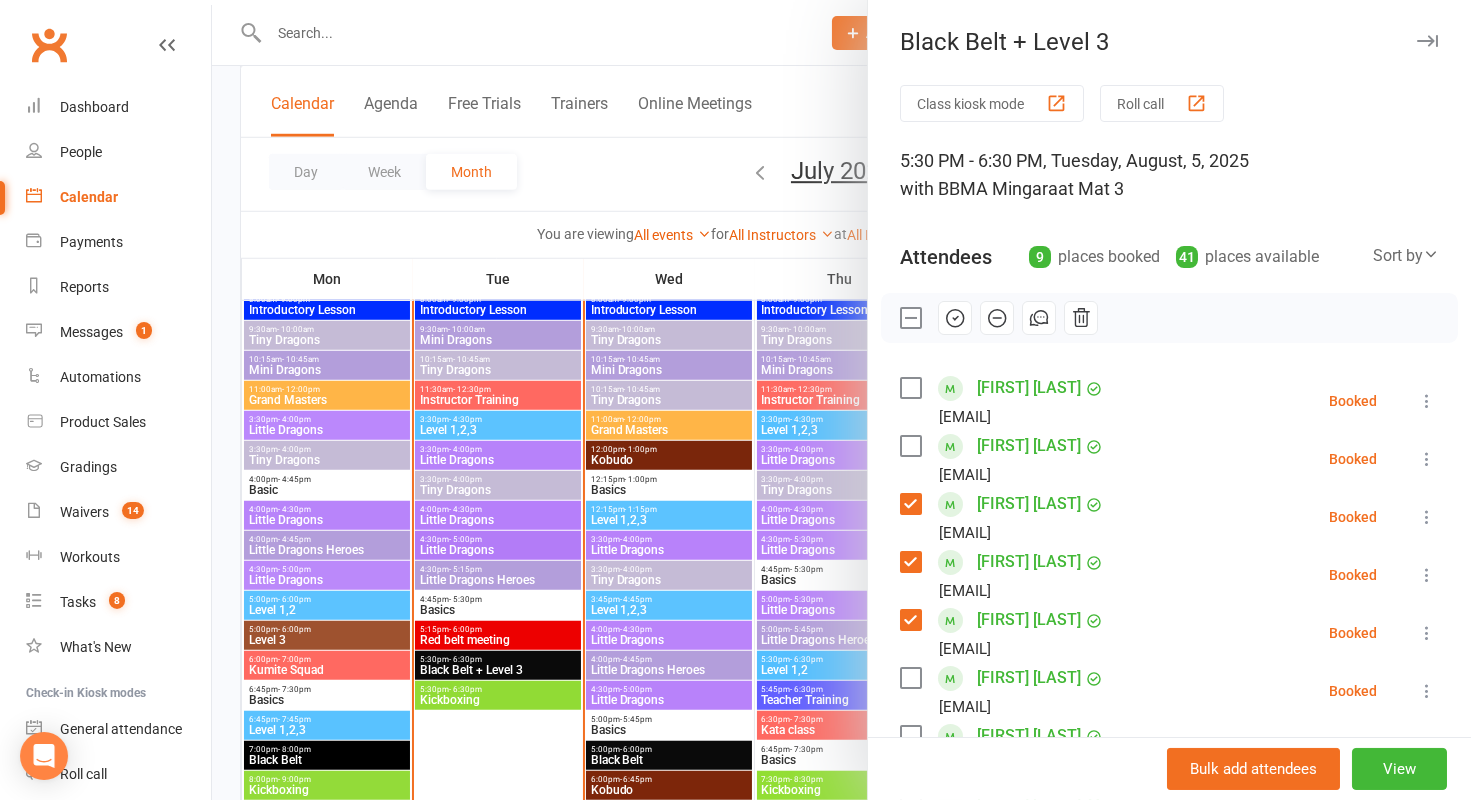 click at bounding box center (910, 678) 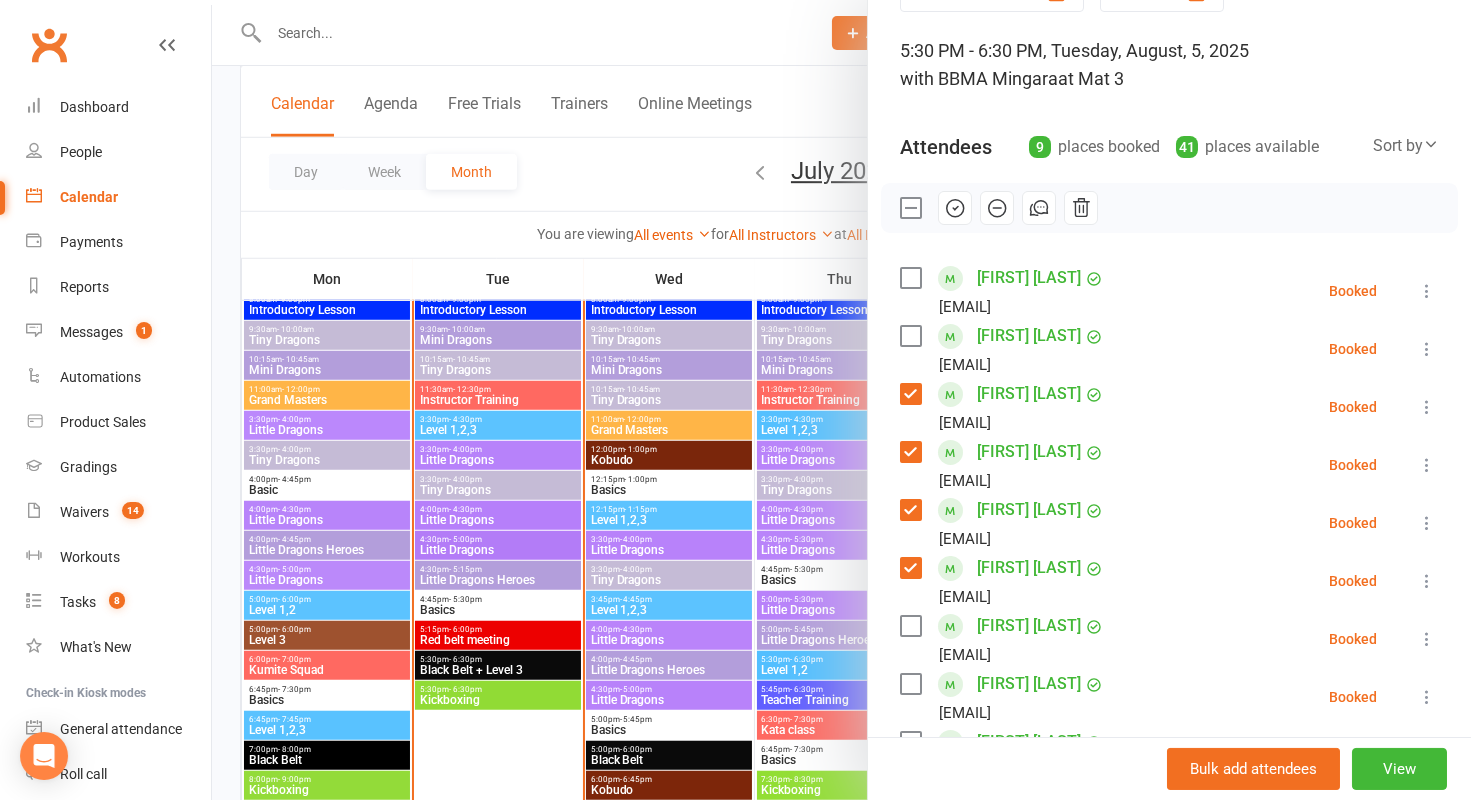 scroll, scrollTop: 165, scrollLeft: 0, axis: vertical 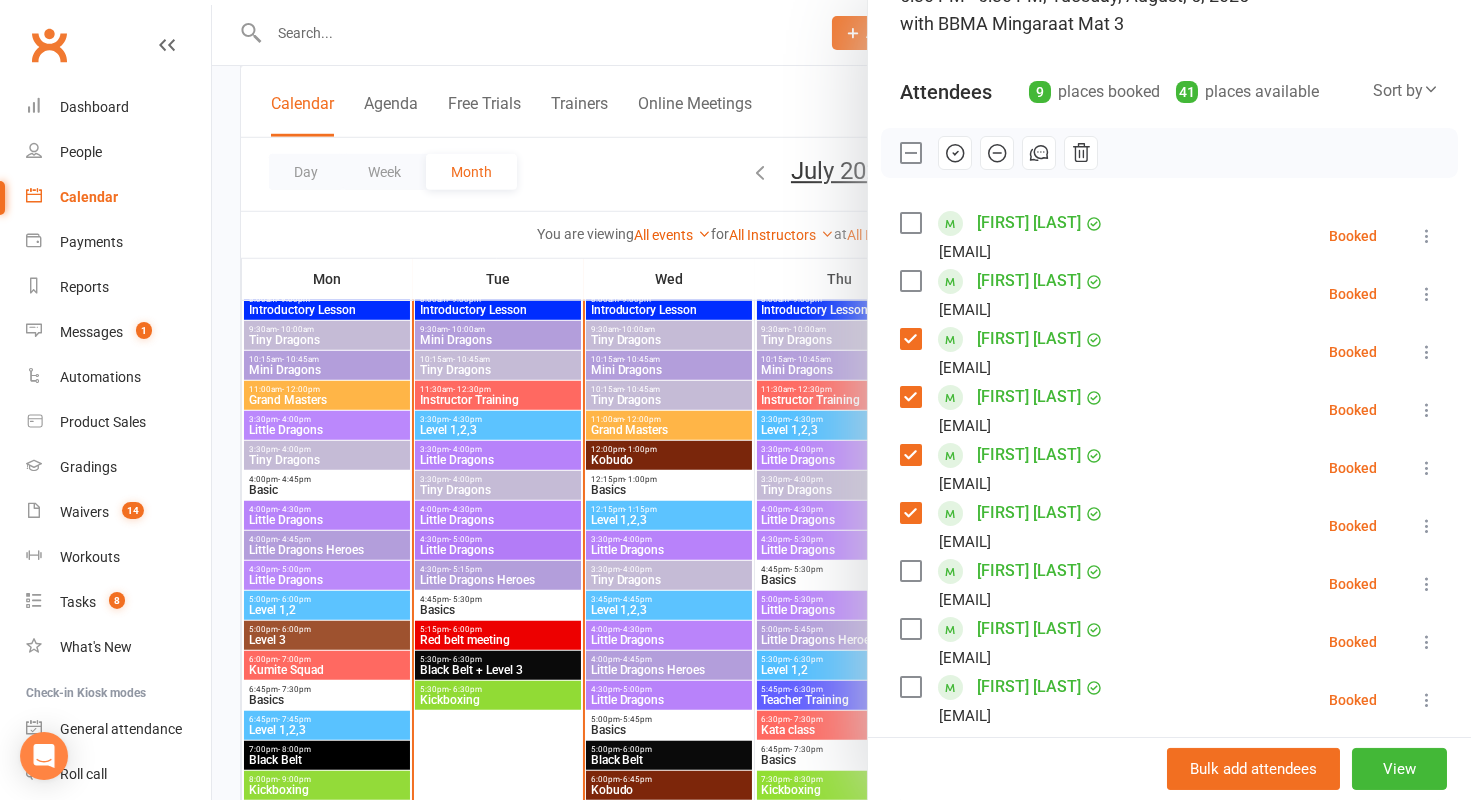 click at bounding box center [910, 571] 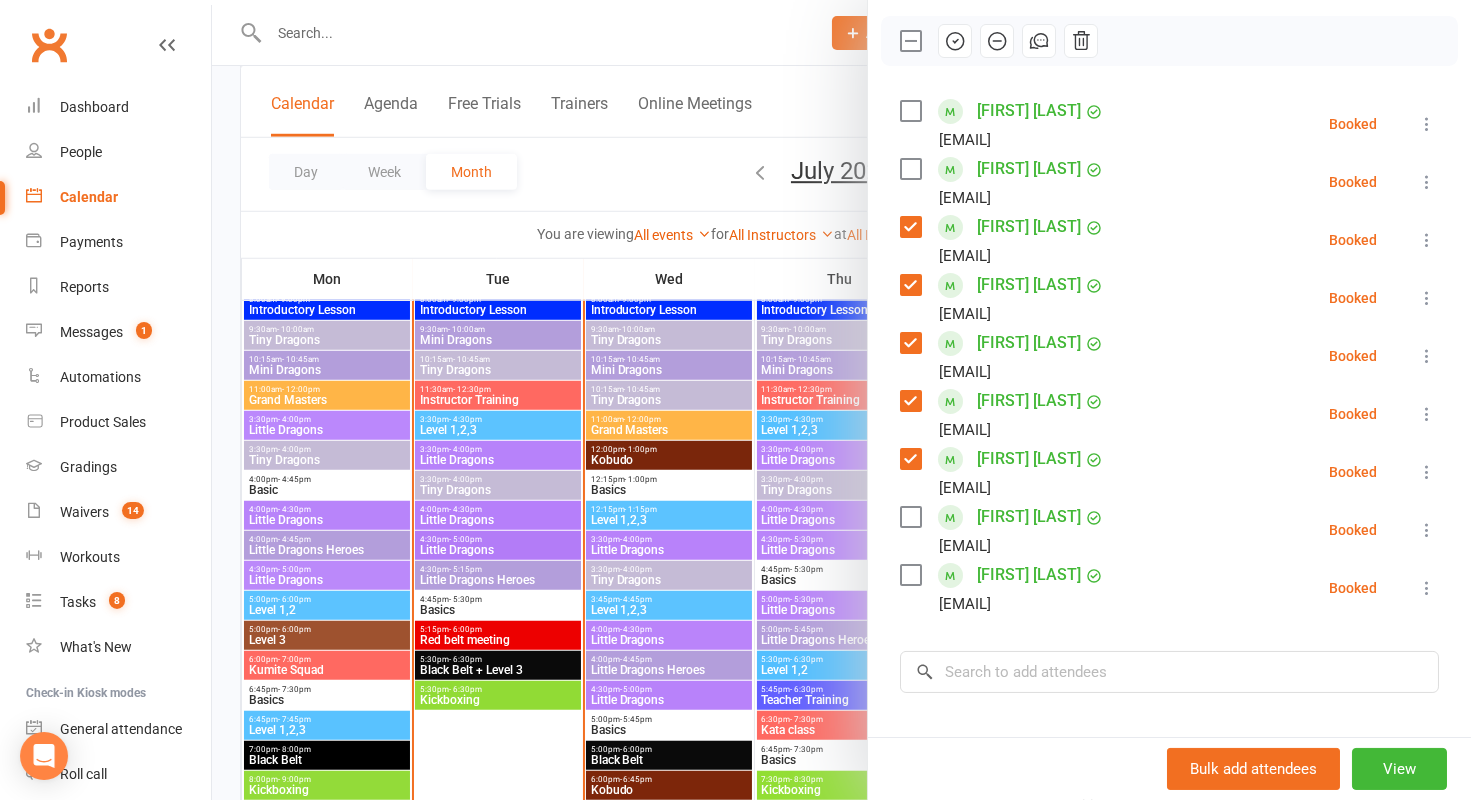 scroll, scrollTop: 287, scrollLeft: 0, axis: vertical 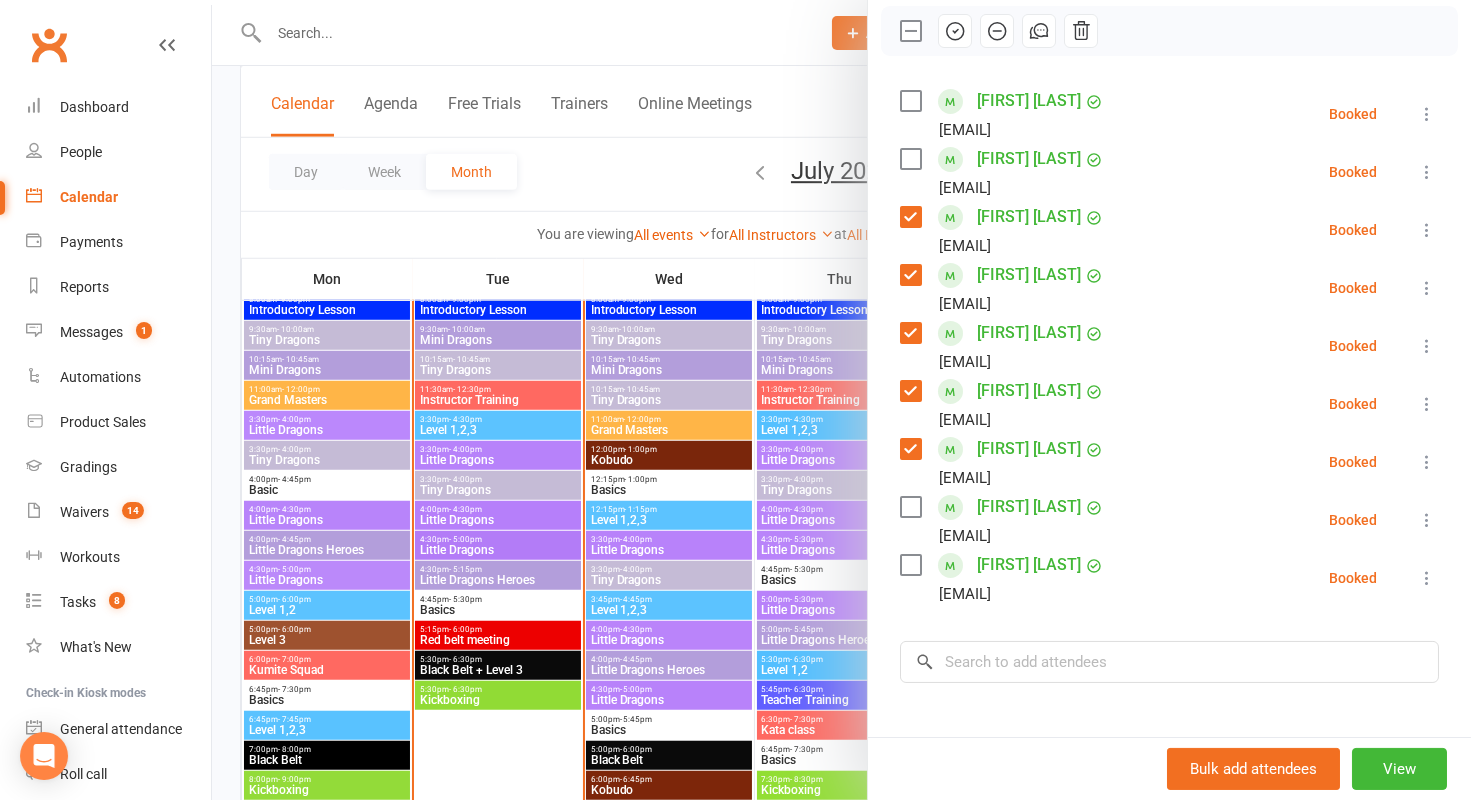 click at bounding box center (910, 565) 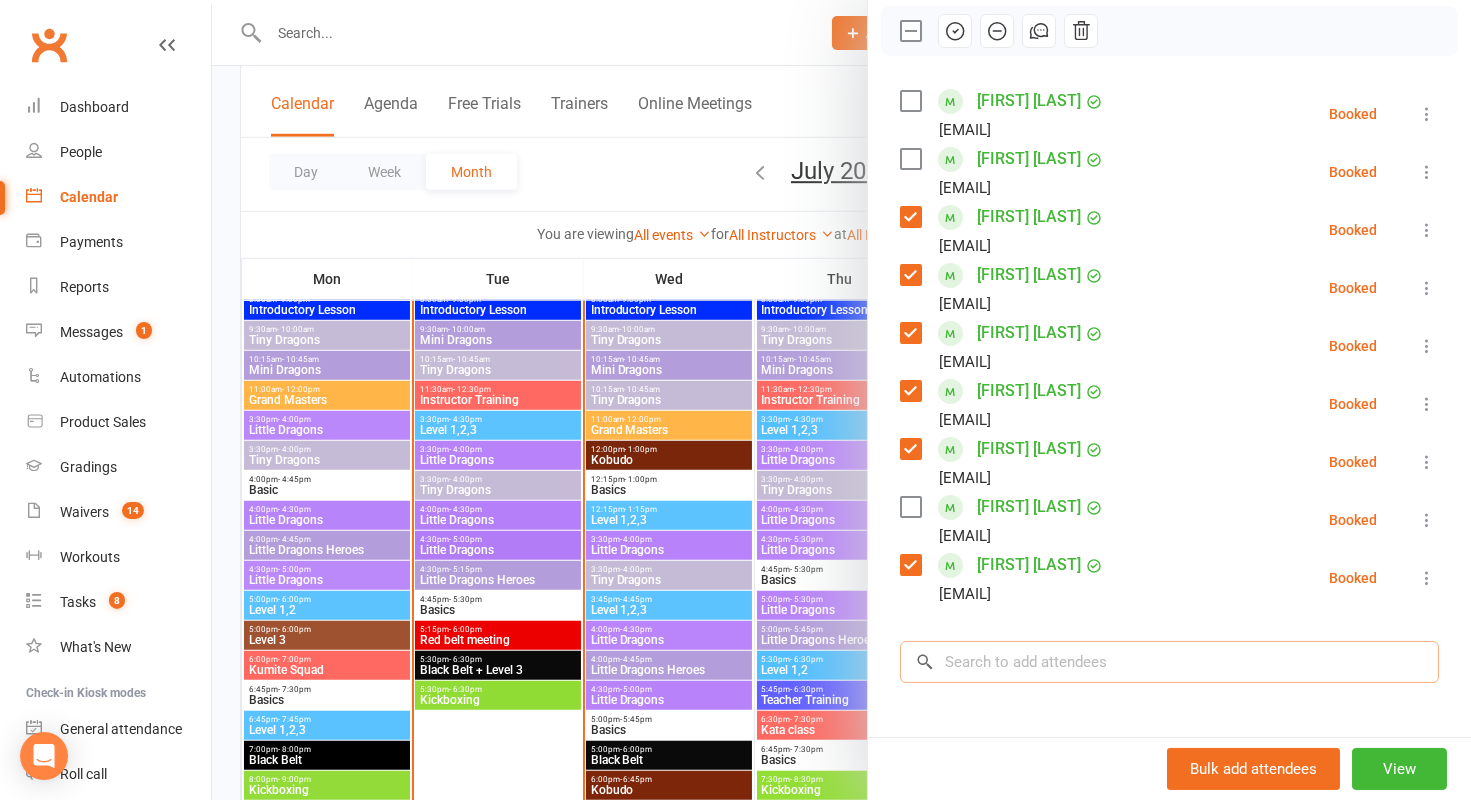click at bounding box center (1169, 662) 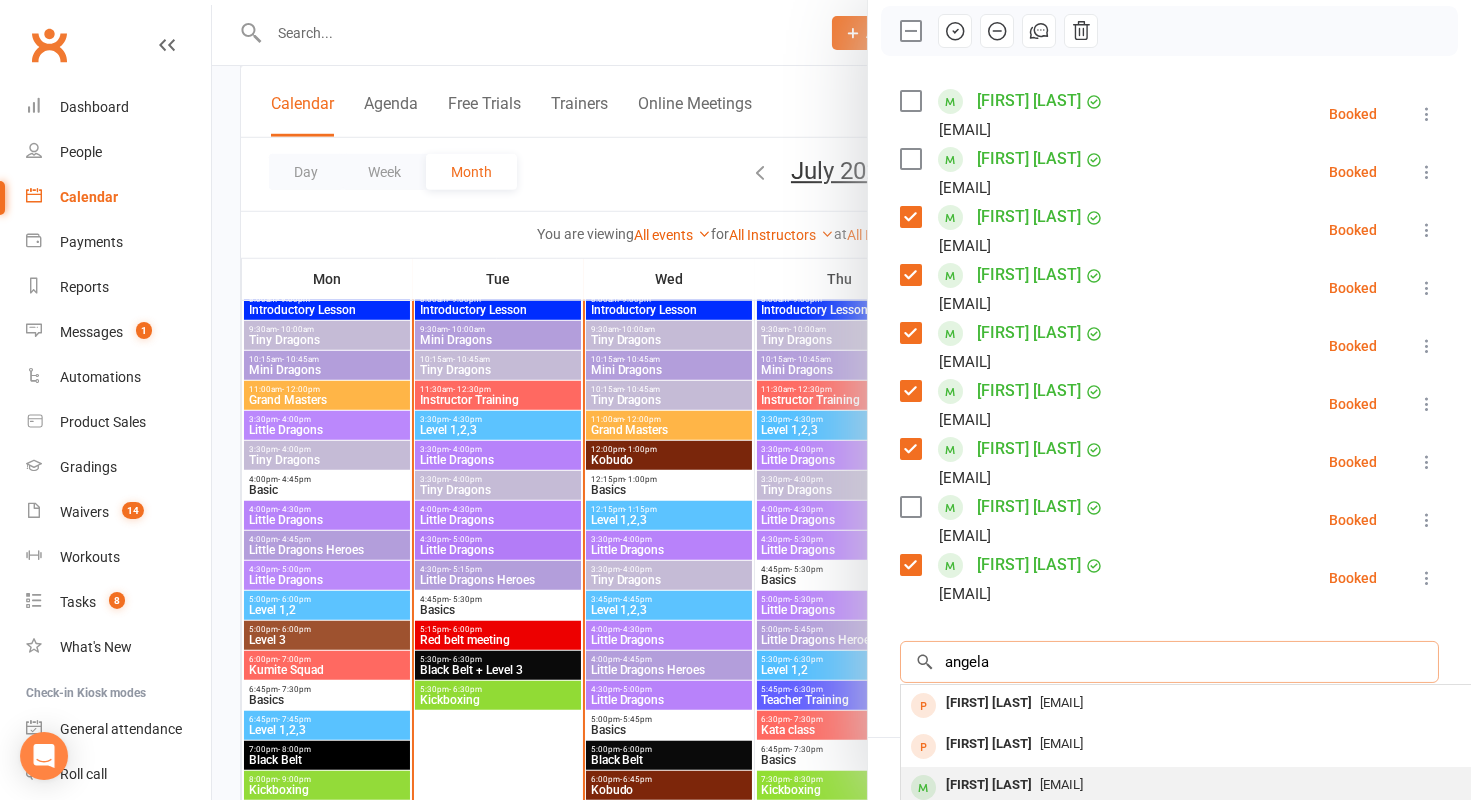 type on "angela" 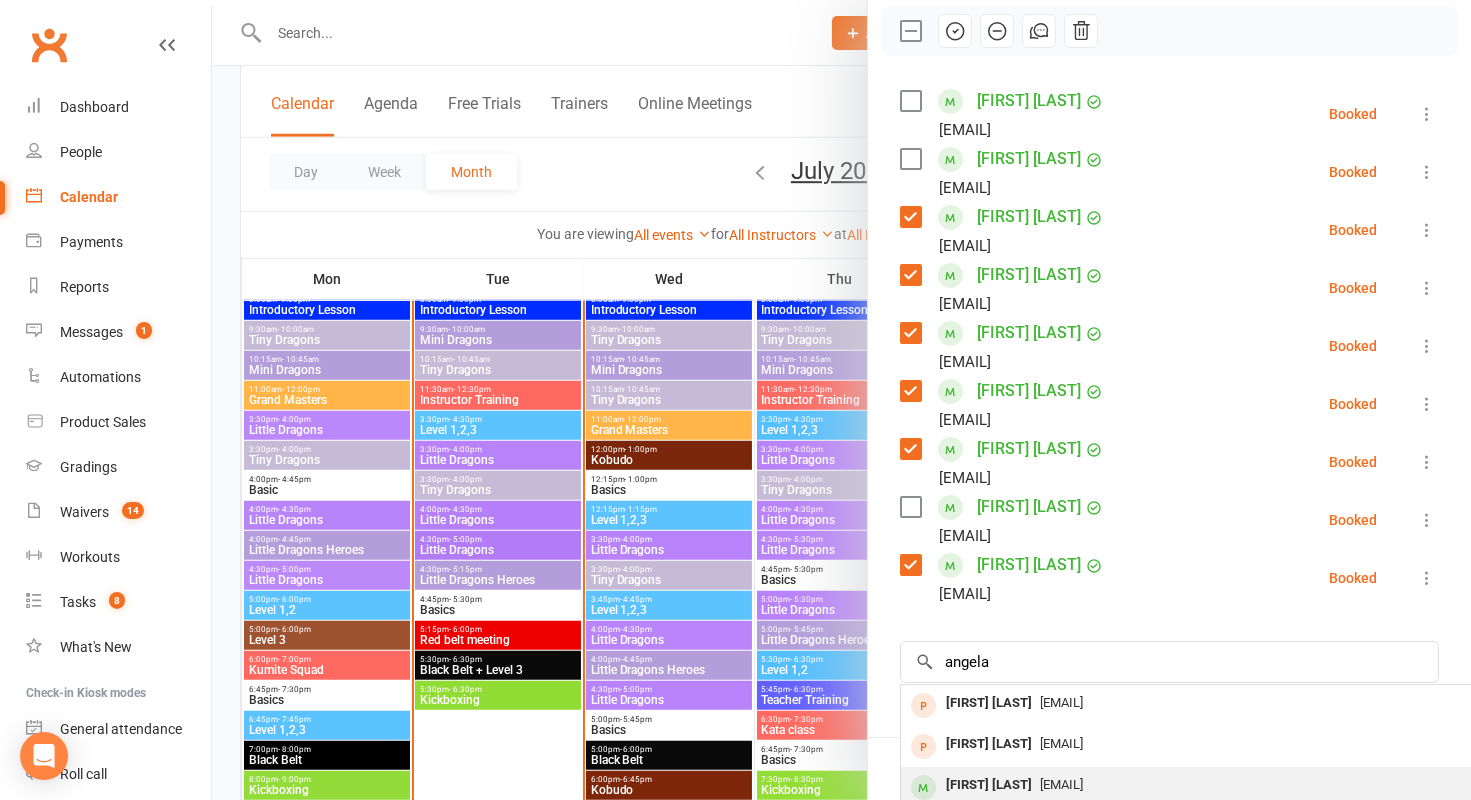 click on "[FIRST] [LAST]" at bounding box center (989, 785) 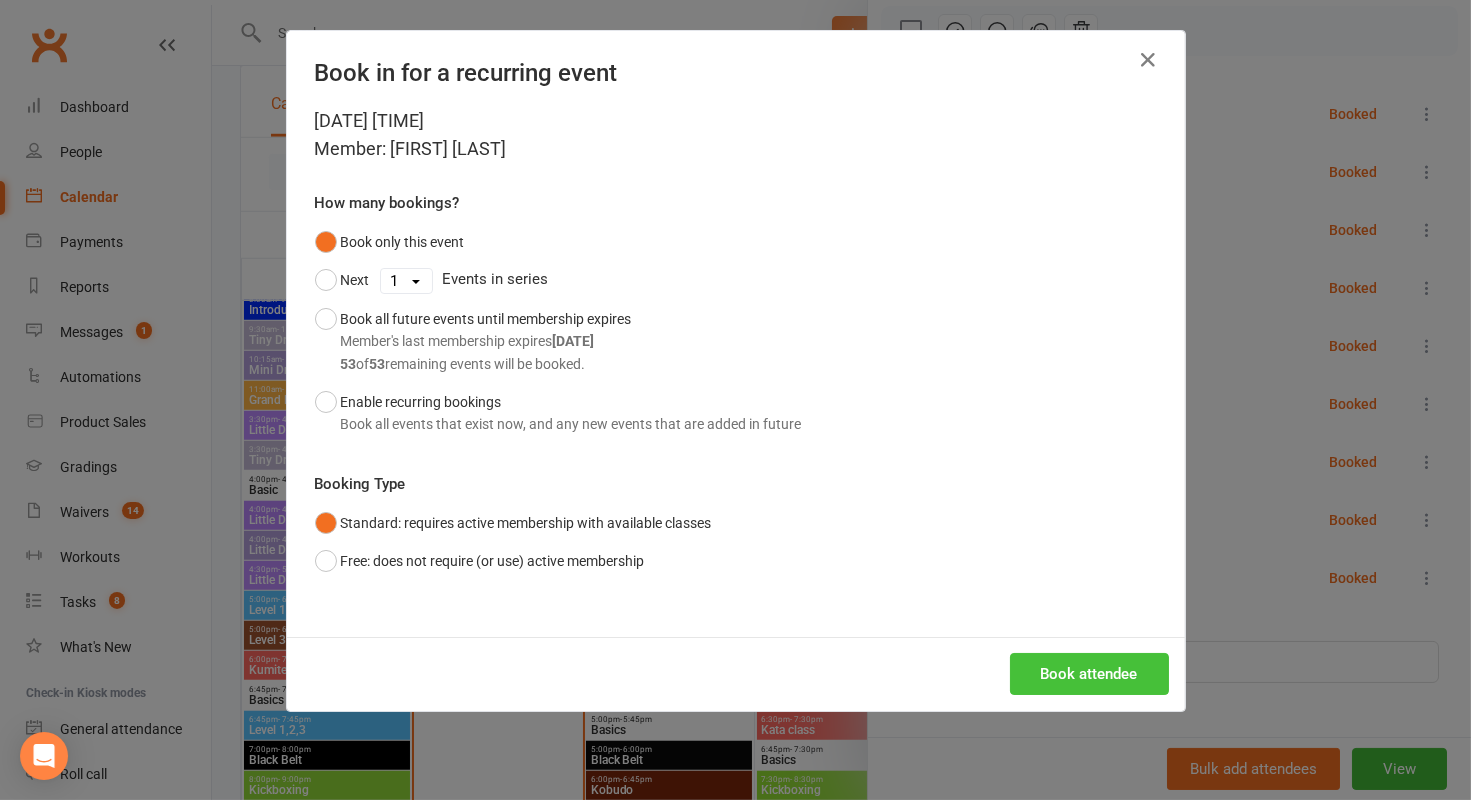 click on "Book attendee" at bounding box center (1089, 674) 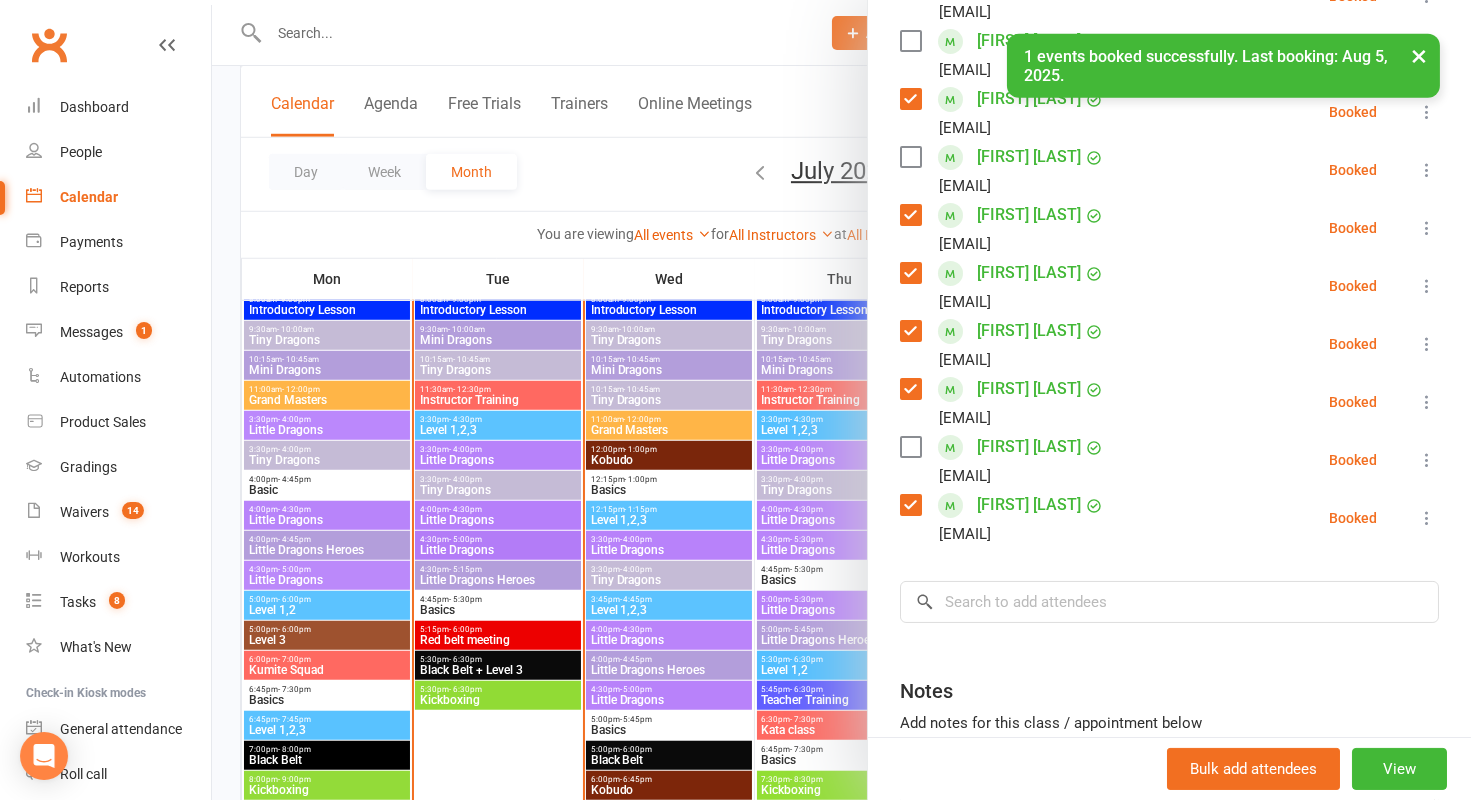scroll, scrollTop: 406, scrollLeft: 0, axis: vertical 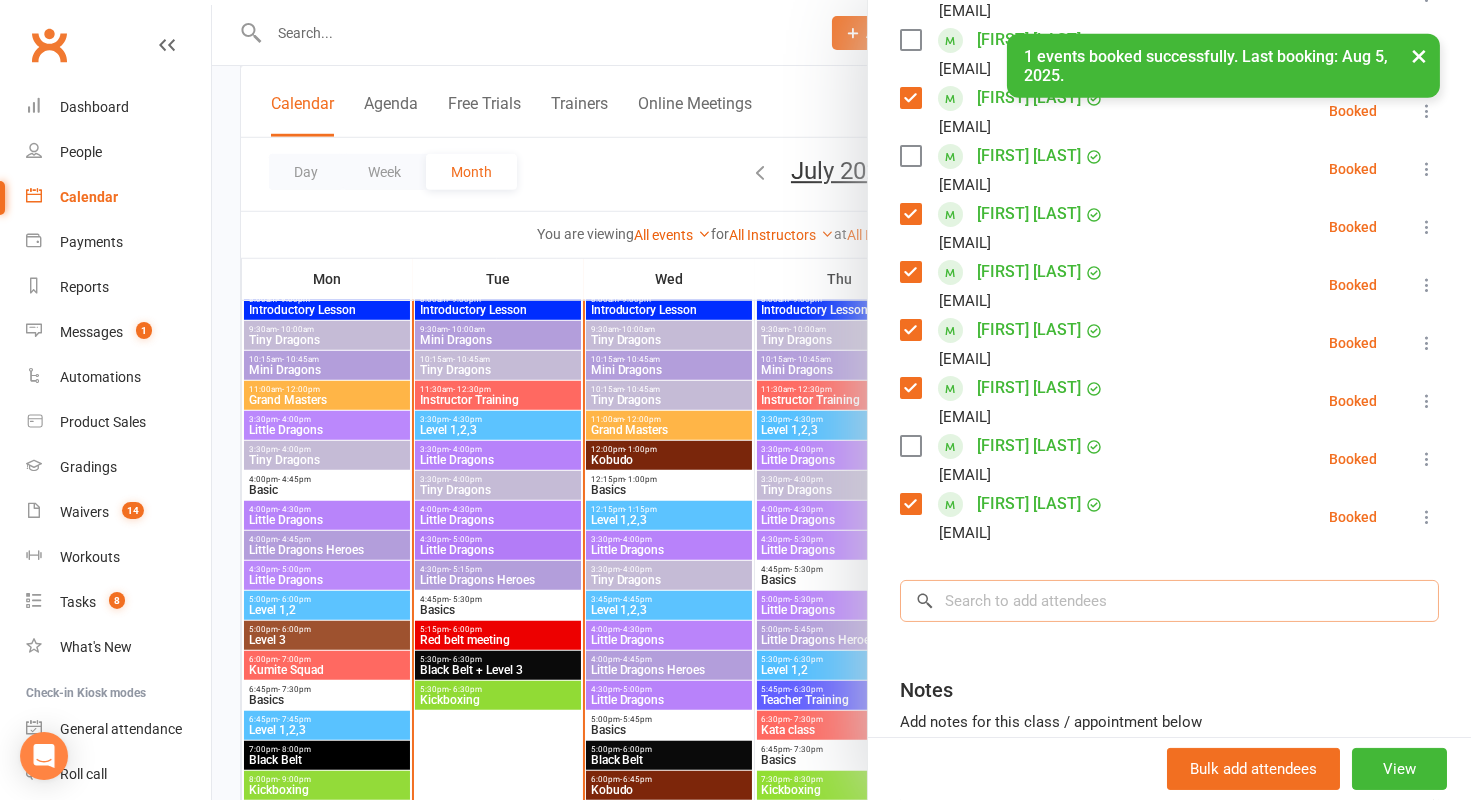 click at bounding box center [1169, 601] 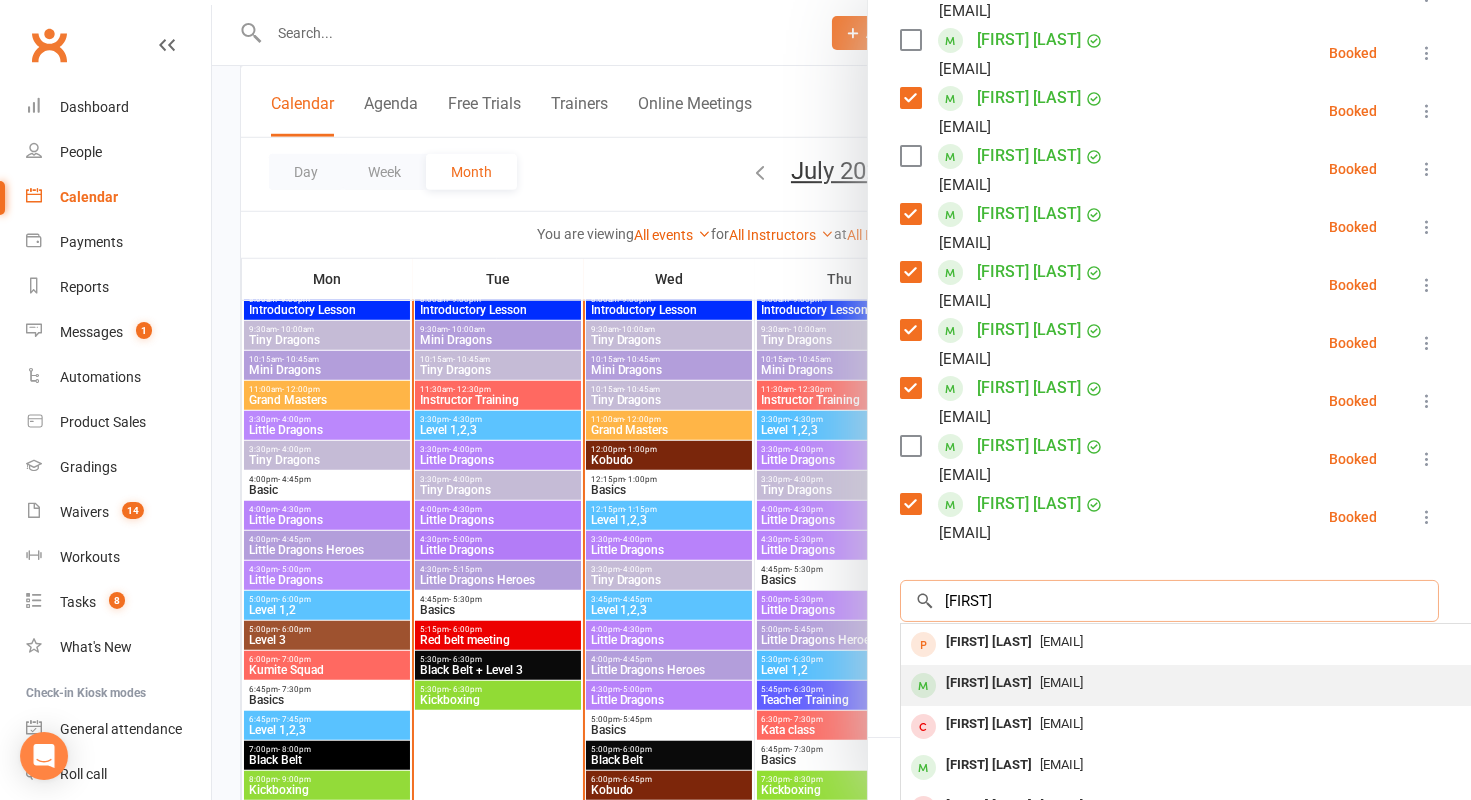 type on "[FIRST]" 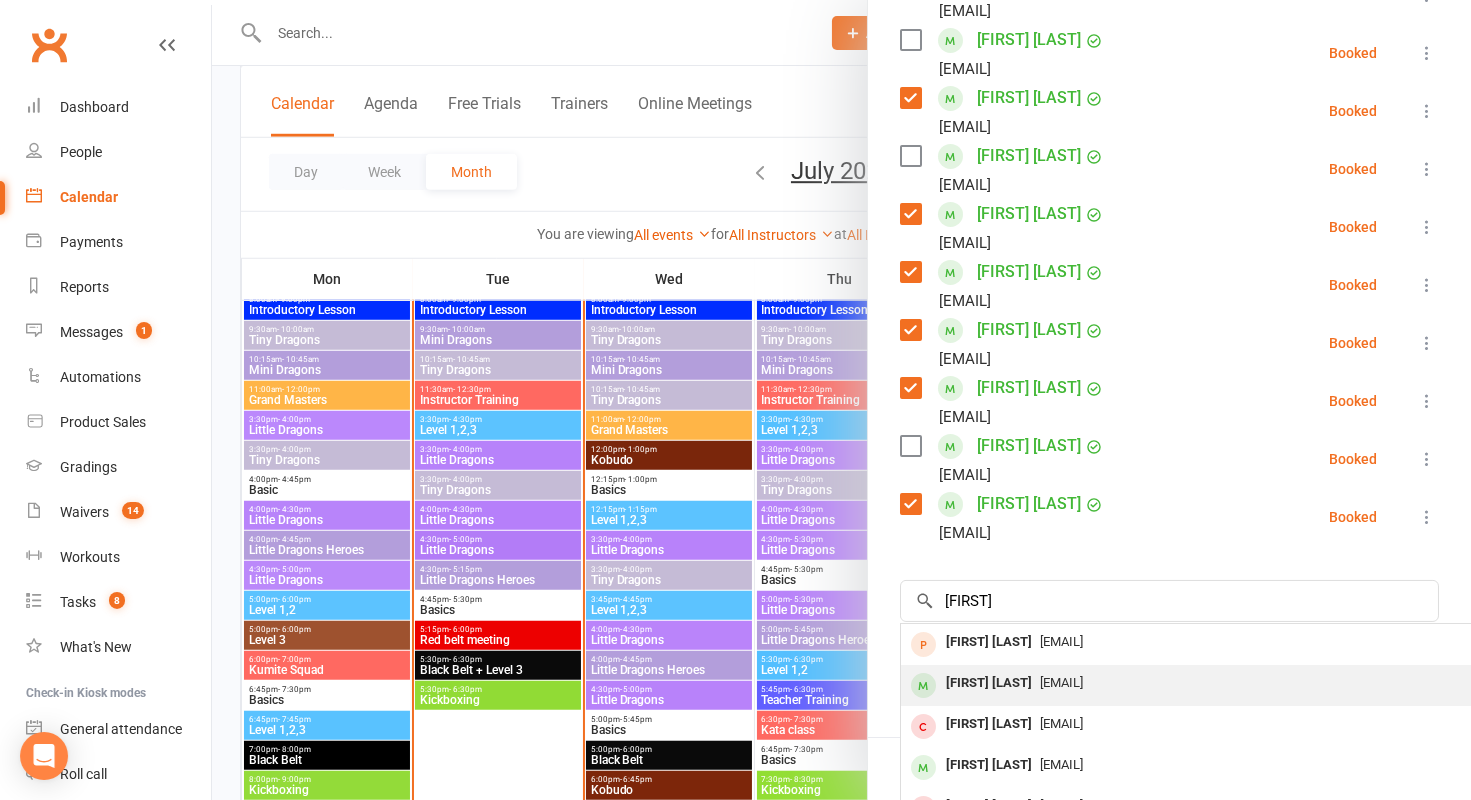 click on "[FIRST] [LAST] [EMAIL]" at bounding box center [1200, 685] 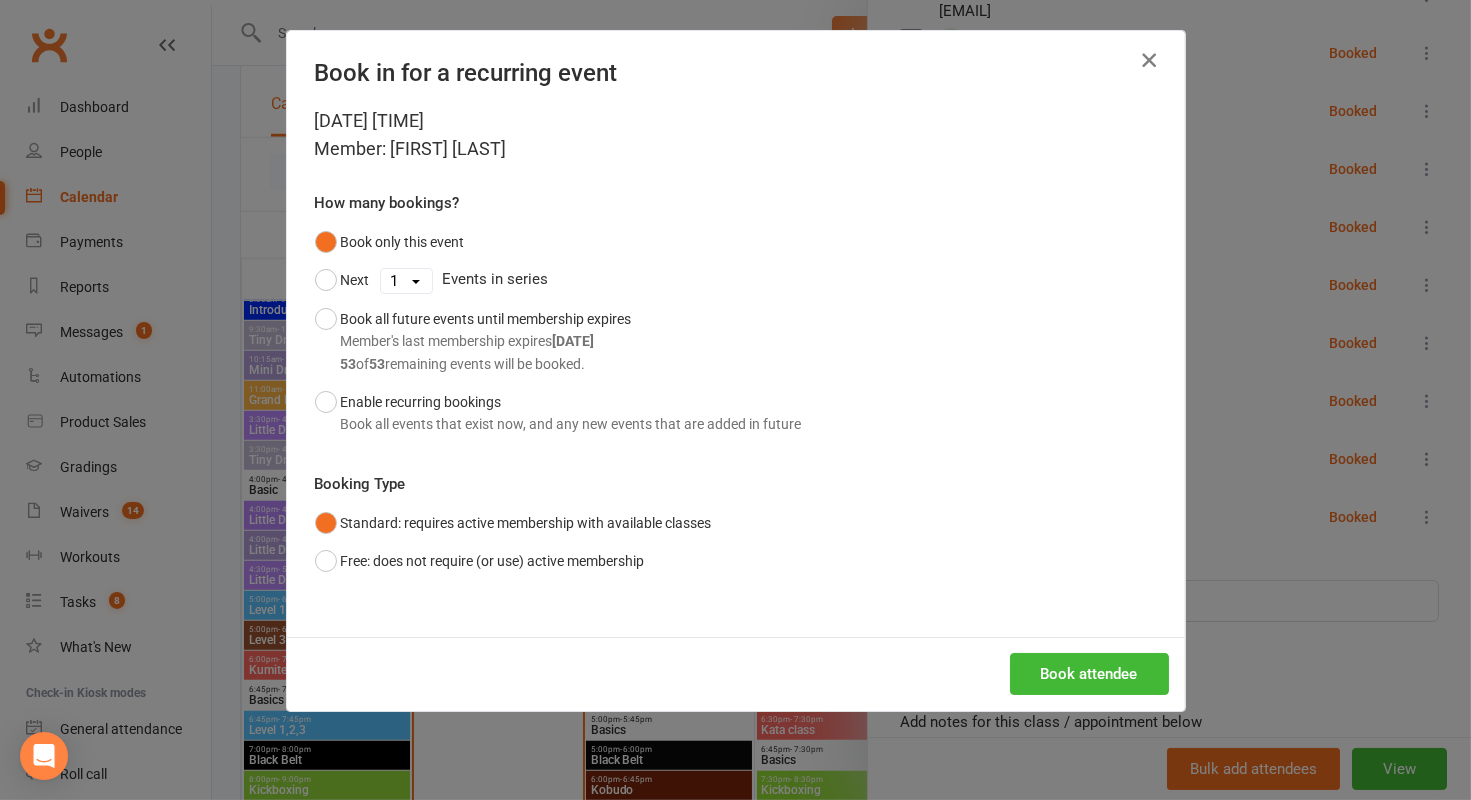 click at bounding box center (1149, 60) 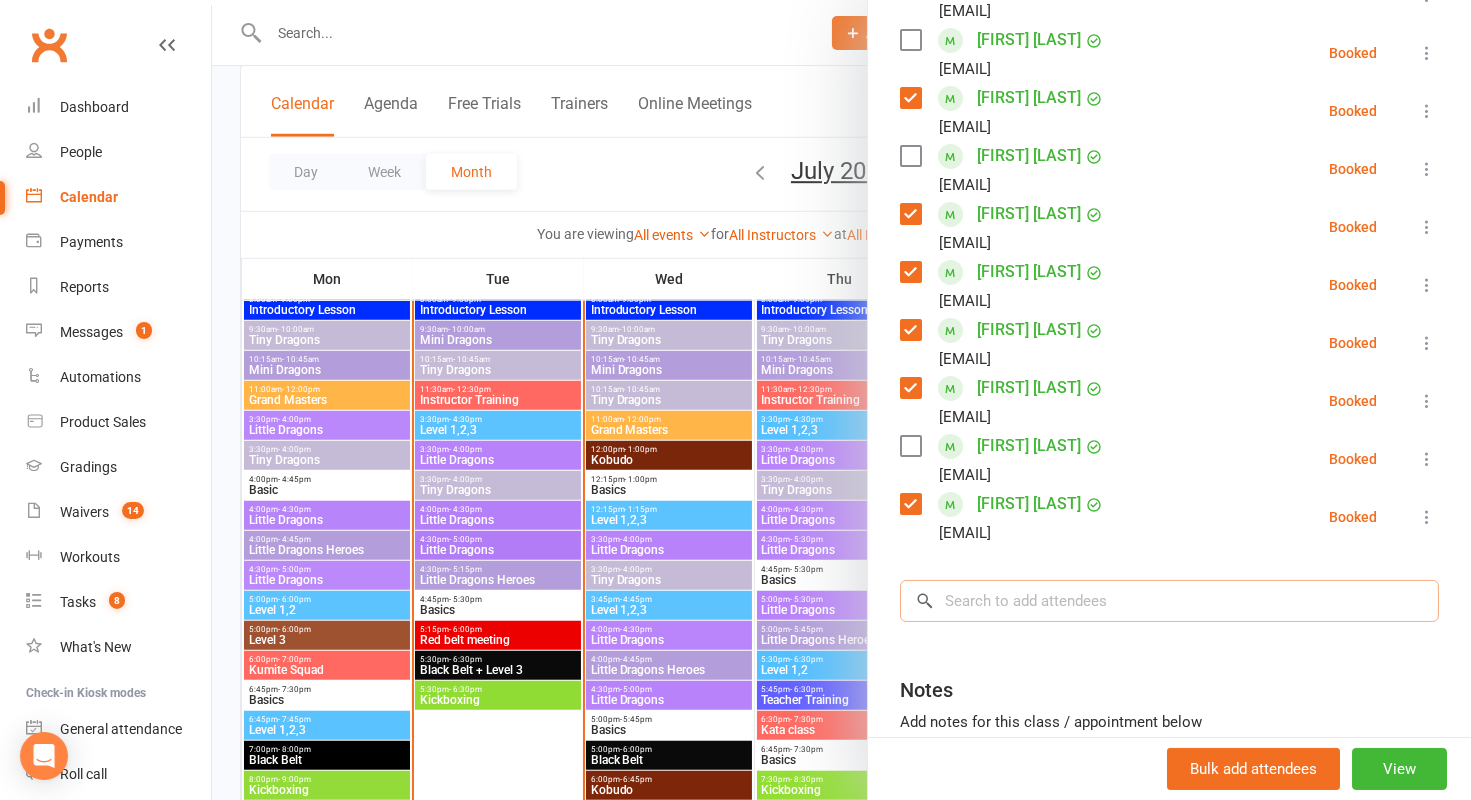 click at bounding box center [1169, 601] 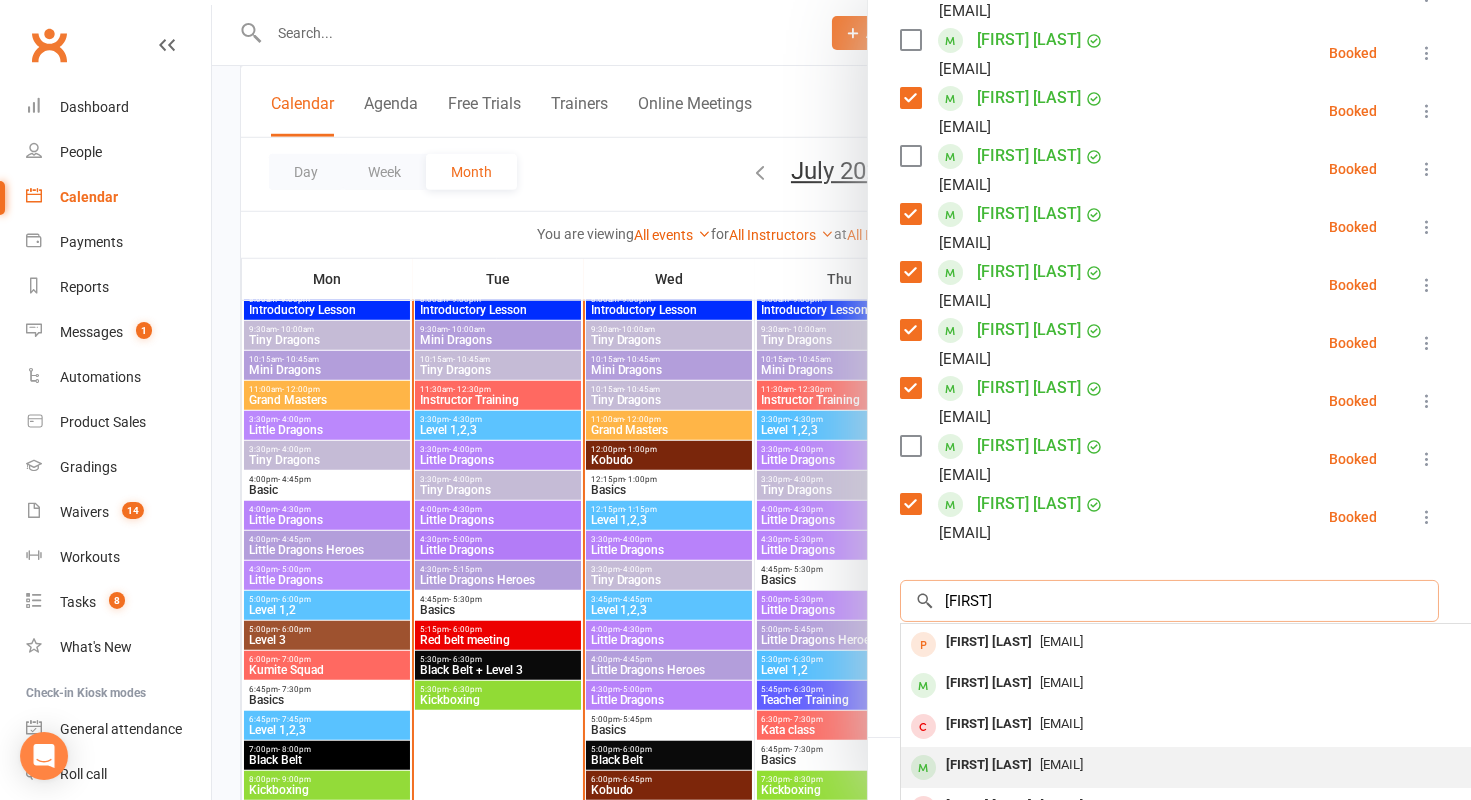 type on "[FIRST]" 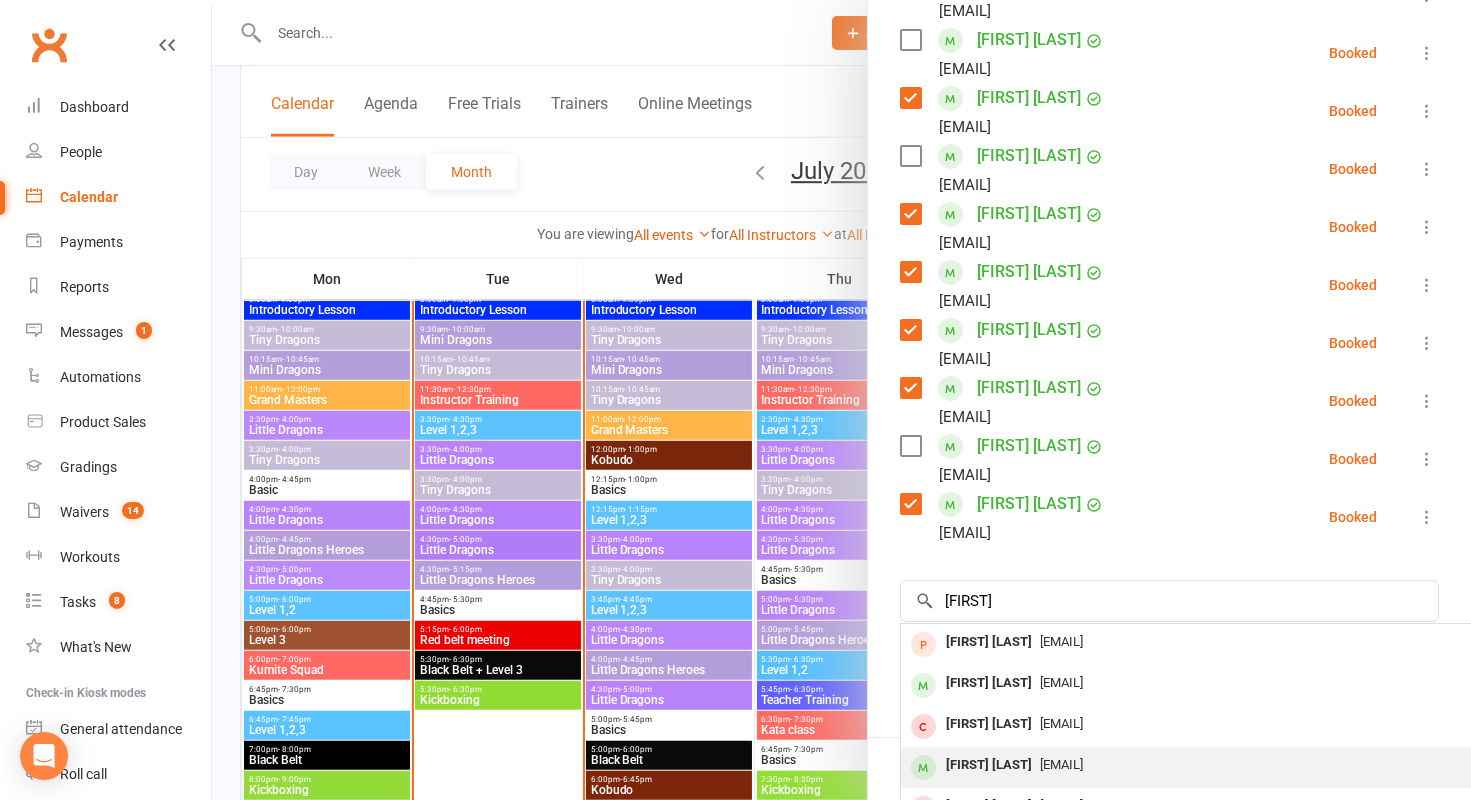 click on "[FIRST] [LAST]" at bounding box center (989, 765) 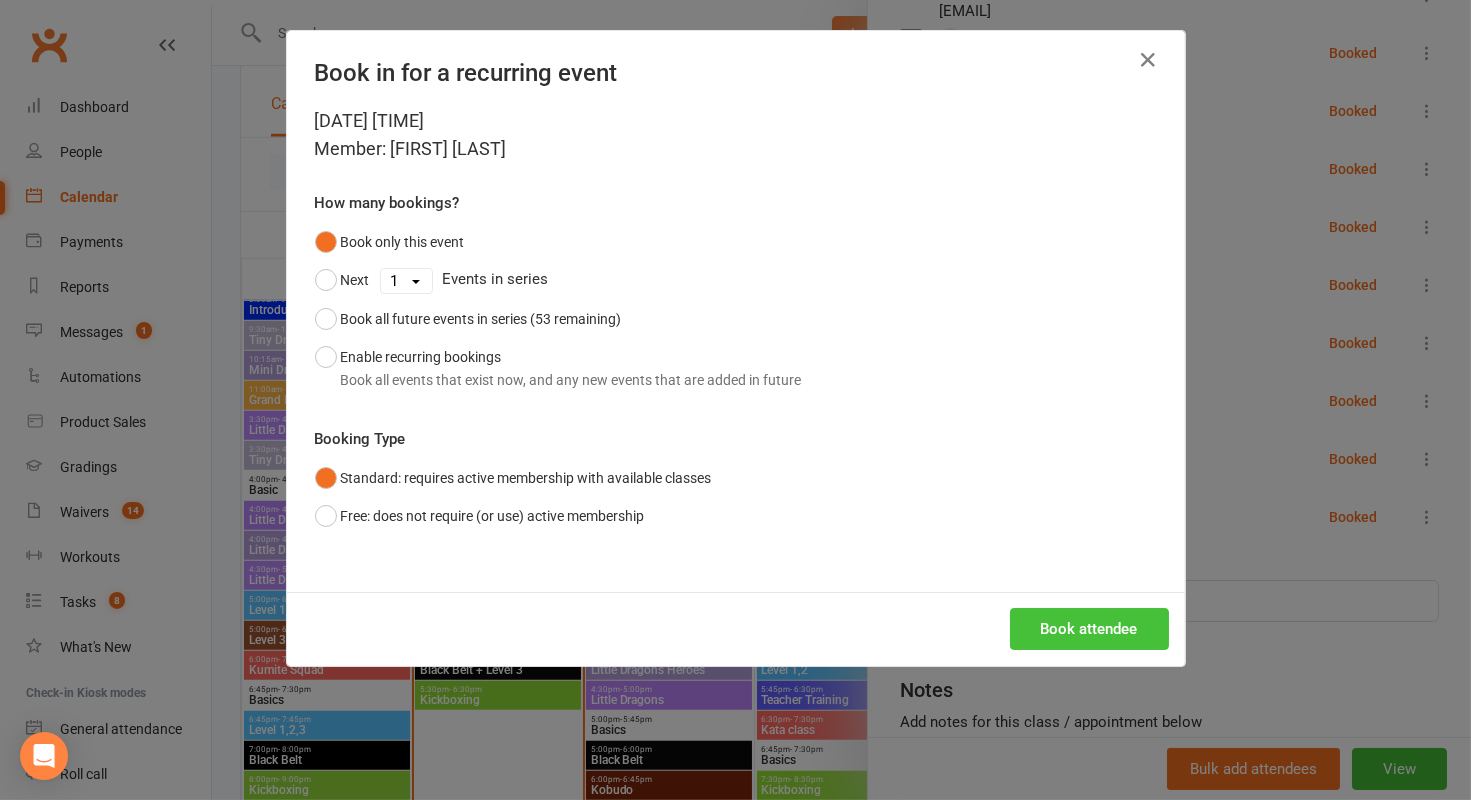 click on "Book attendee" at bounding box center (1089, 629) 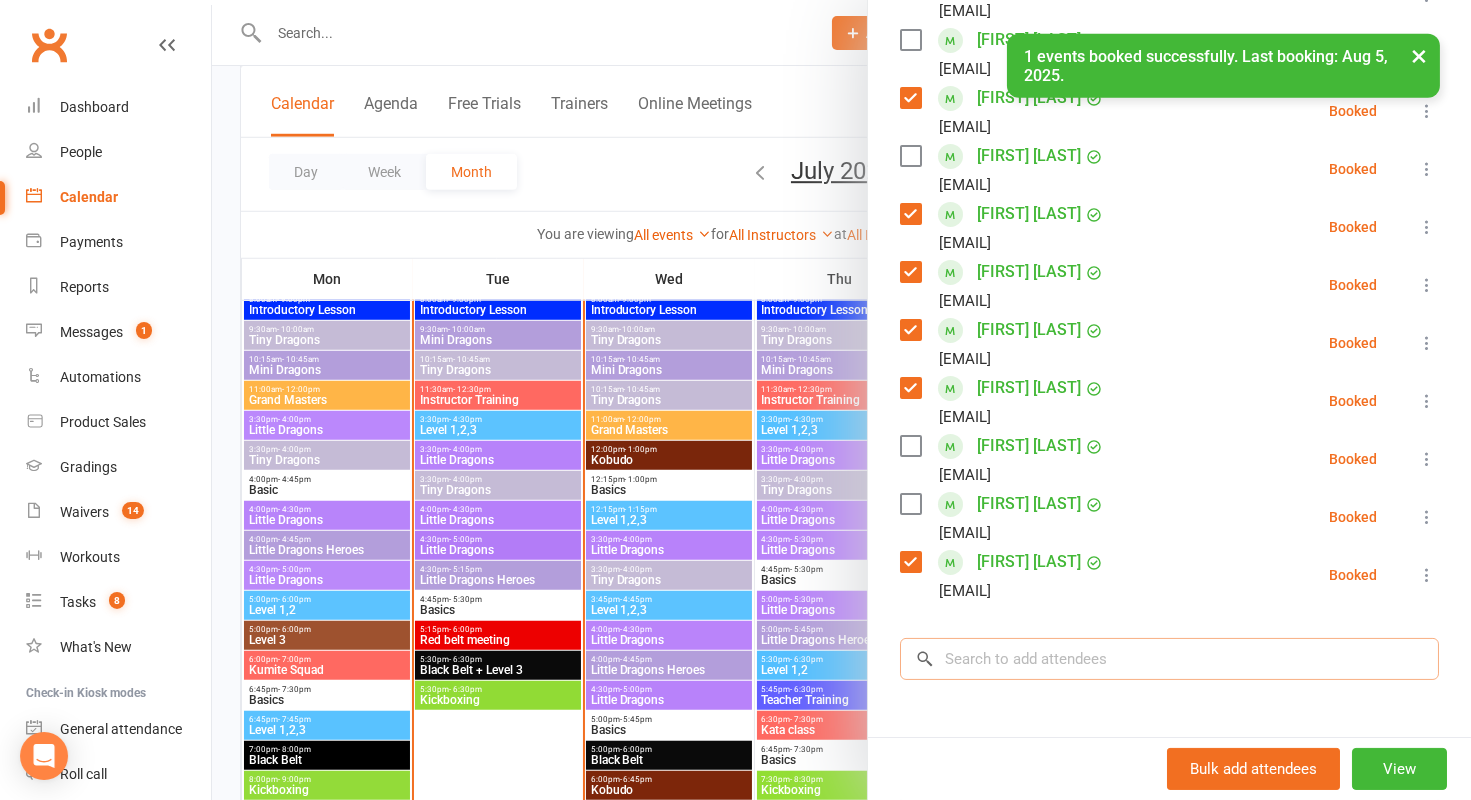 click at bounding box center [1169, 659] 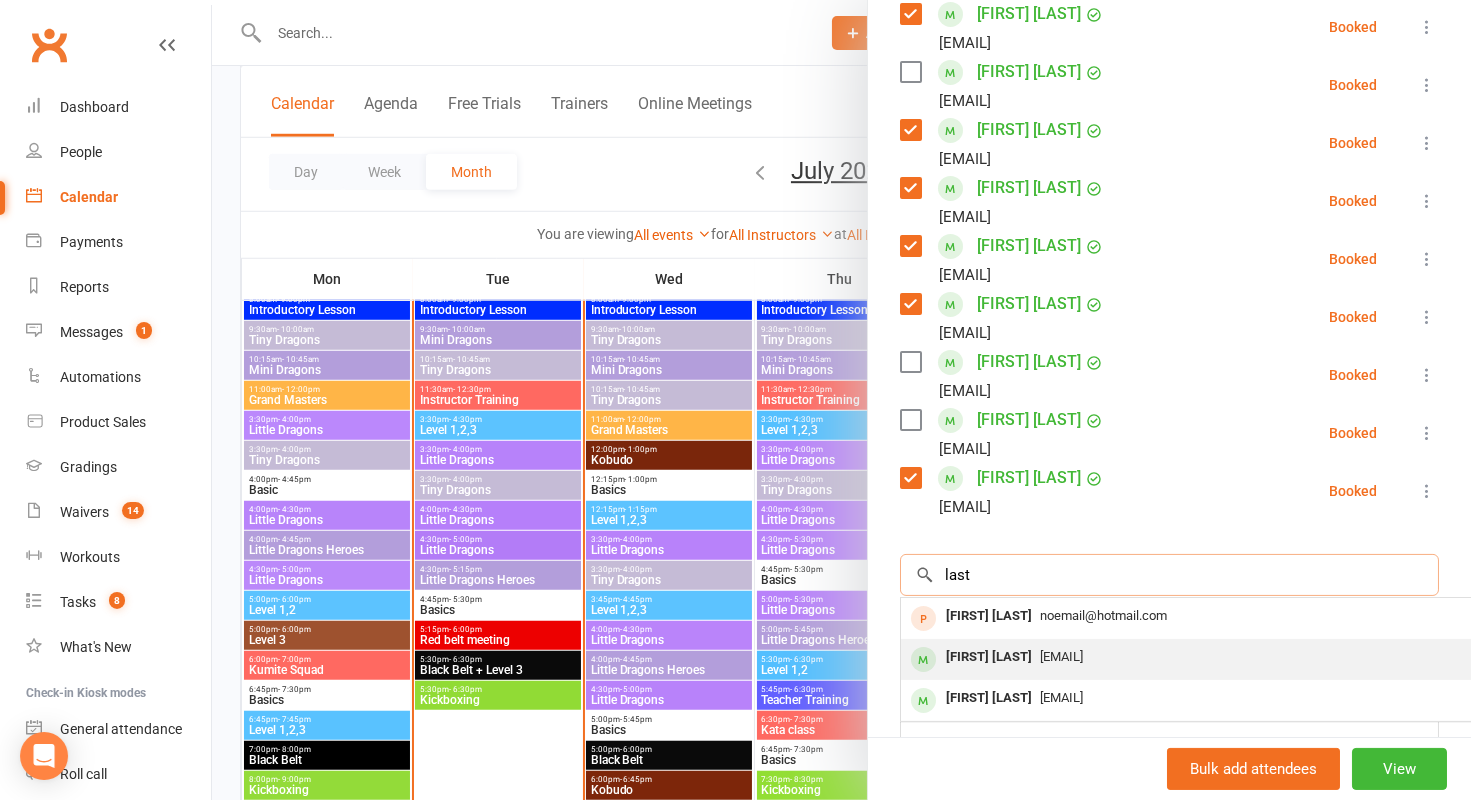 scroll, scrollTop: 491, scrollLeft: 0, axis: vertical 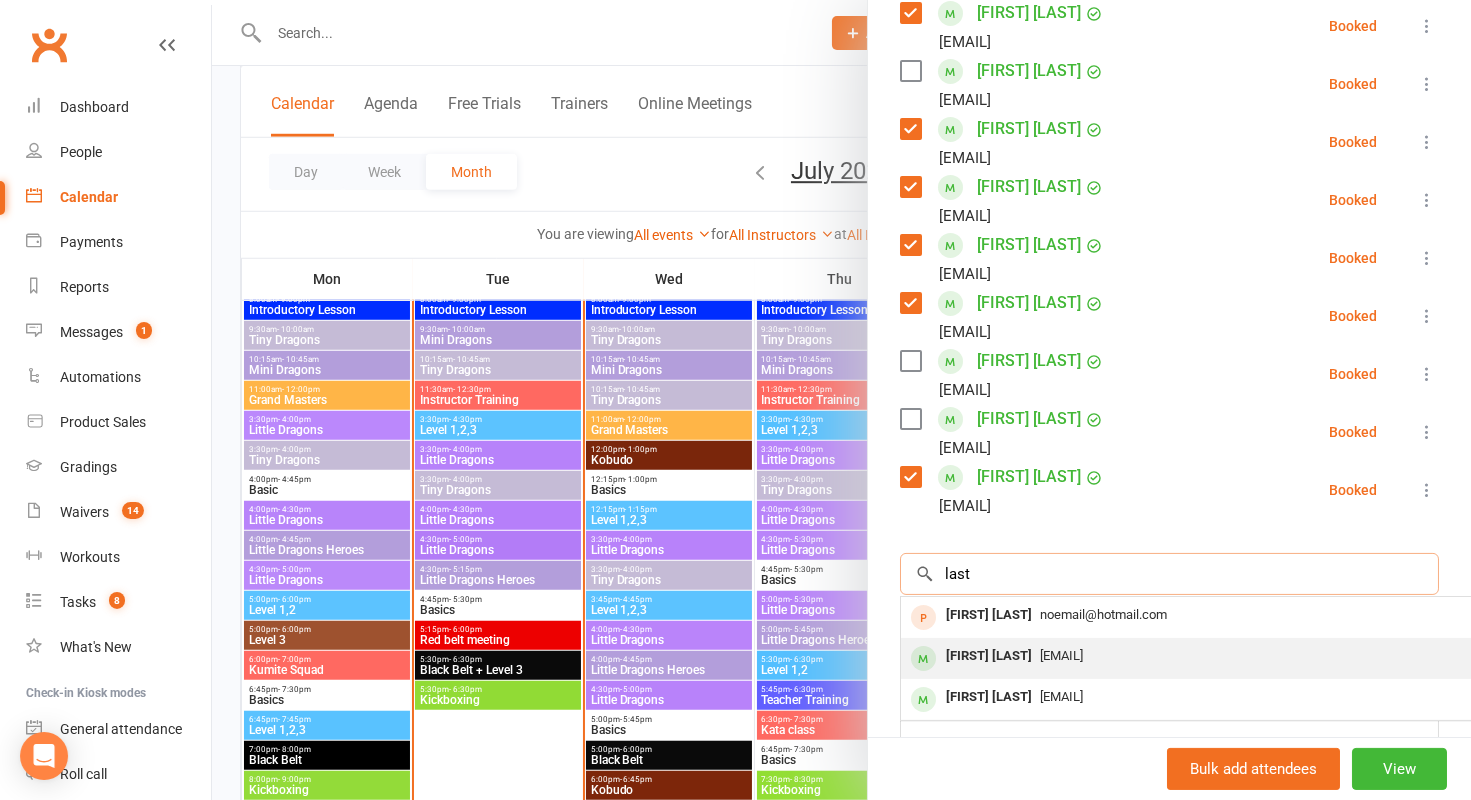 type on "last" 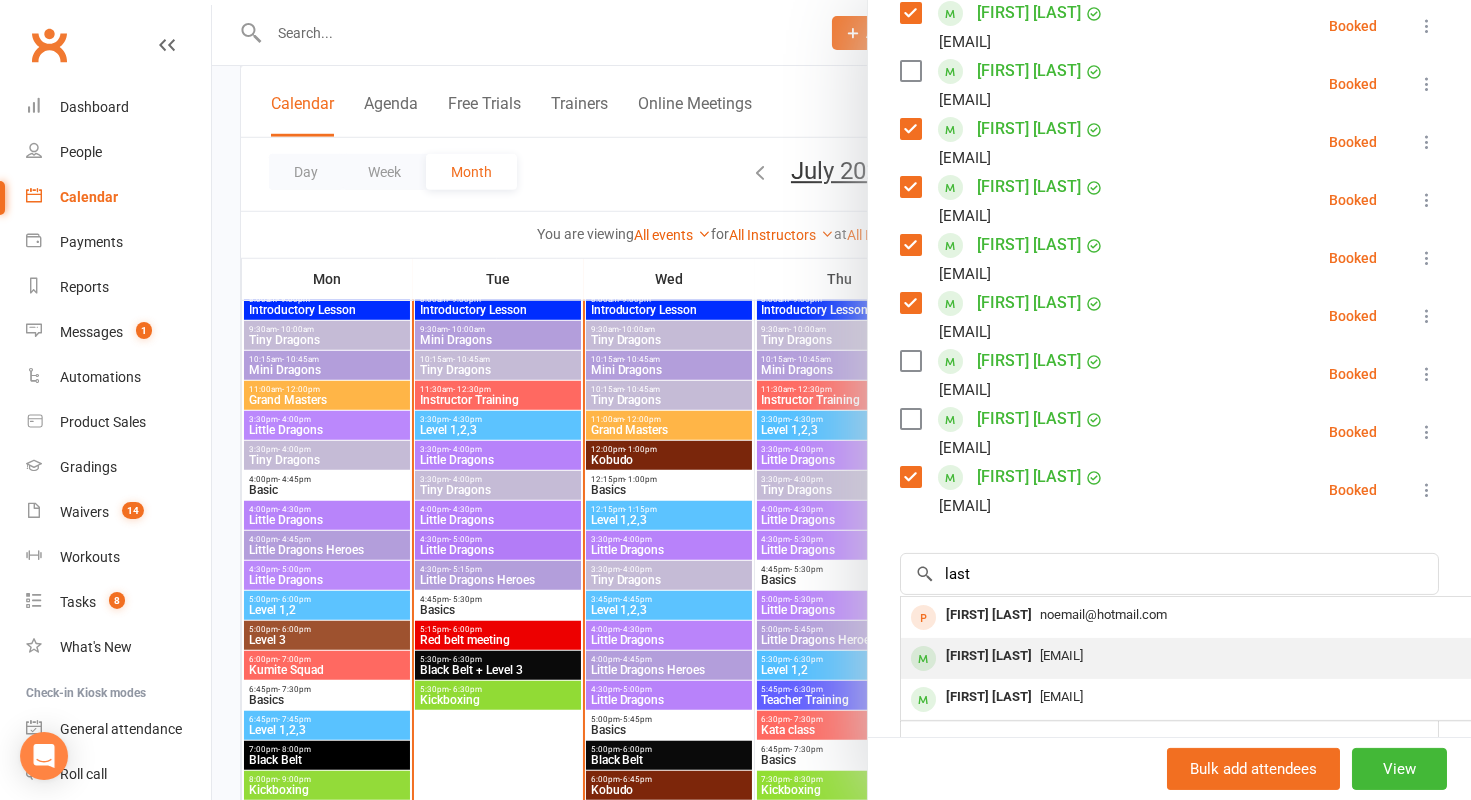 click on "[EMAIL]" at bounding box center (1061, 655) 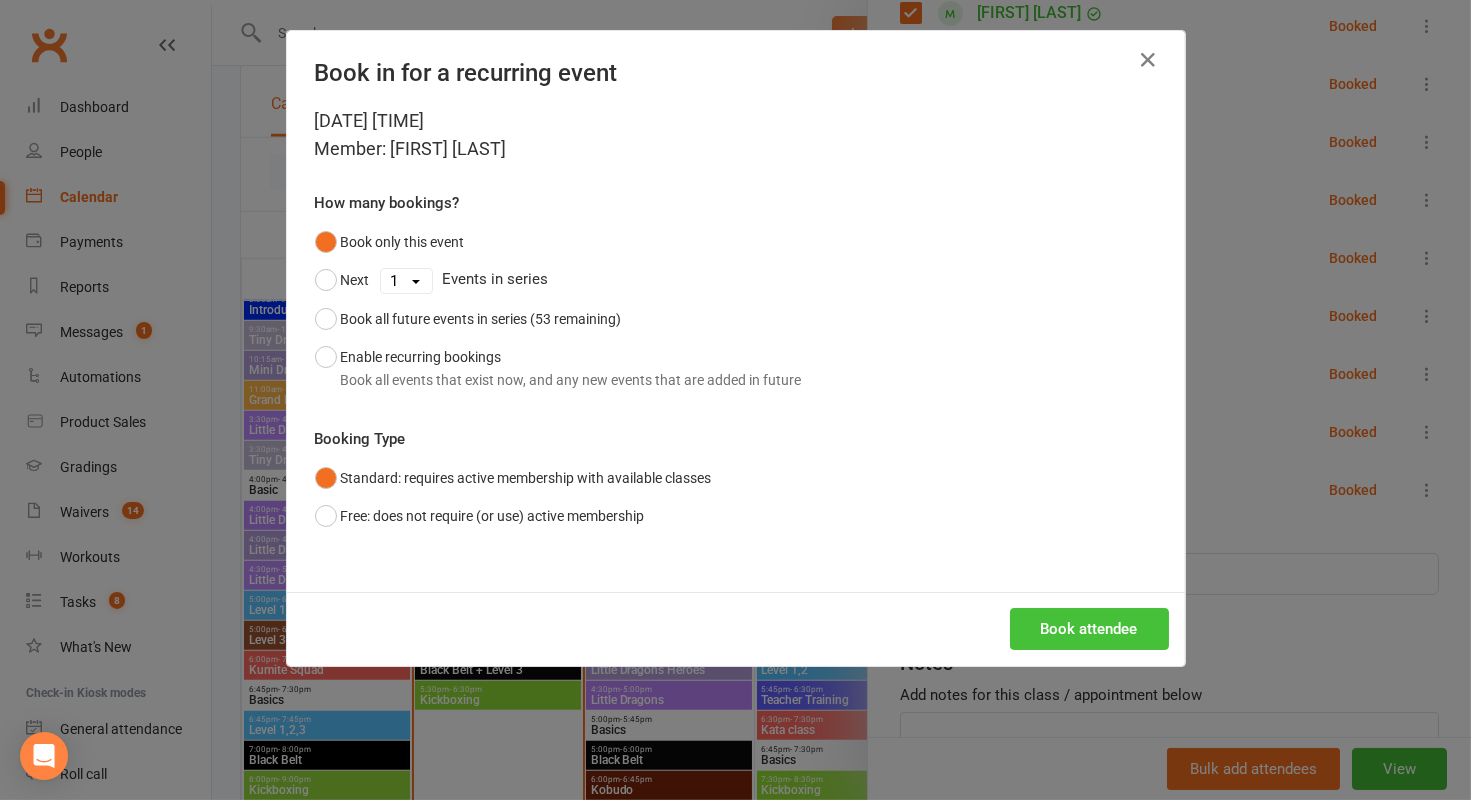 click on "Book attendee" at bounding box center [1089, 629] 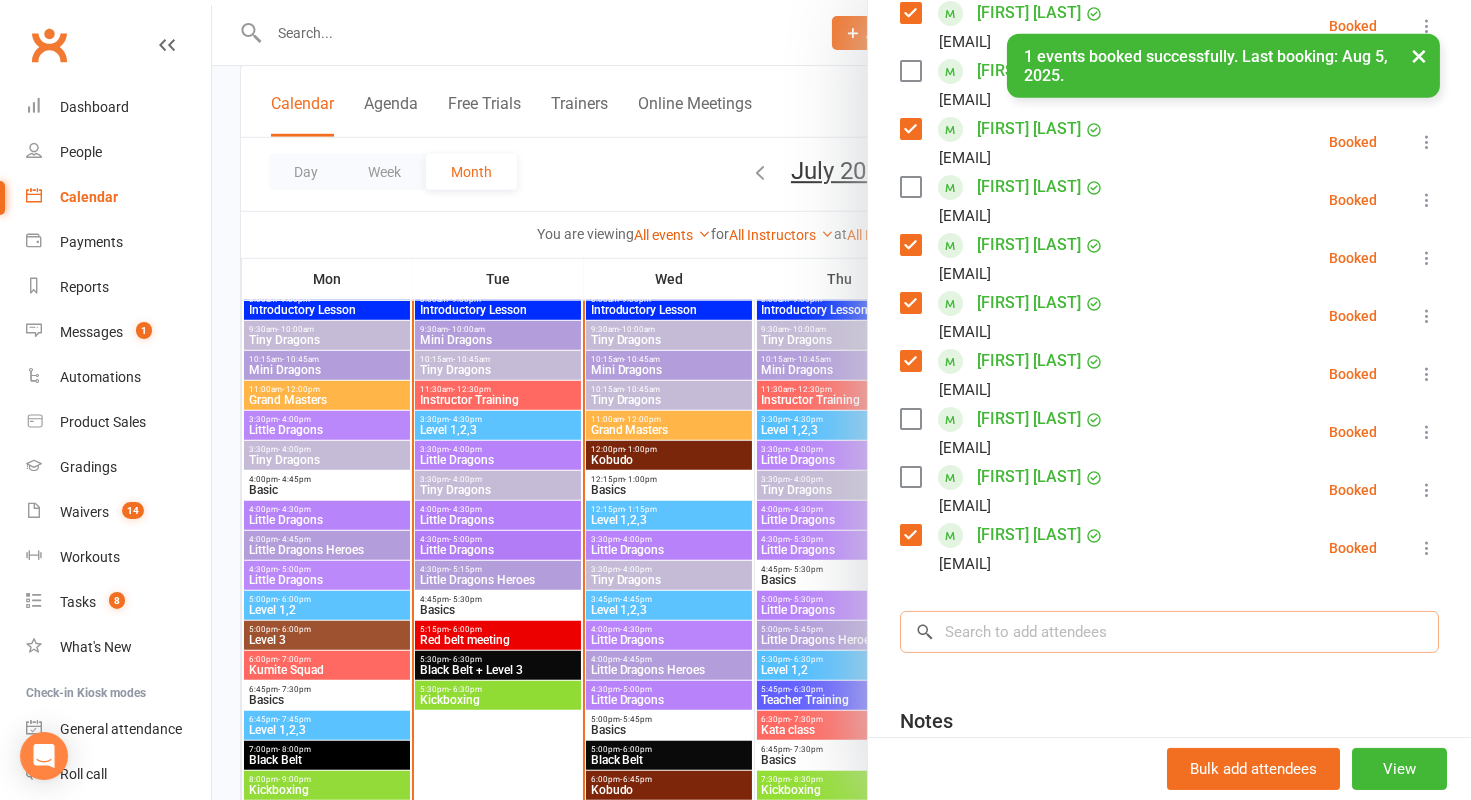 click at bounding box center (1169, 632) 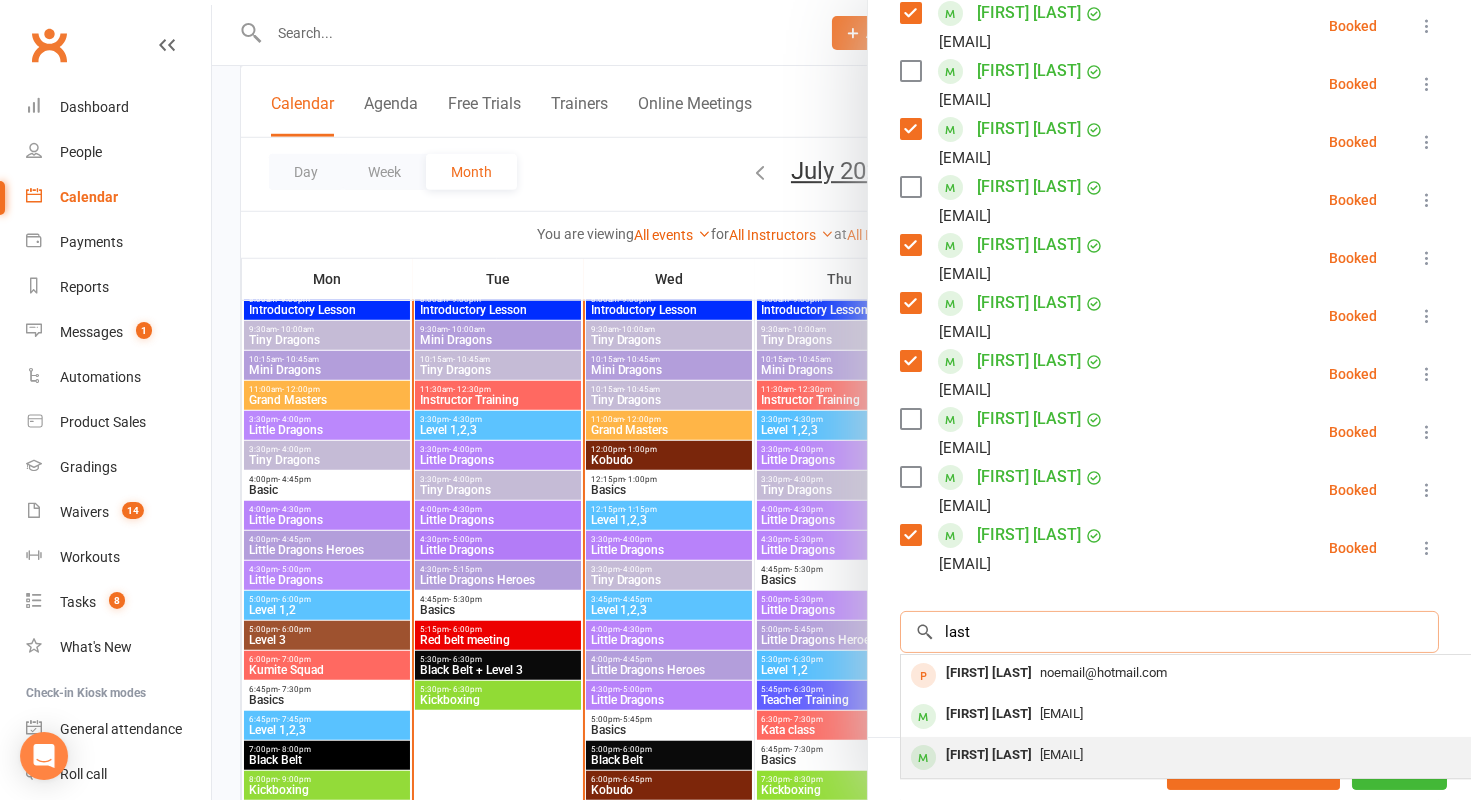 type on "last" 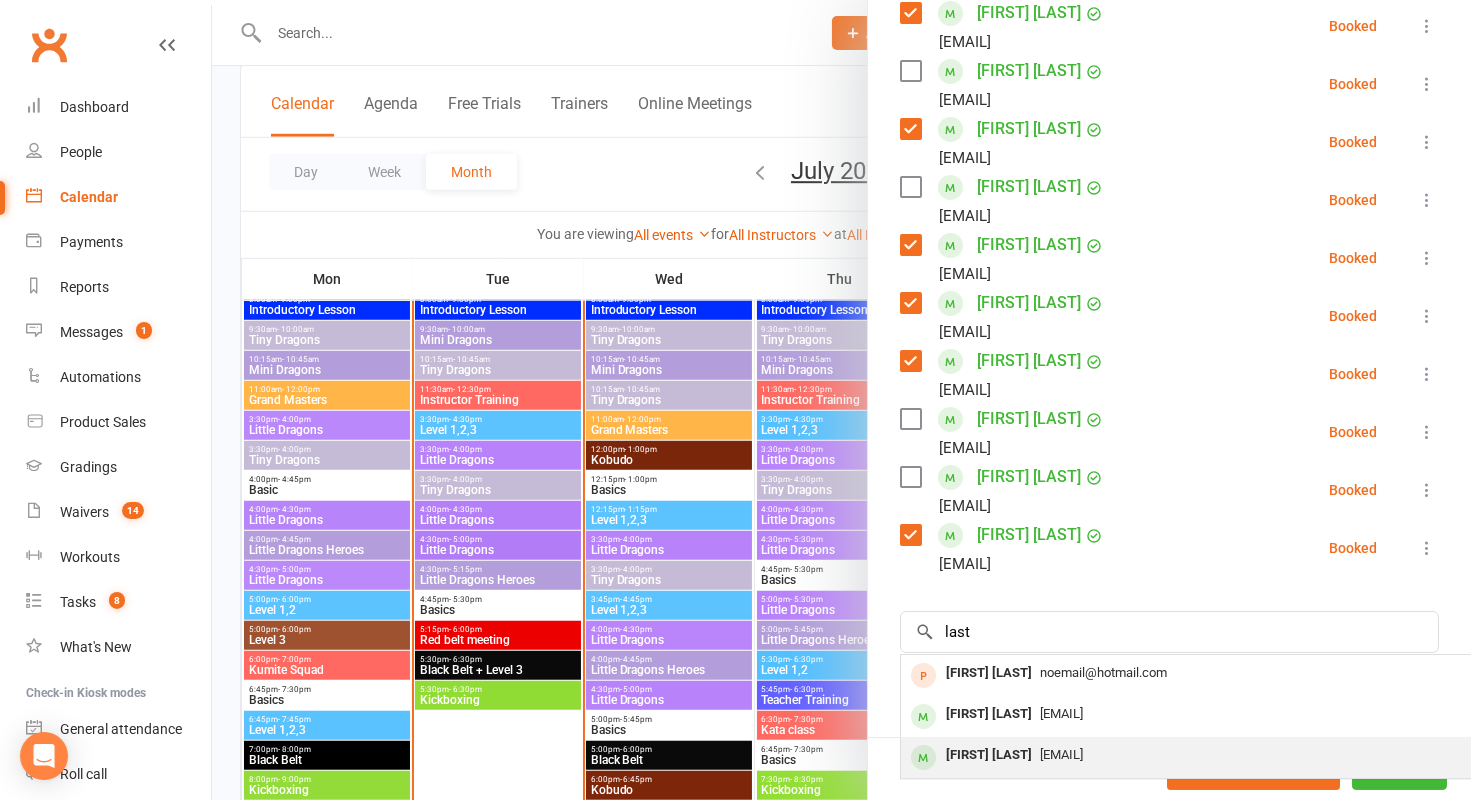 click on "[FIRST] [LAST]" at bounding box center (989, 755) 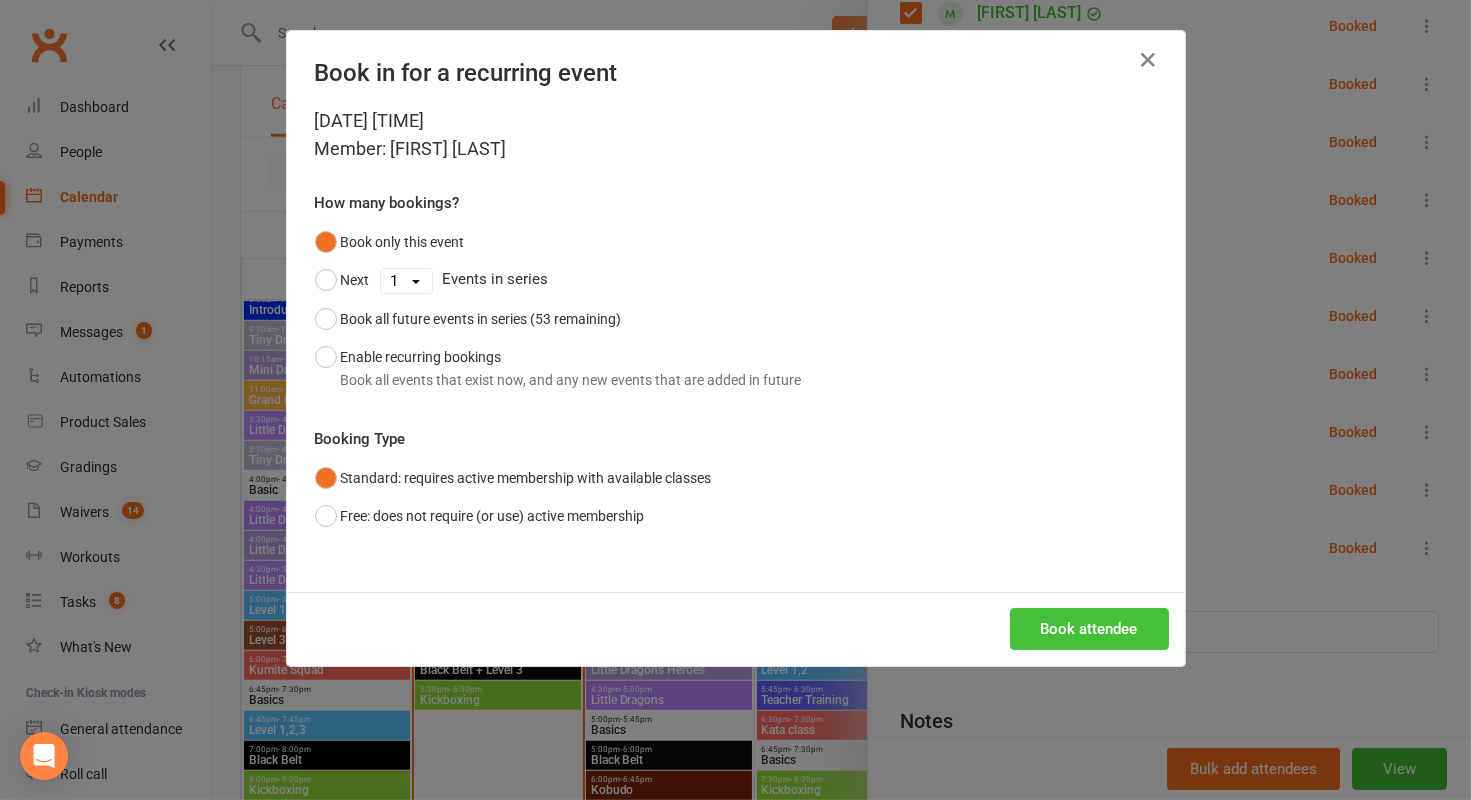 click on "Book attendee" at bounding box center [1089, 629] 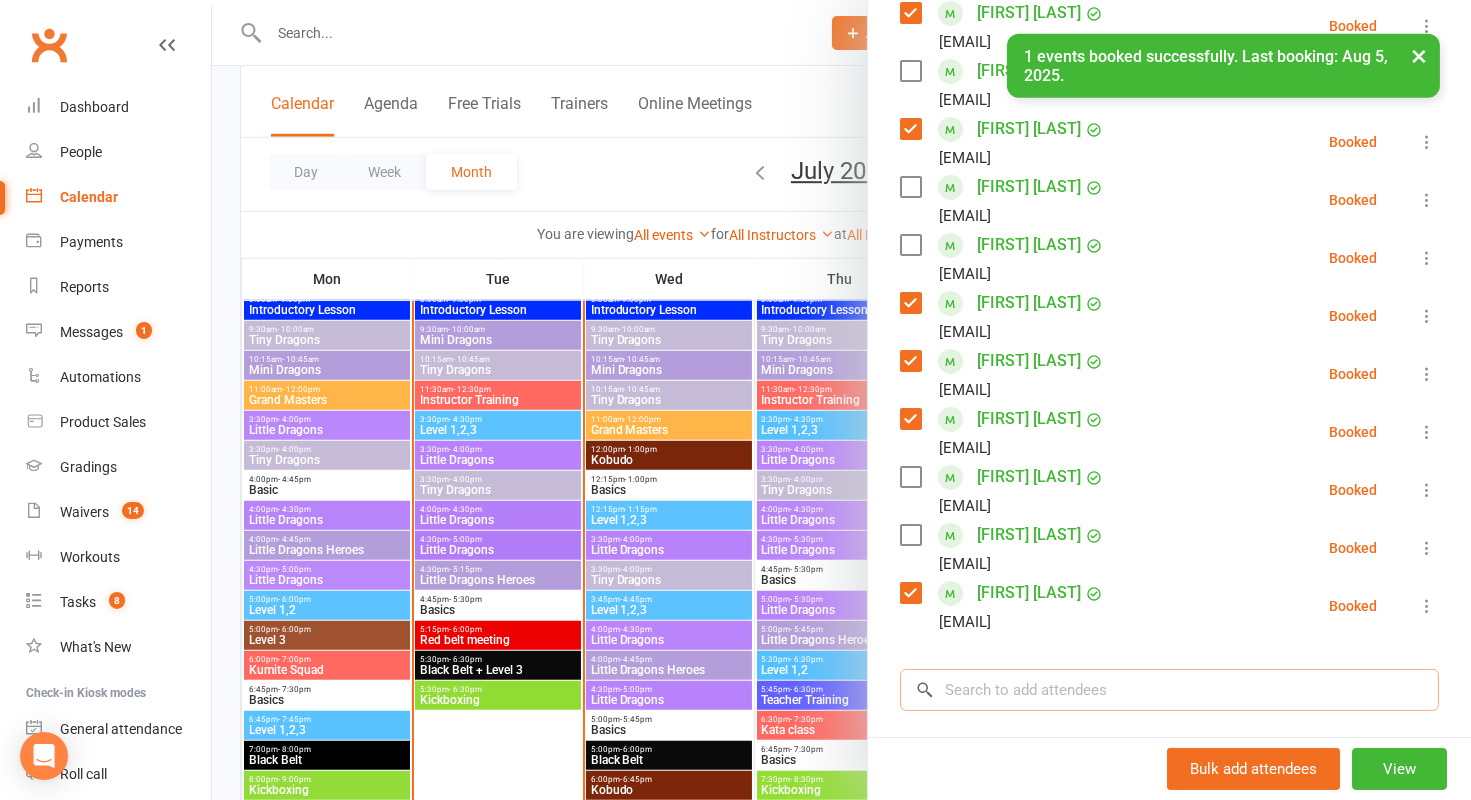 click at bounding box center [1169, 690] 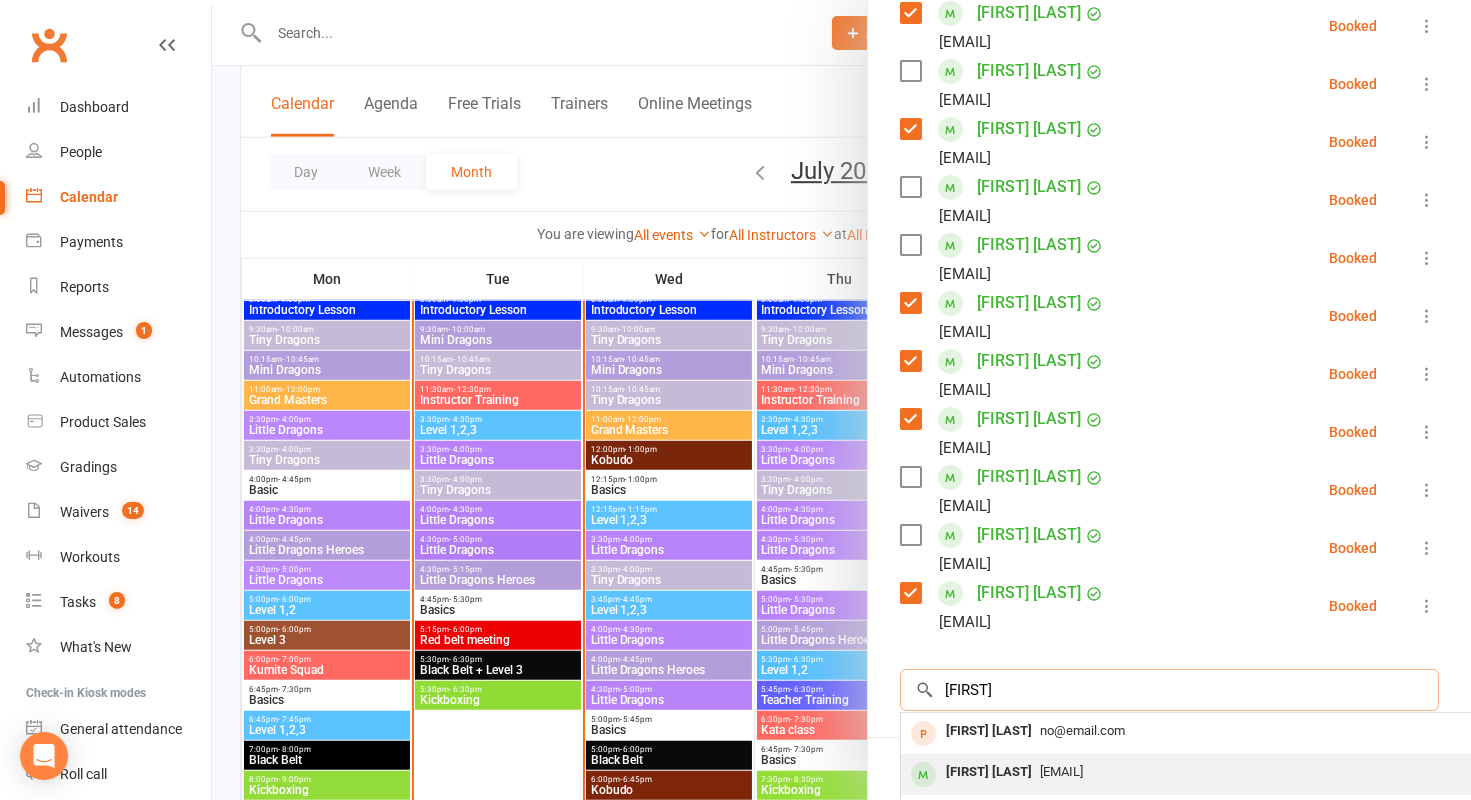 scroll, scrollTop: 108, scrollLeft: 0, axis: vertical 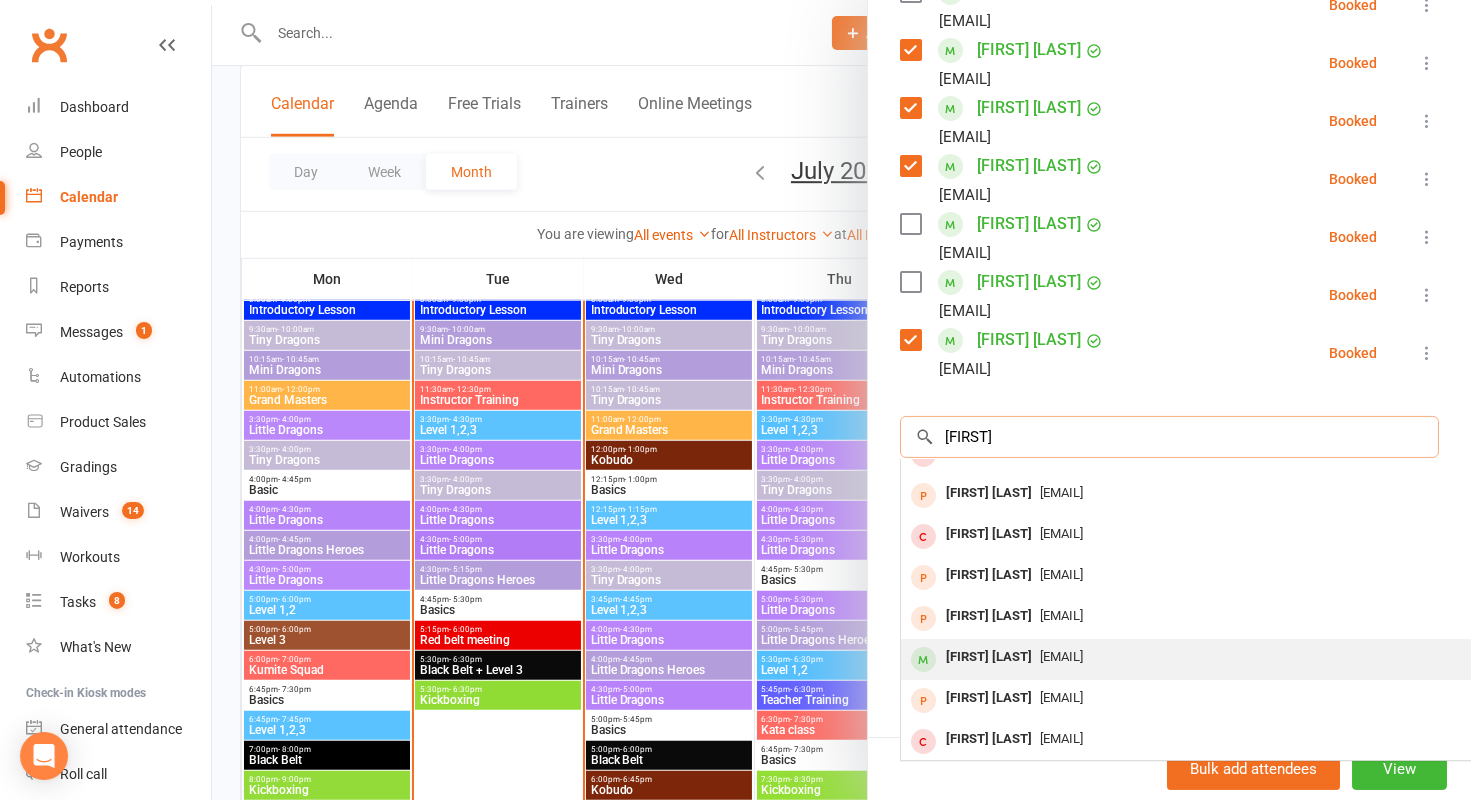 type on "[FIRST]" 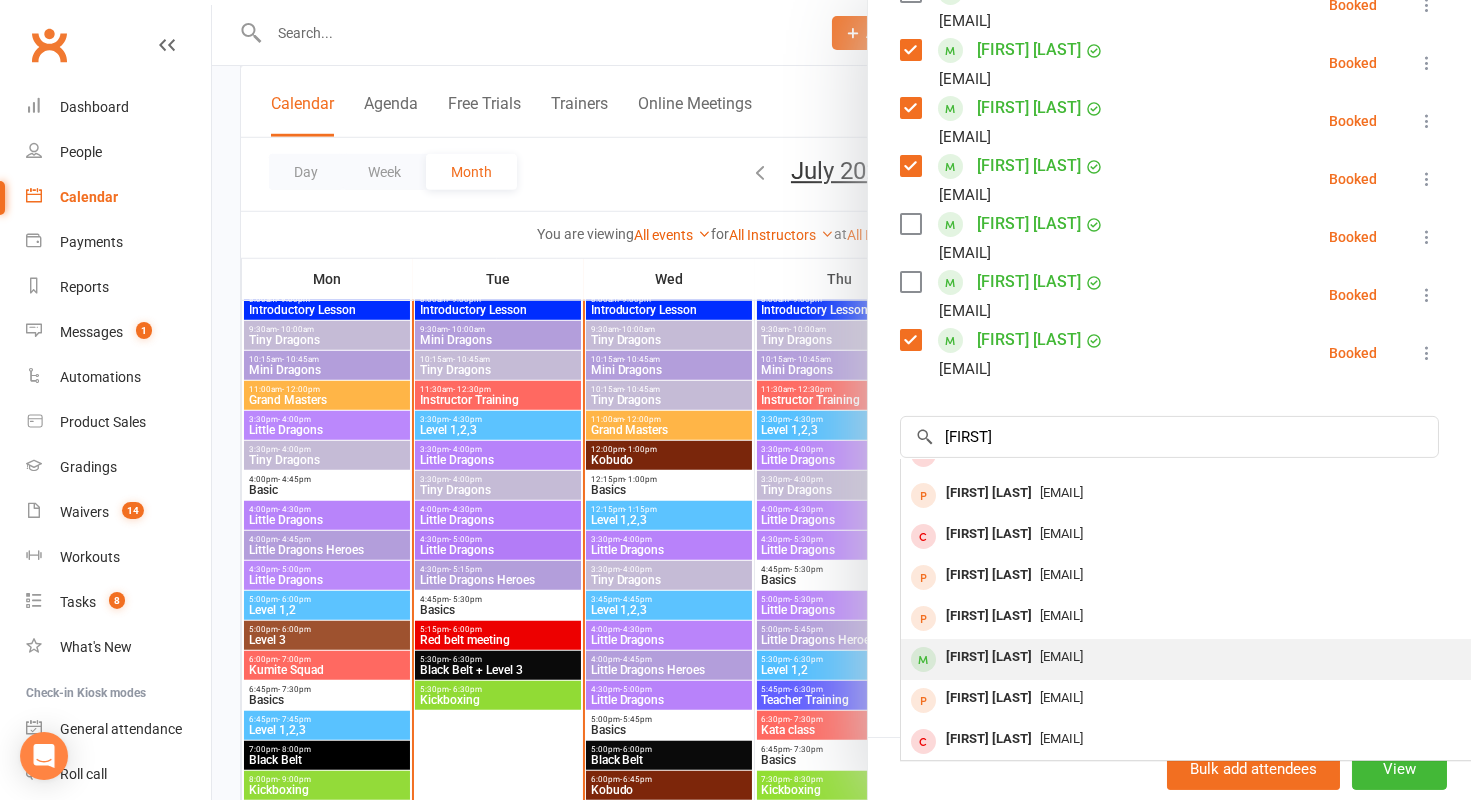 click on "[FIRST] [LAST]" at bounding box center [989, 657] 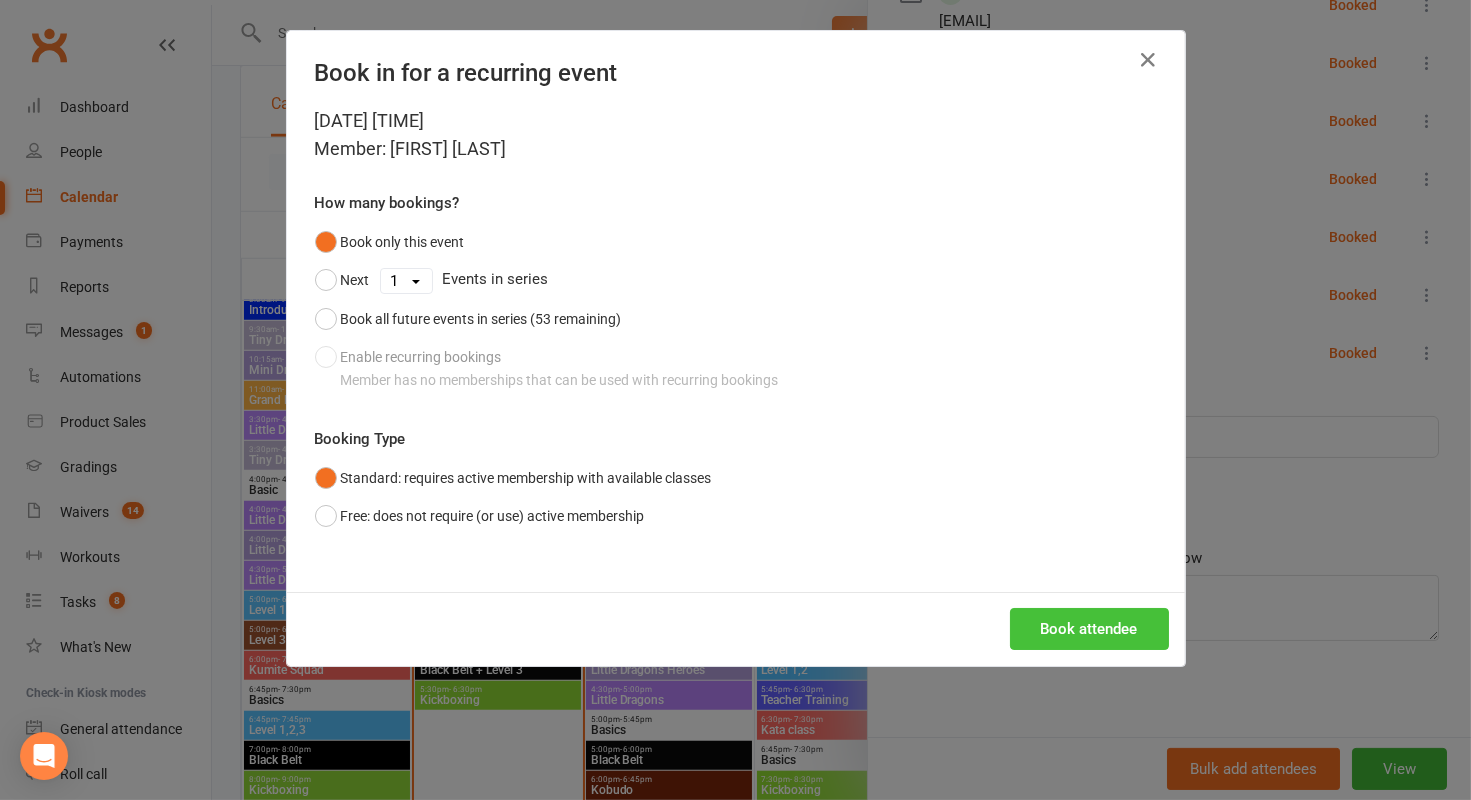click on "Book attendee" at bounding box center (1089, 629) 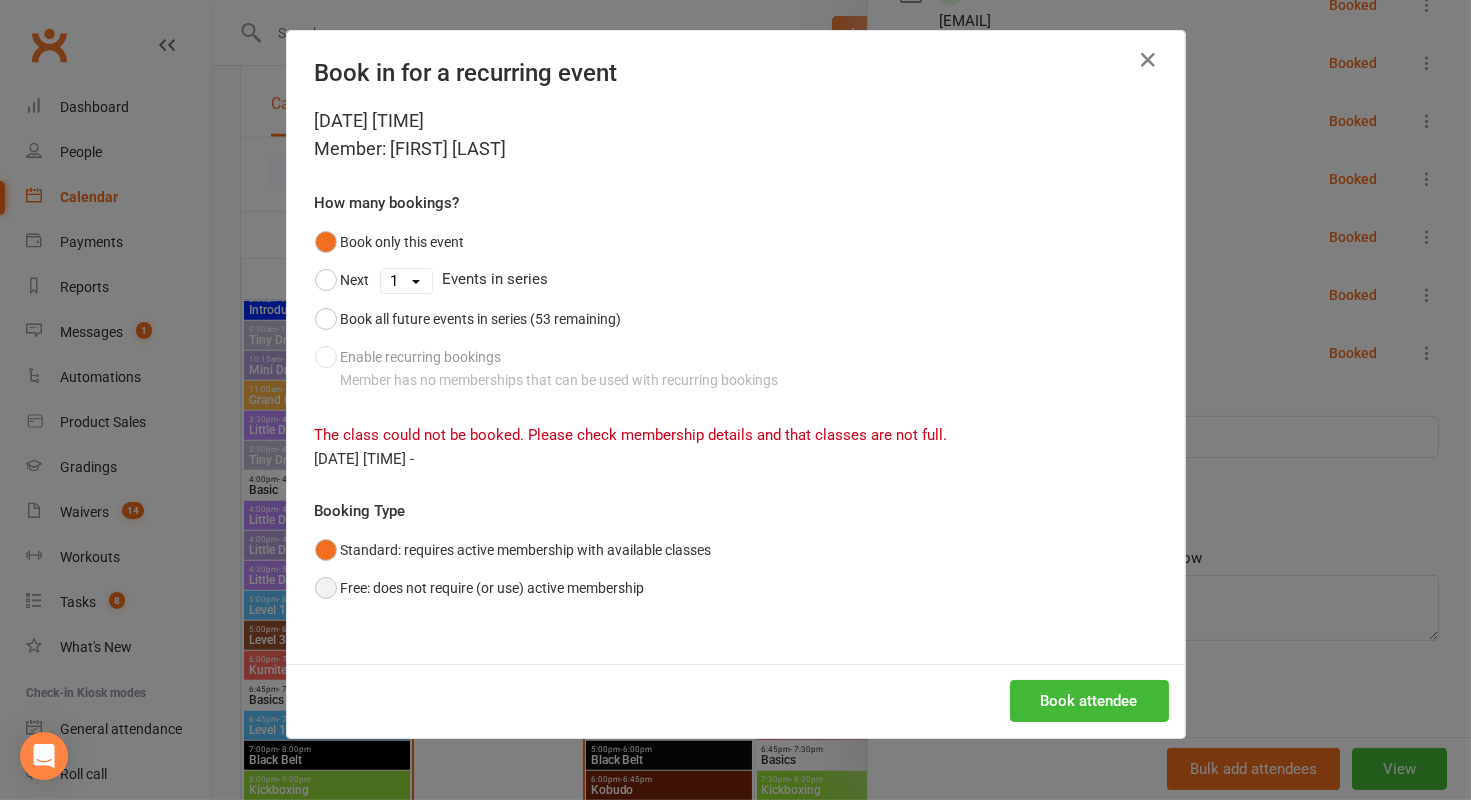 click on "Free: does not require (or use) active membership" at bounding box center [480, 588] 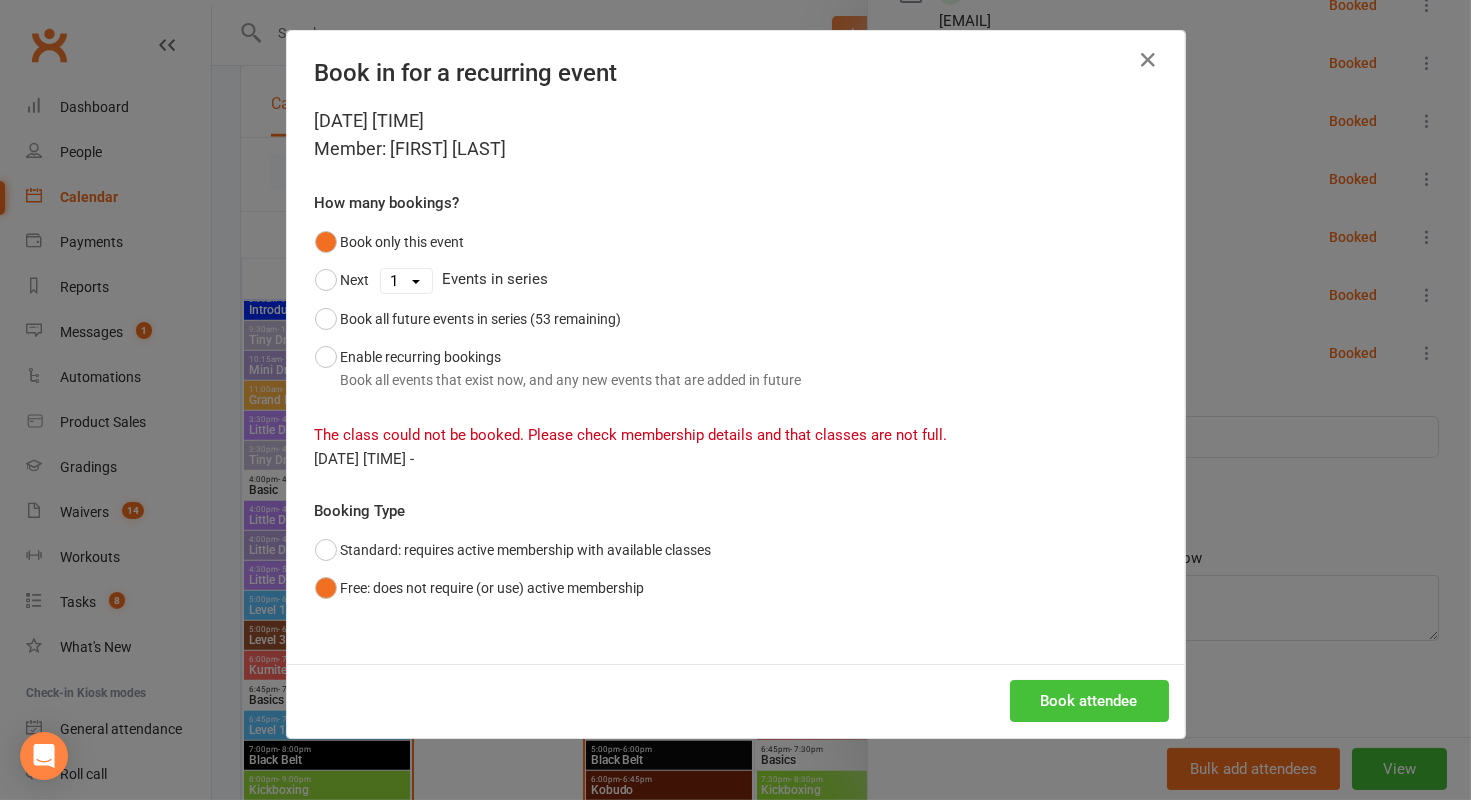 click on "Book attendee" at bounding box center (1089, 701) 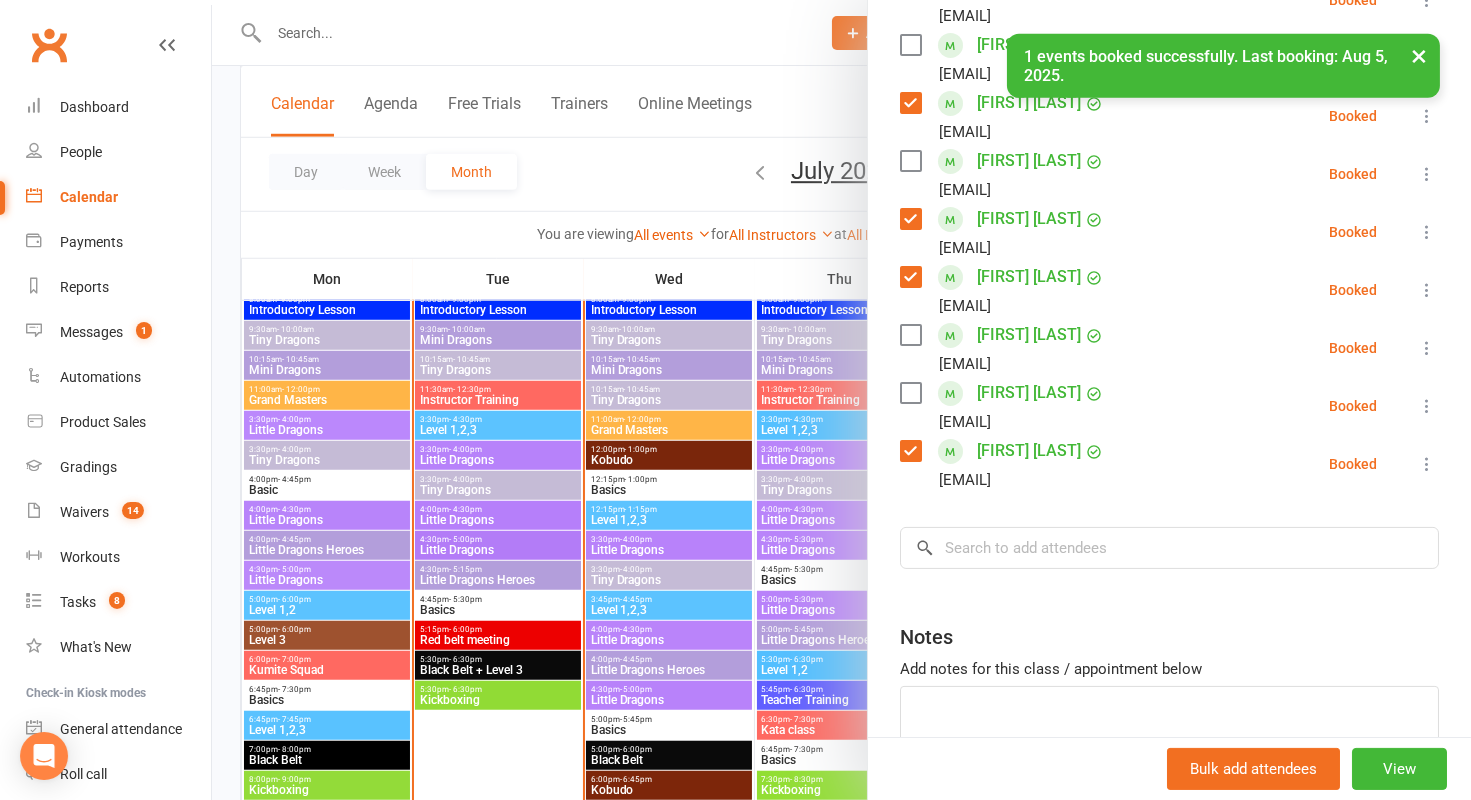 click at bounding box center [910, 393] 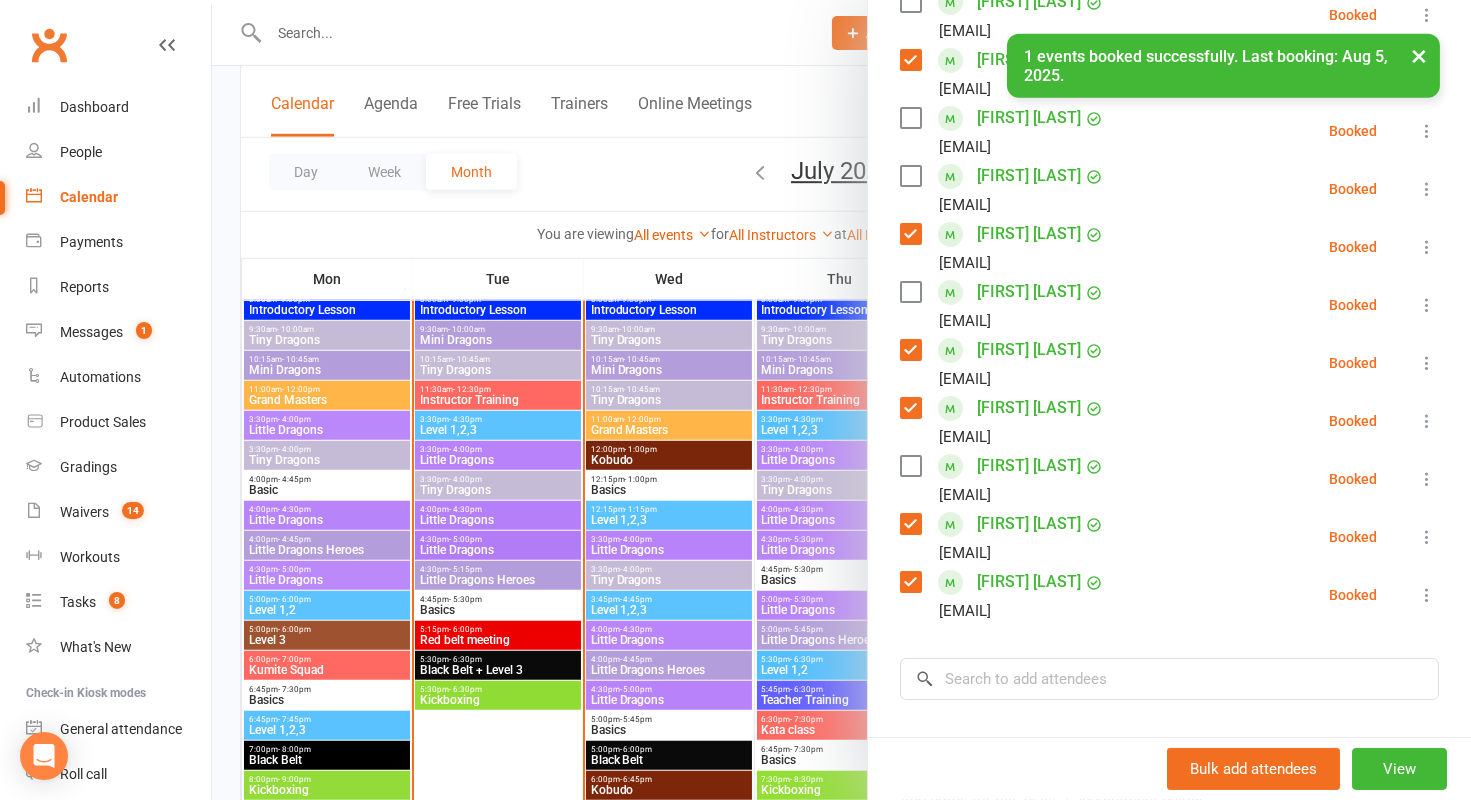 scroll, scrollTop: 557, scrollLeft: 0, axis: vertical 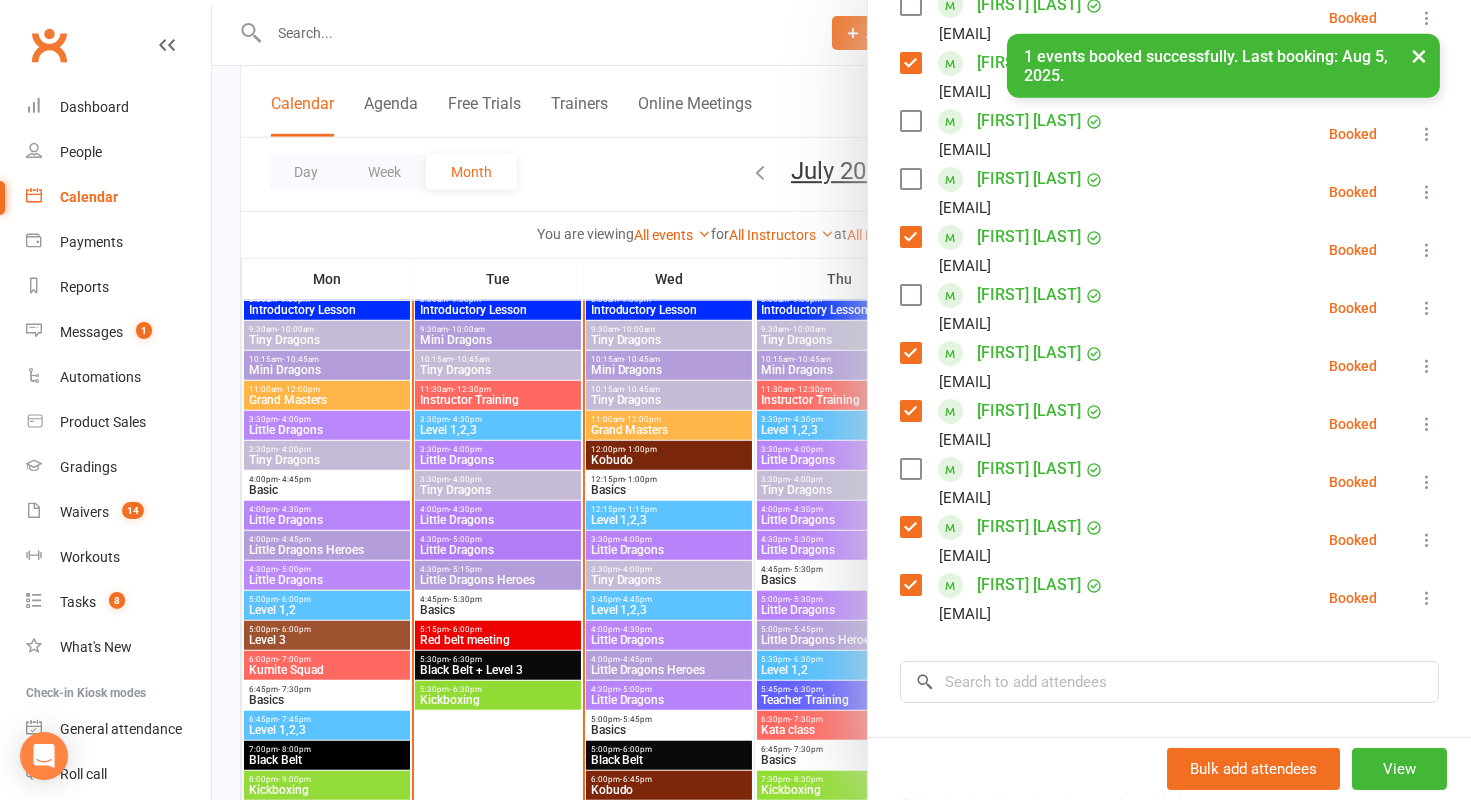 click at bounding box center [910, 295] 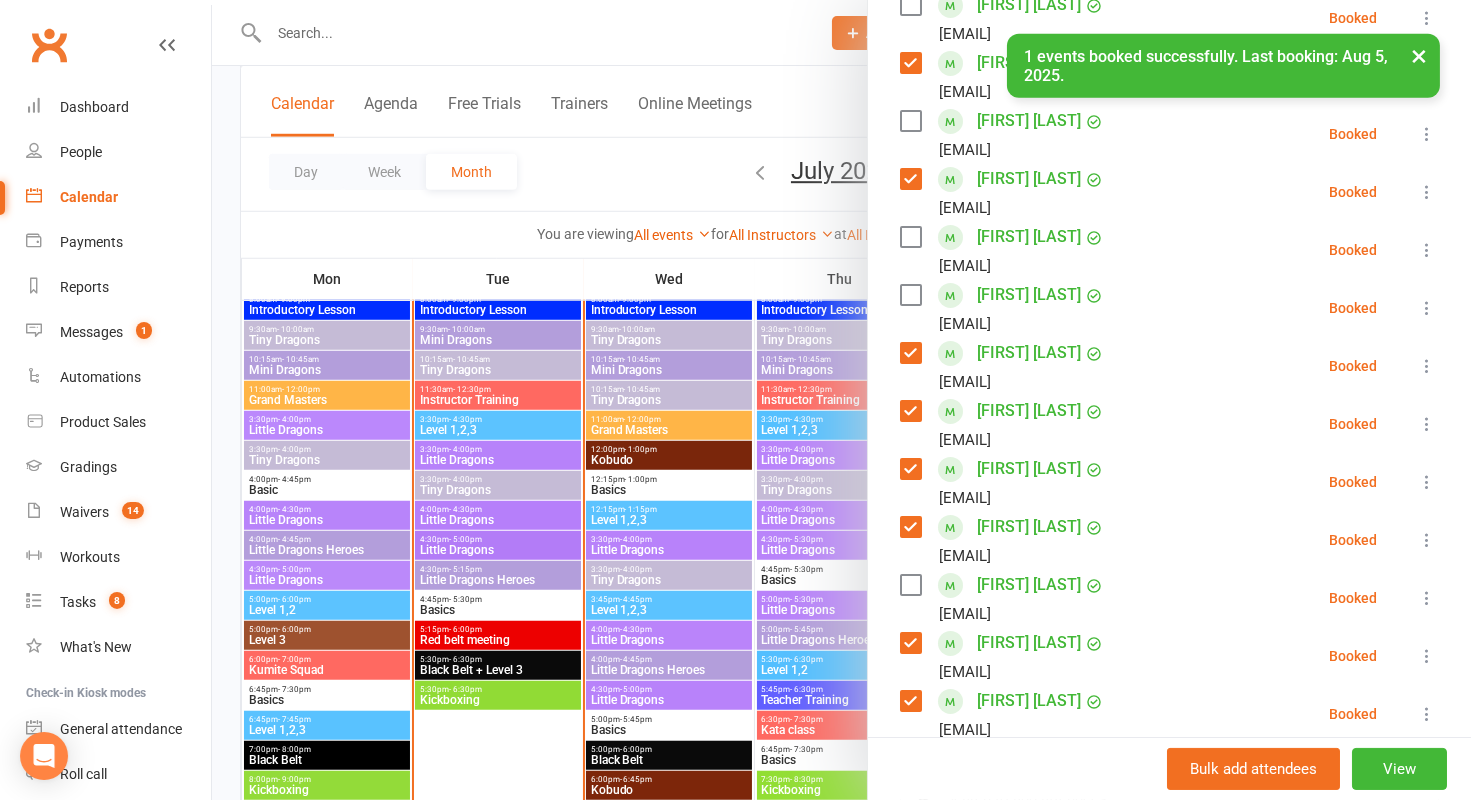 scroll, scrollTop: 435, scrollLeft: 0, axis: vertical 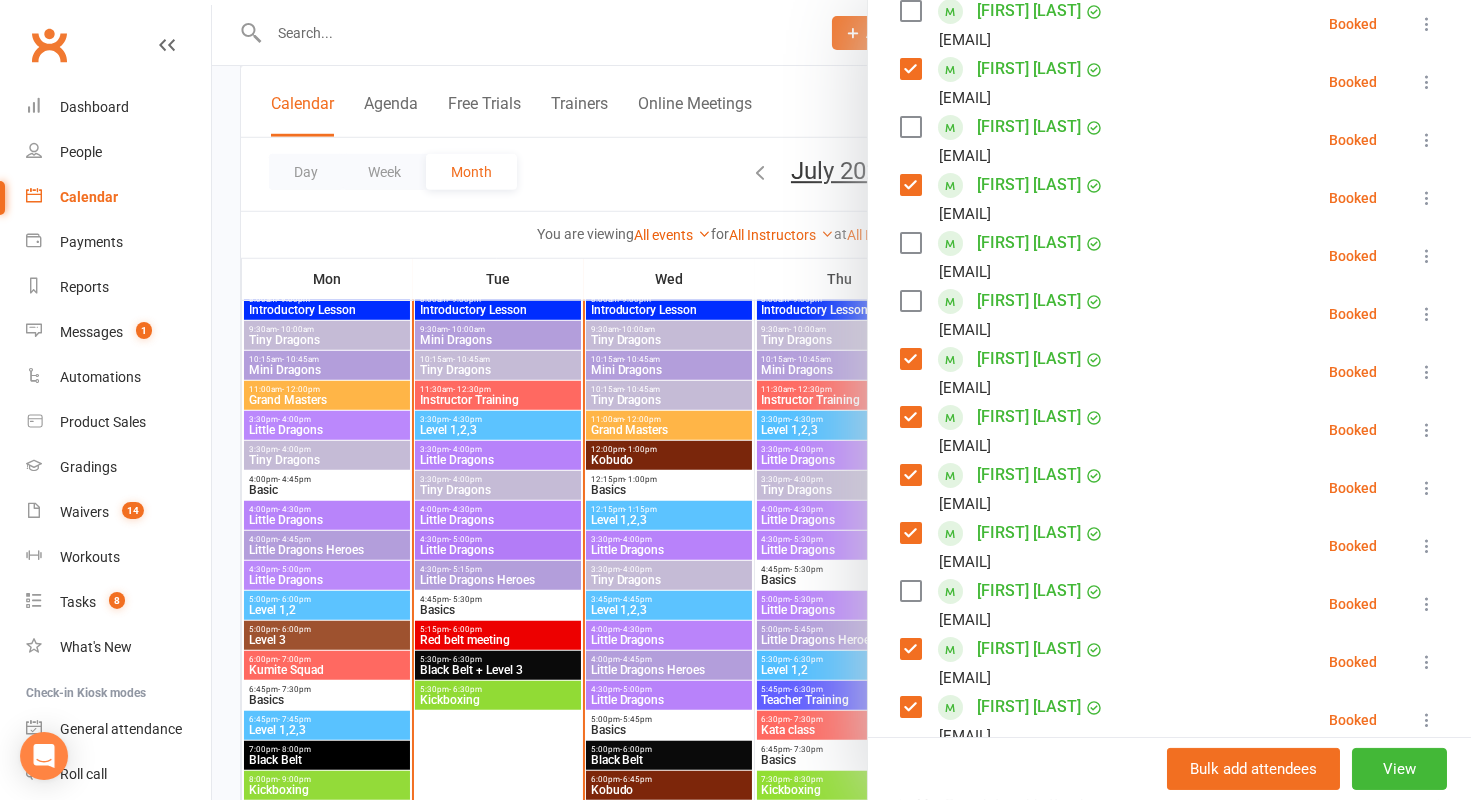 click at bounding box center (910, 301) 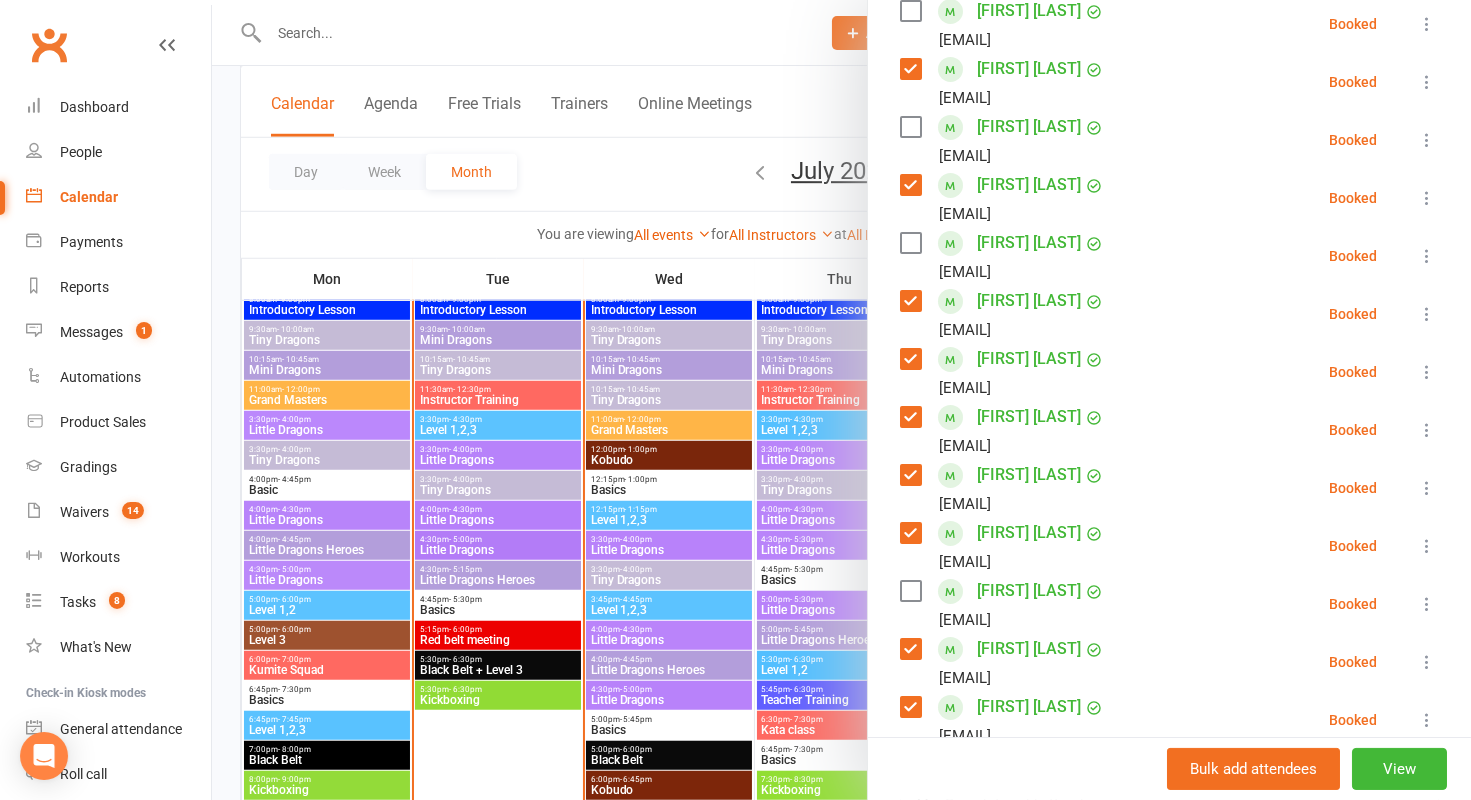 click at bounding box center (910, 243) 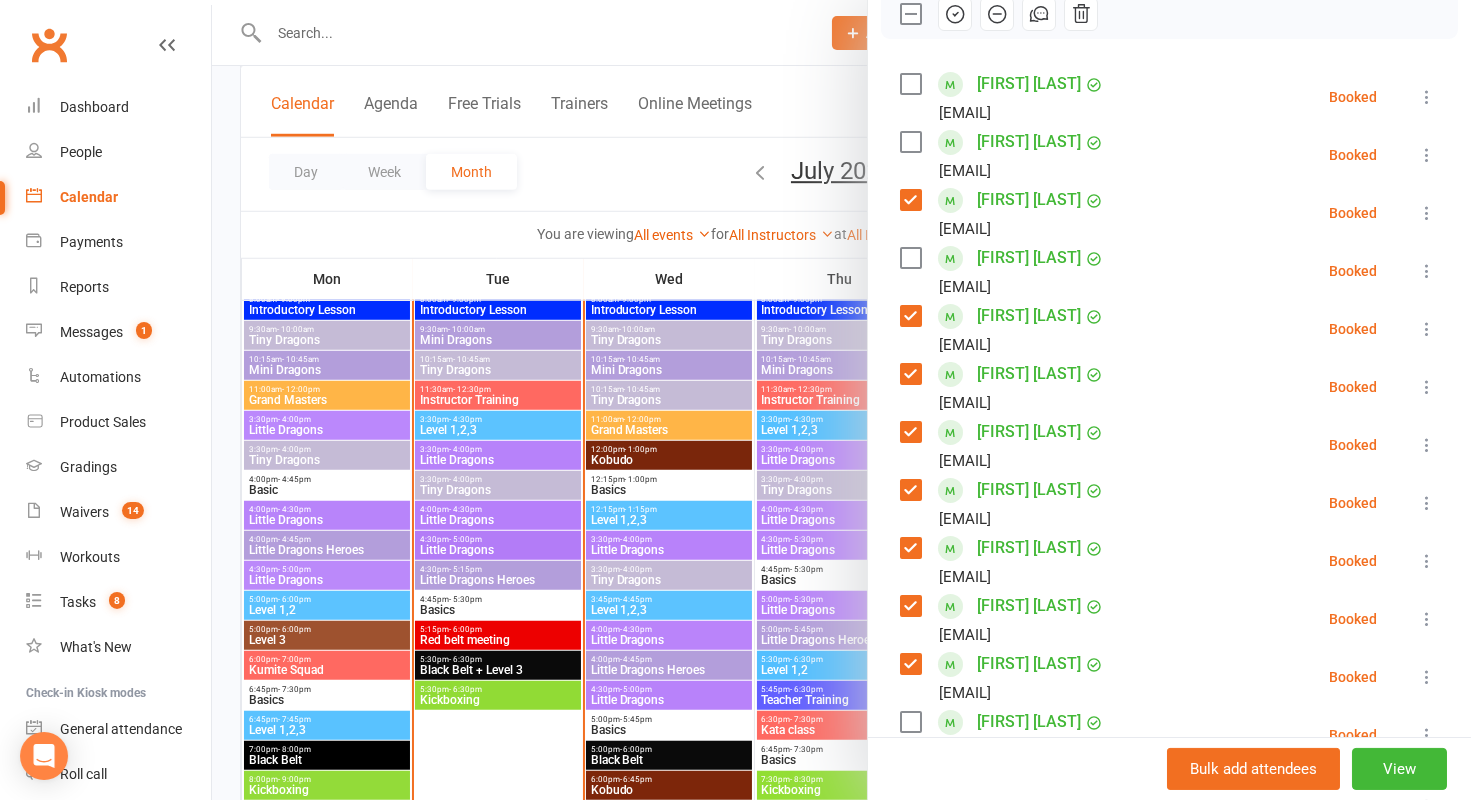 scroll, scrollTop: 297, scrollLeft: 0, axis: vertical 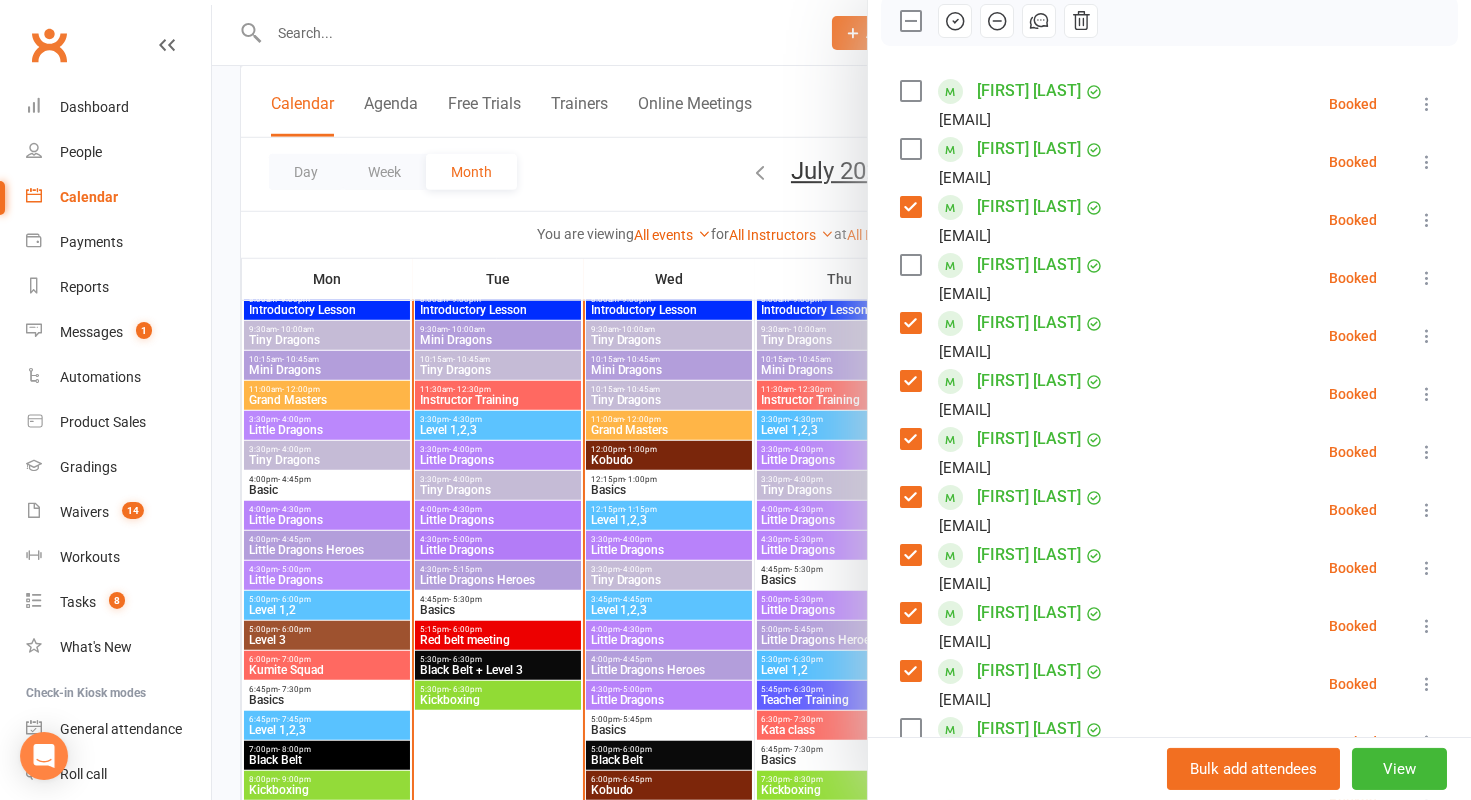 click on "[EMAIL]" at bounding box center [1006, 236] 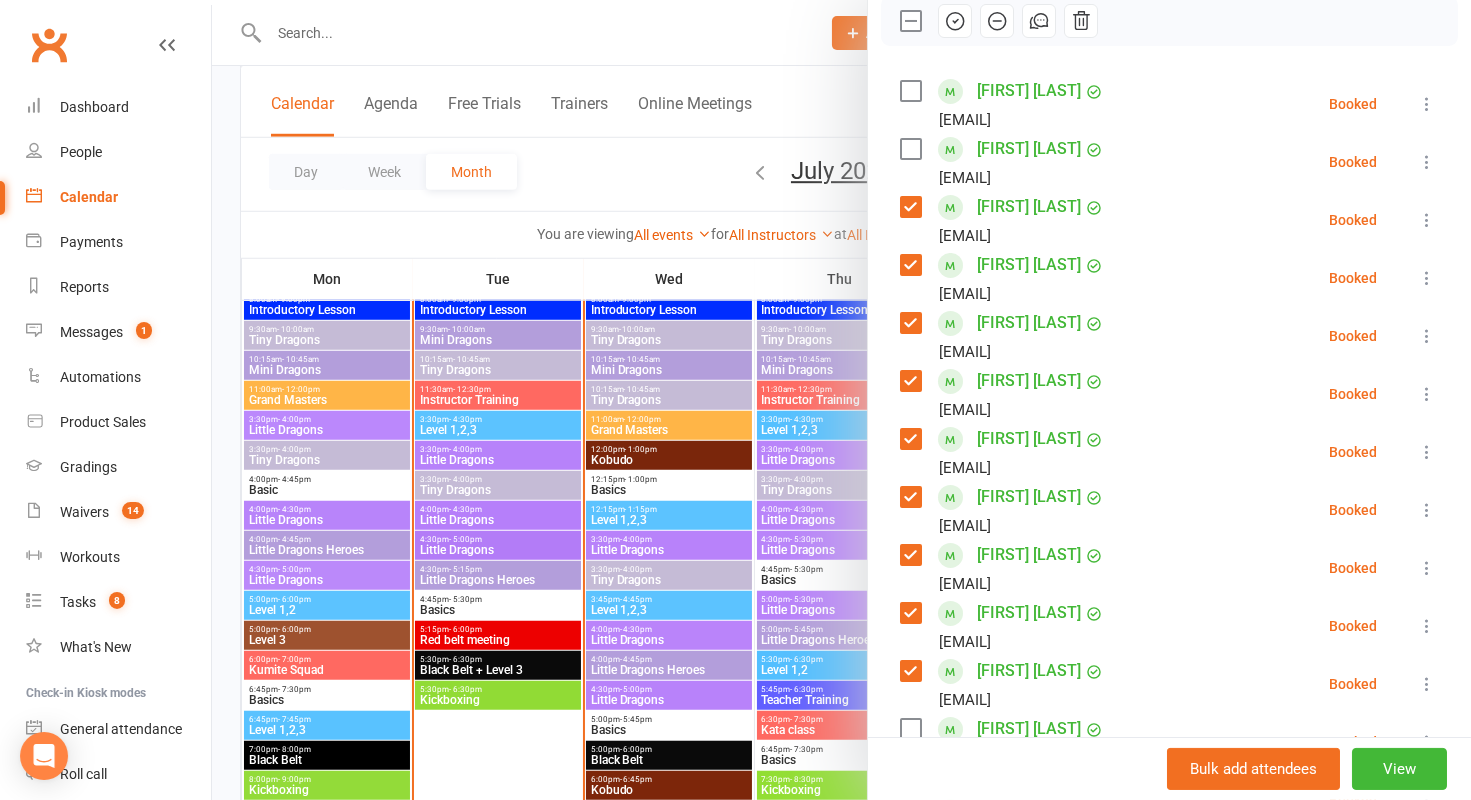 click at bounding box center (955, 21) 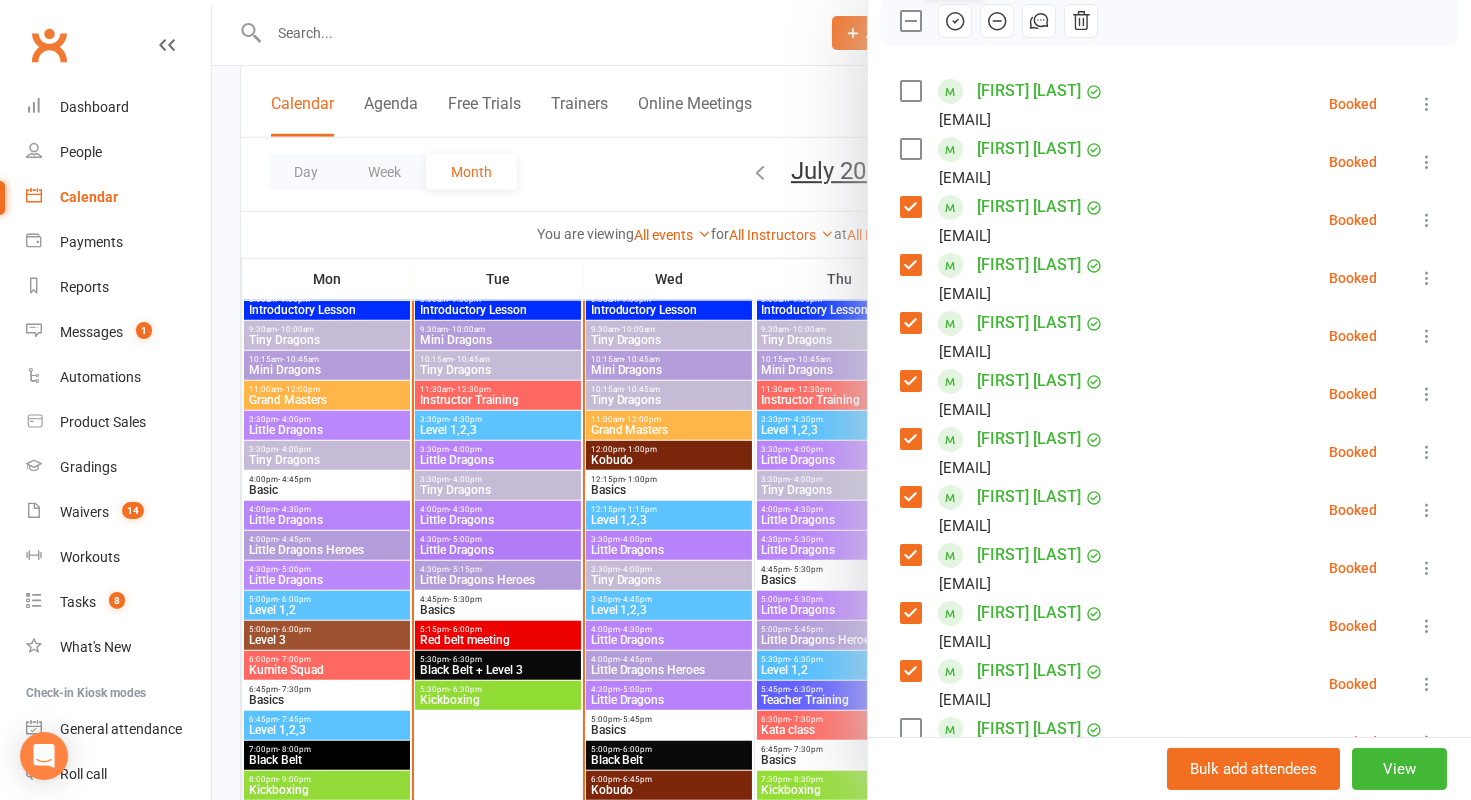 scroll, scrollTop: 0, scrollLeft: 0, axis: both 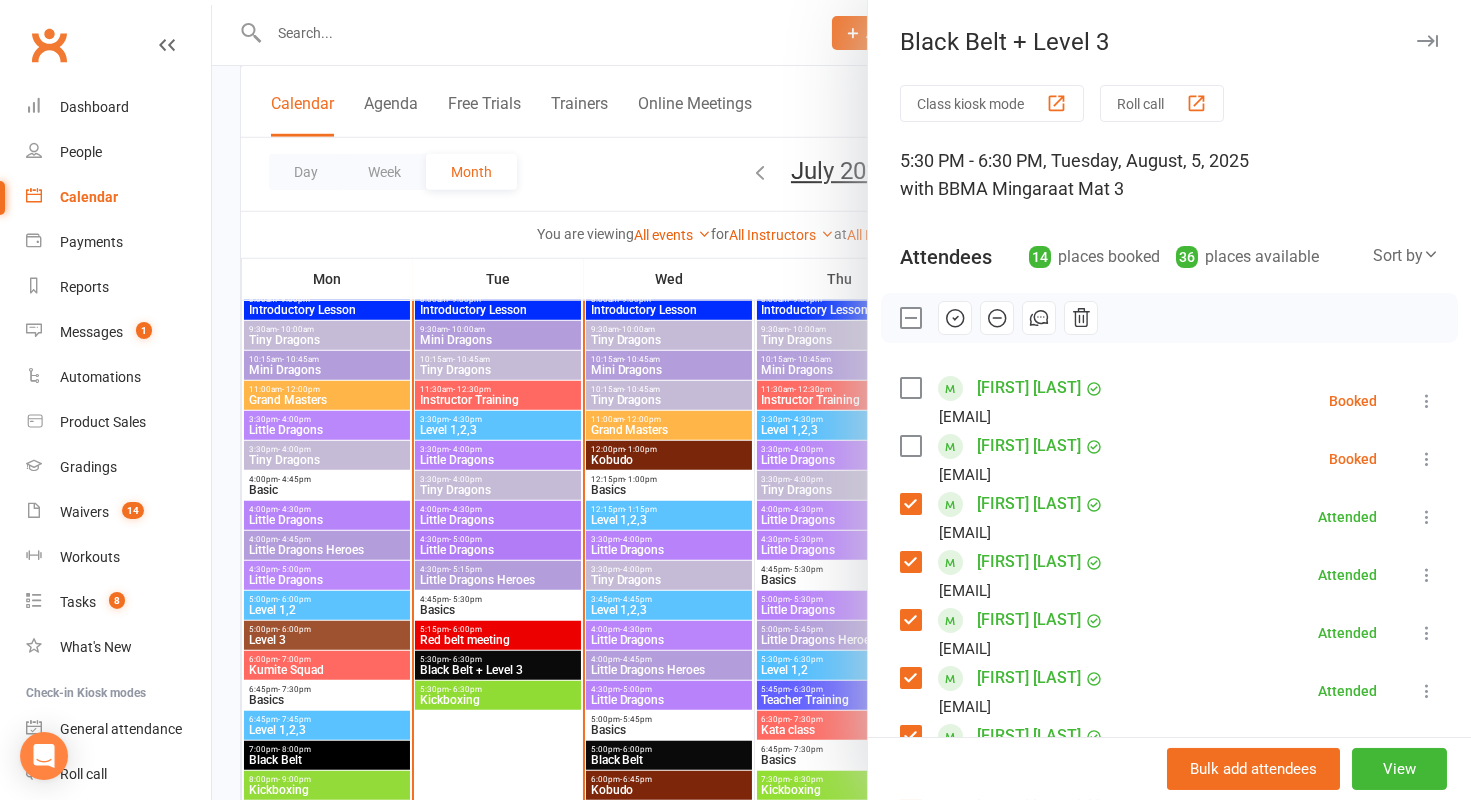 click at bounding box center (910, 318) 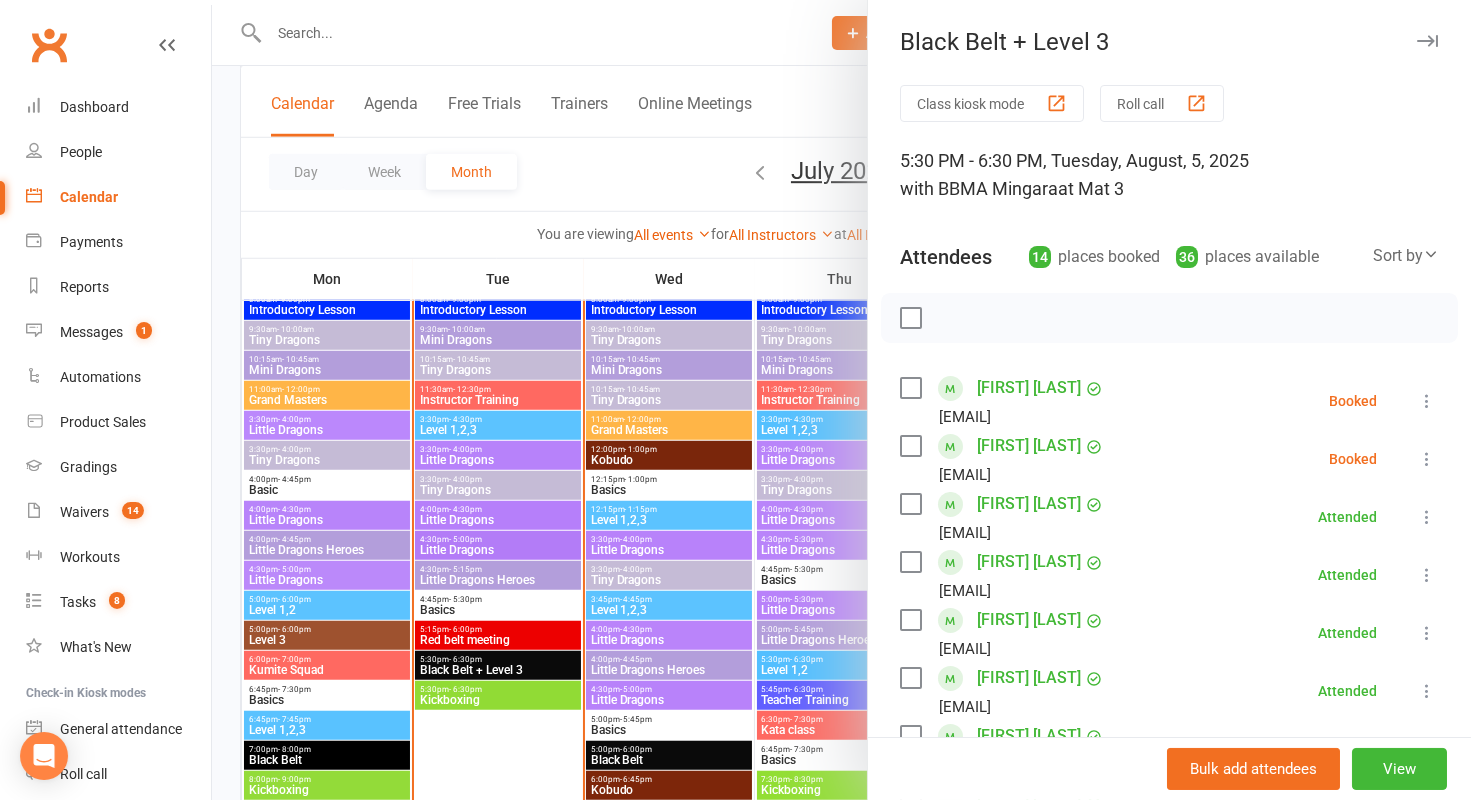 click at bounding box center [910, 388] 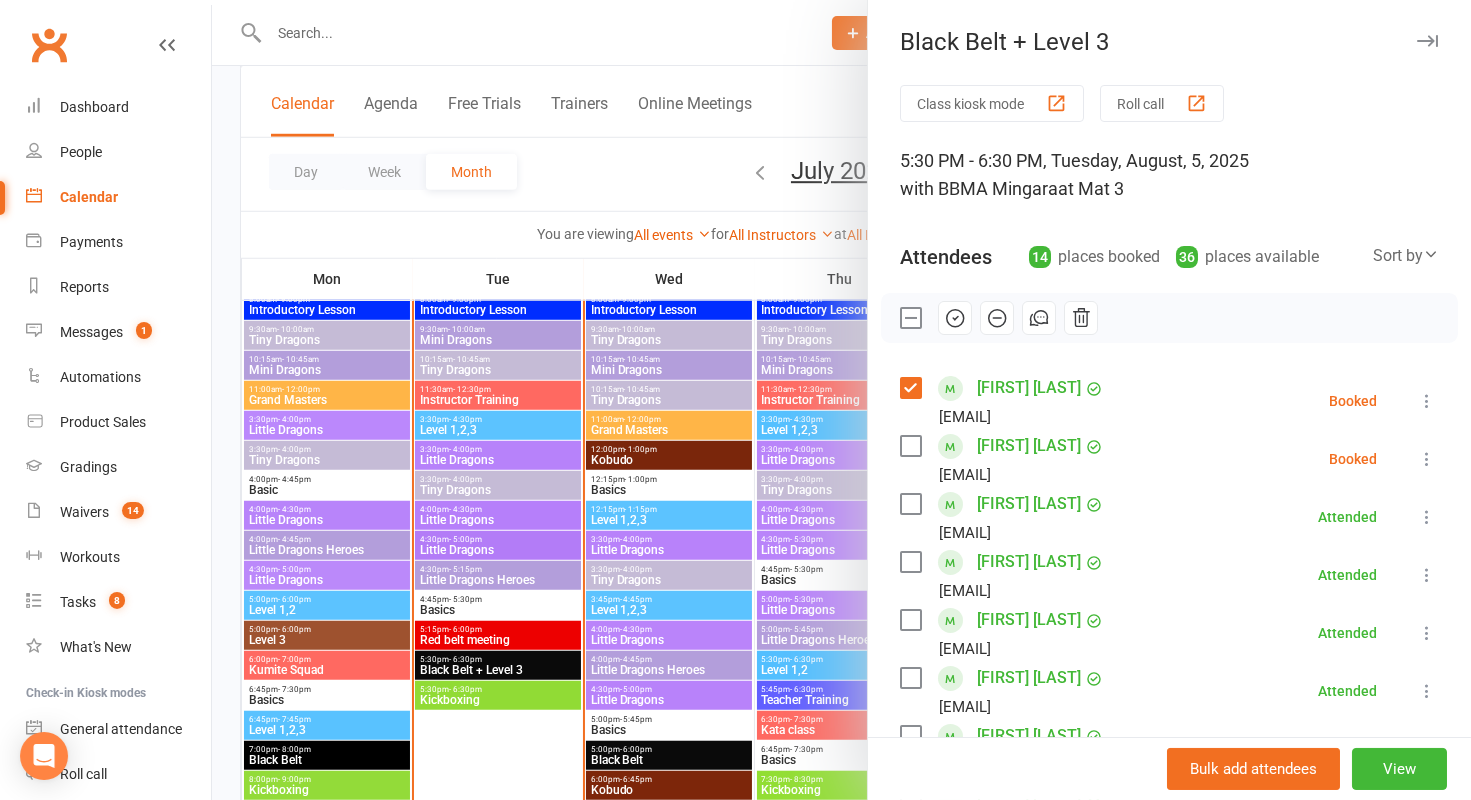 click on "[EMAIL]" at bounding box center [1006, 475] 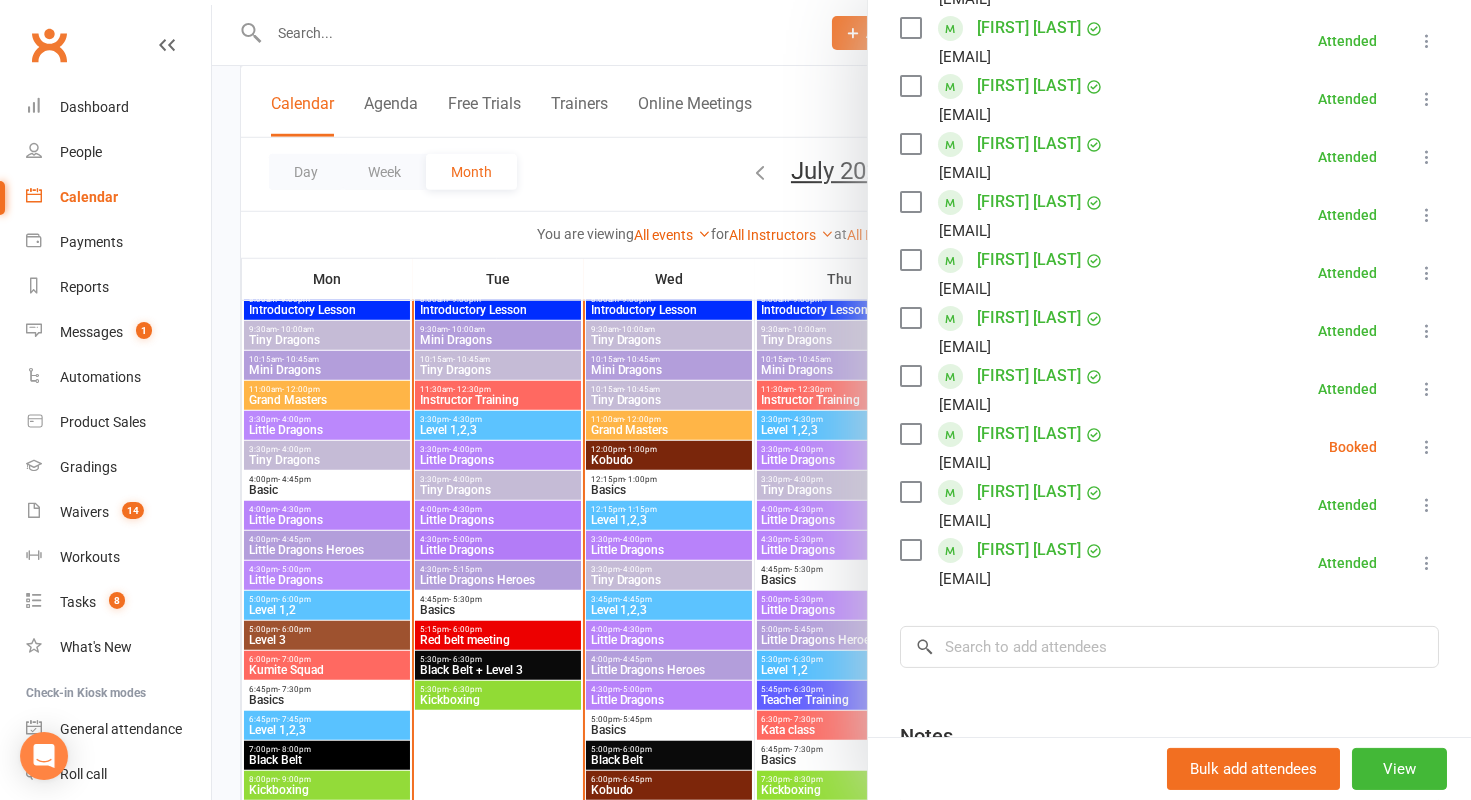 click at bounding box center (910, 434) 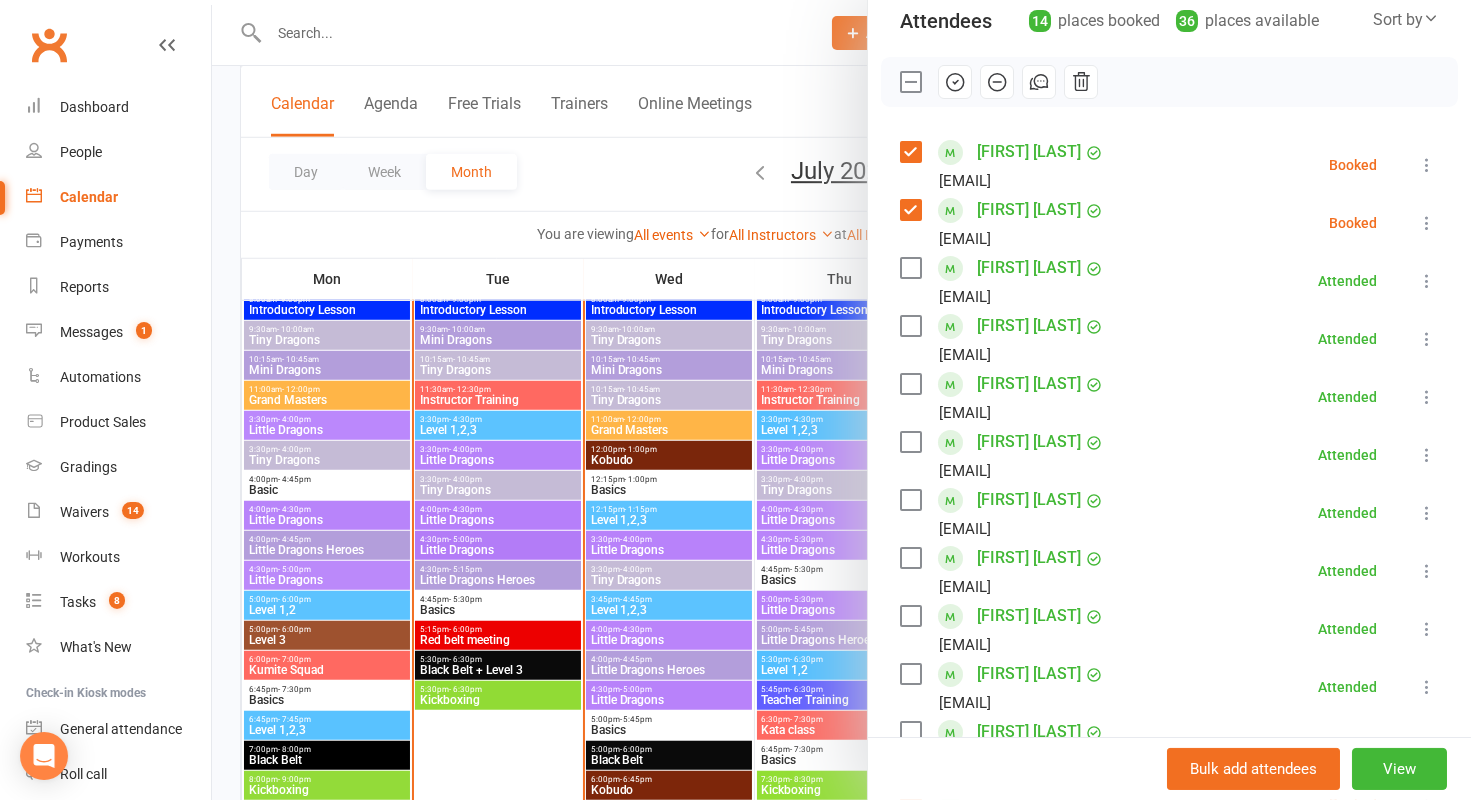 scroll, scrollTop: 0, scrollLeft: 0, axis: both 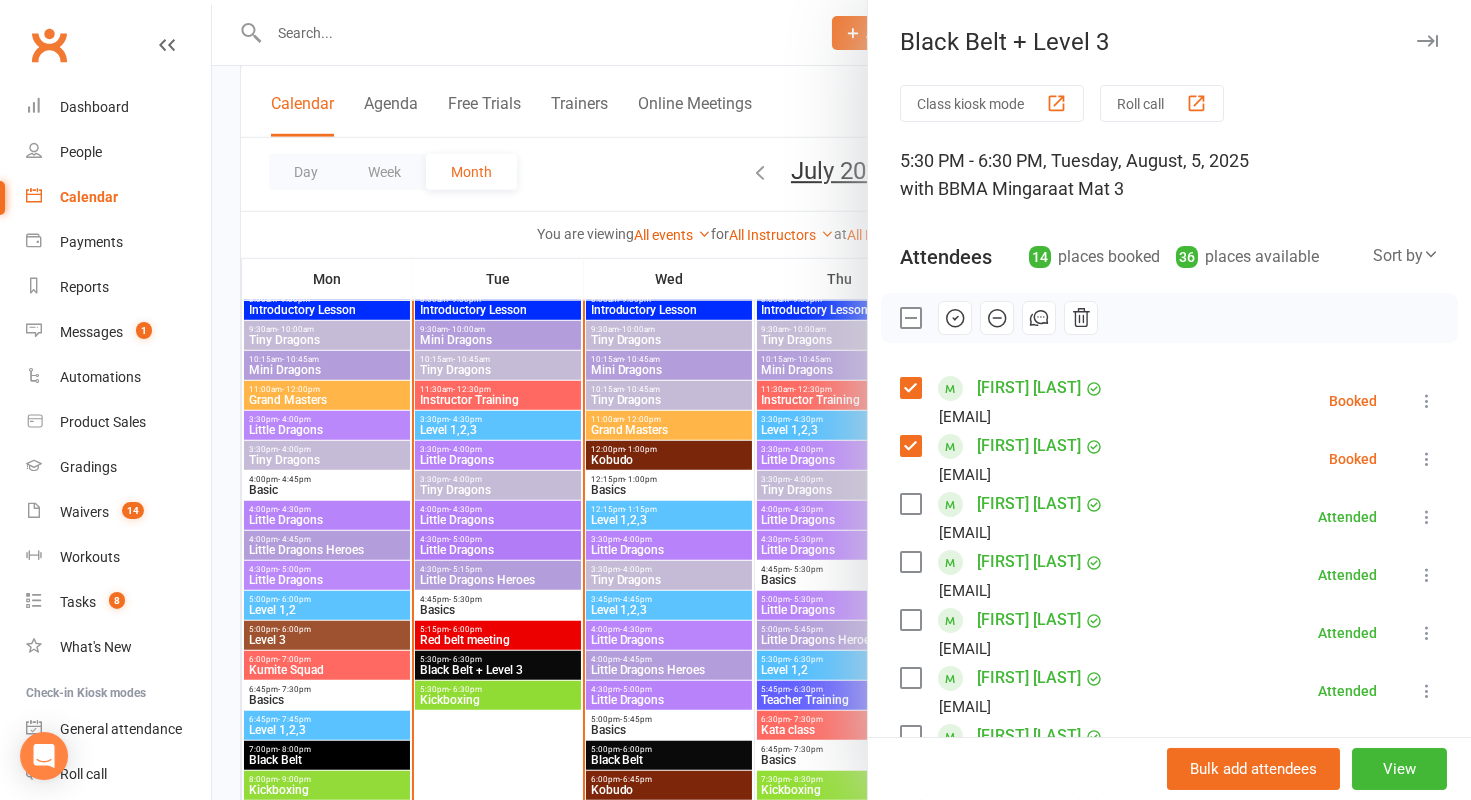 click 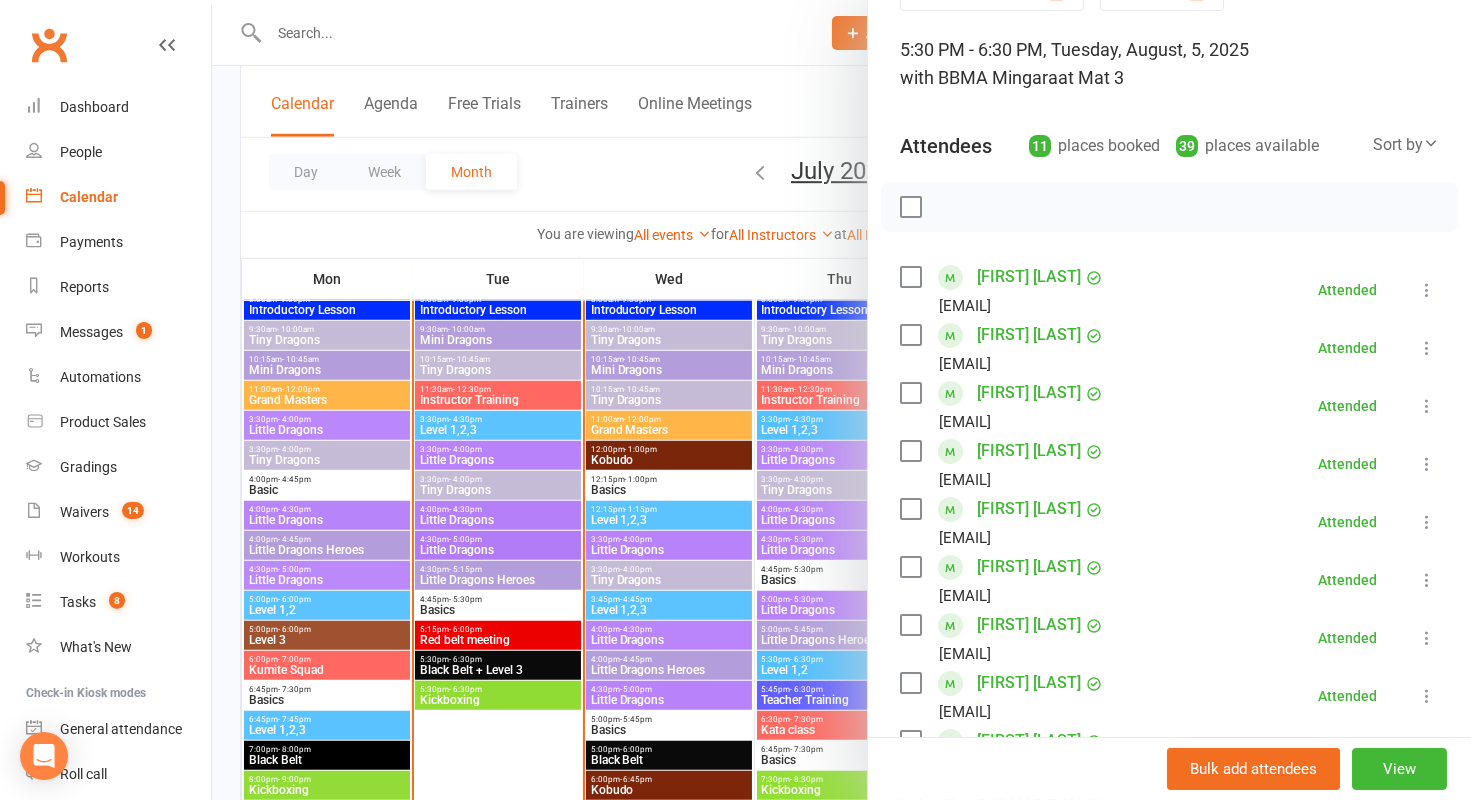 scroll, scrollTop: 0, scrollLeft: 0, axis: both 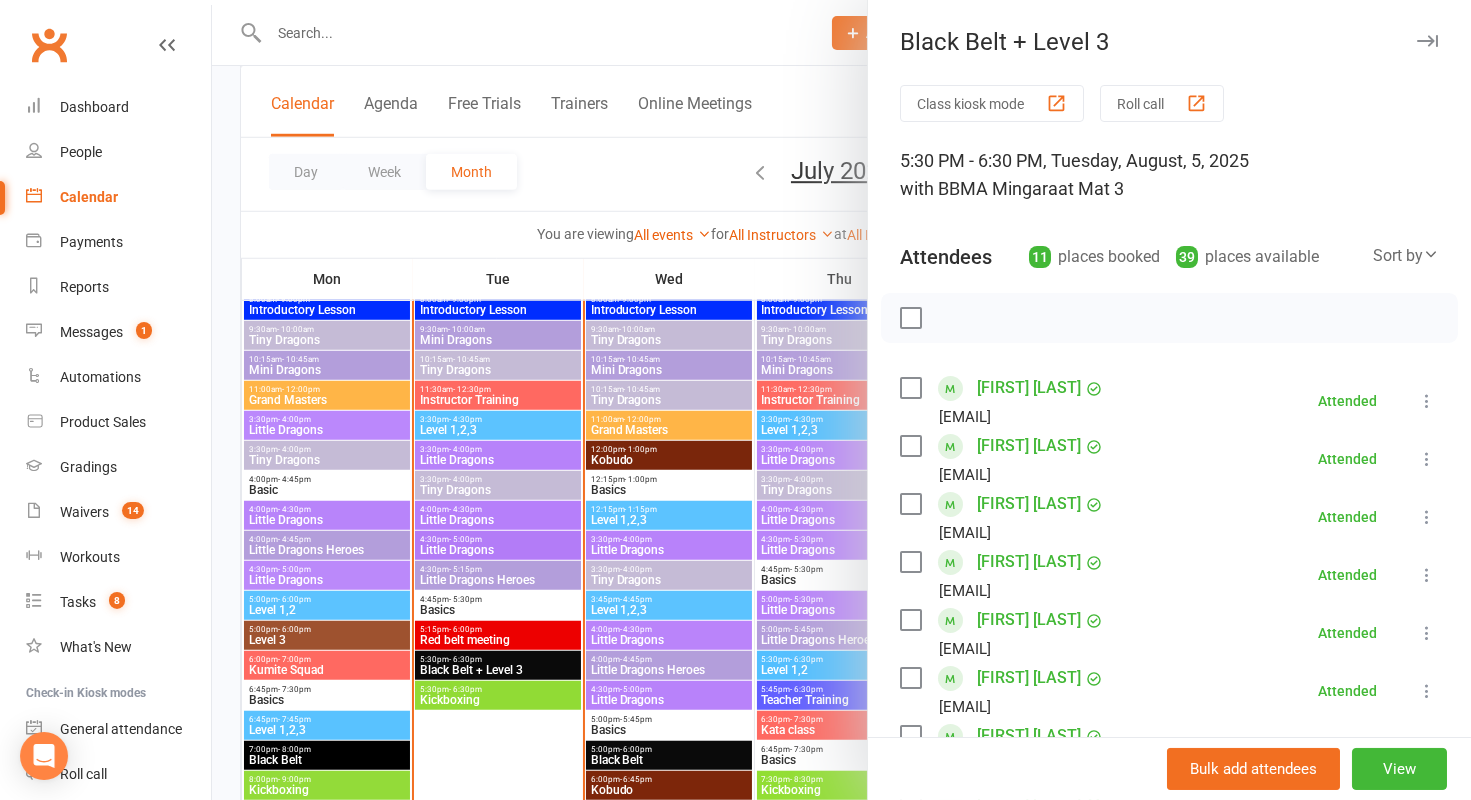 click at bounding box center (841, 400) 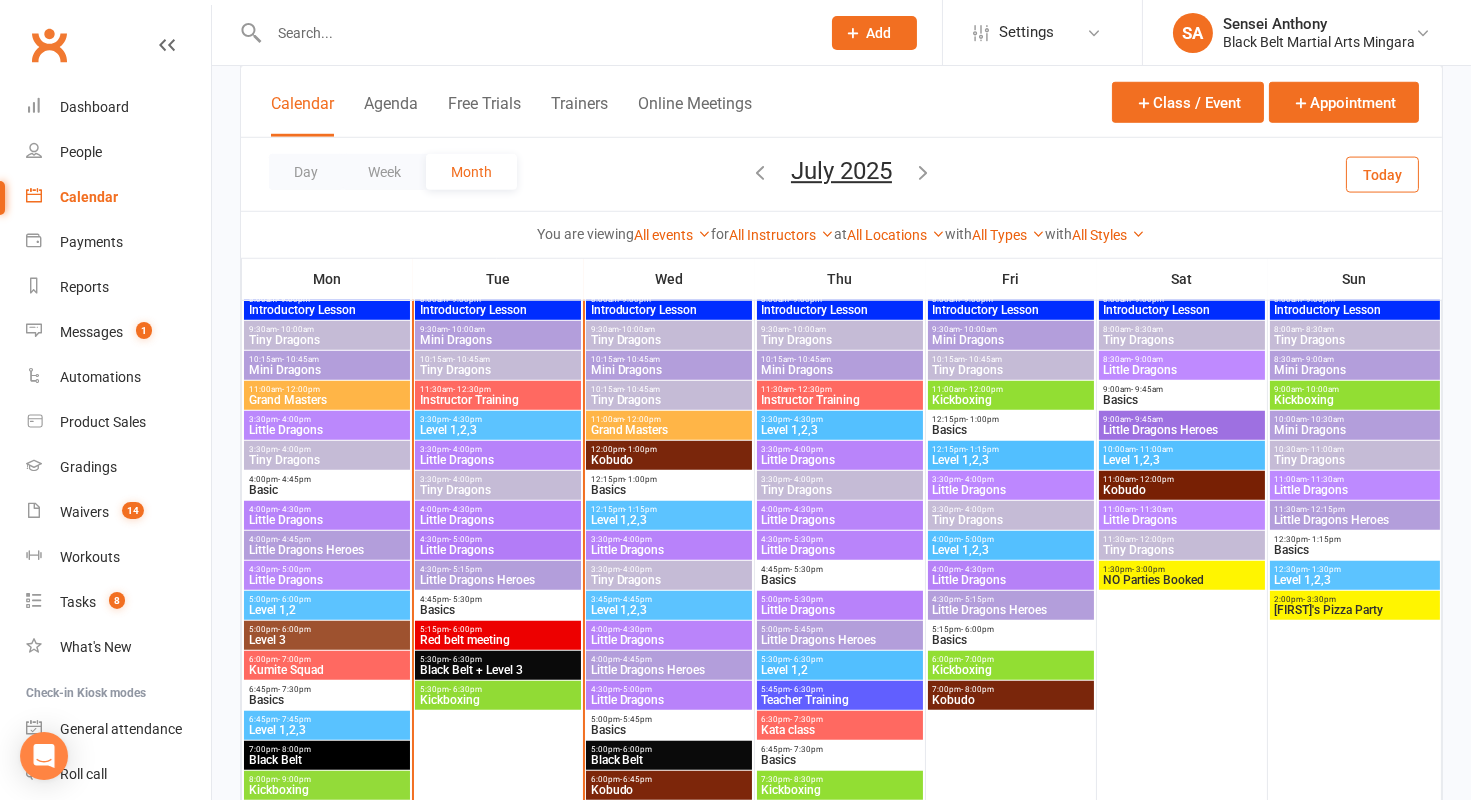 click on "3:30pm  - 4:00pm" at bounding box center [498, 479] 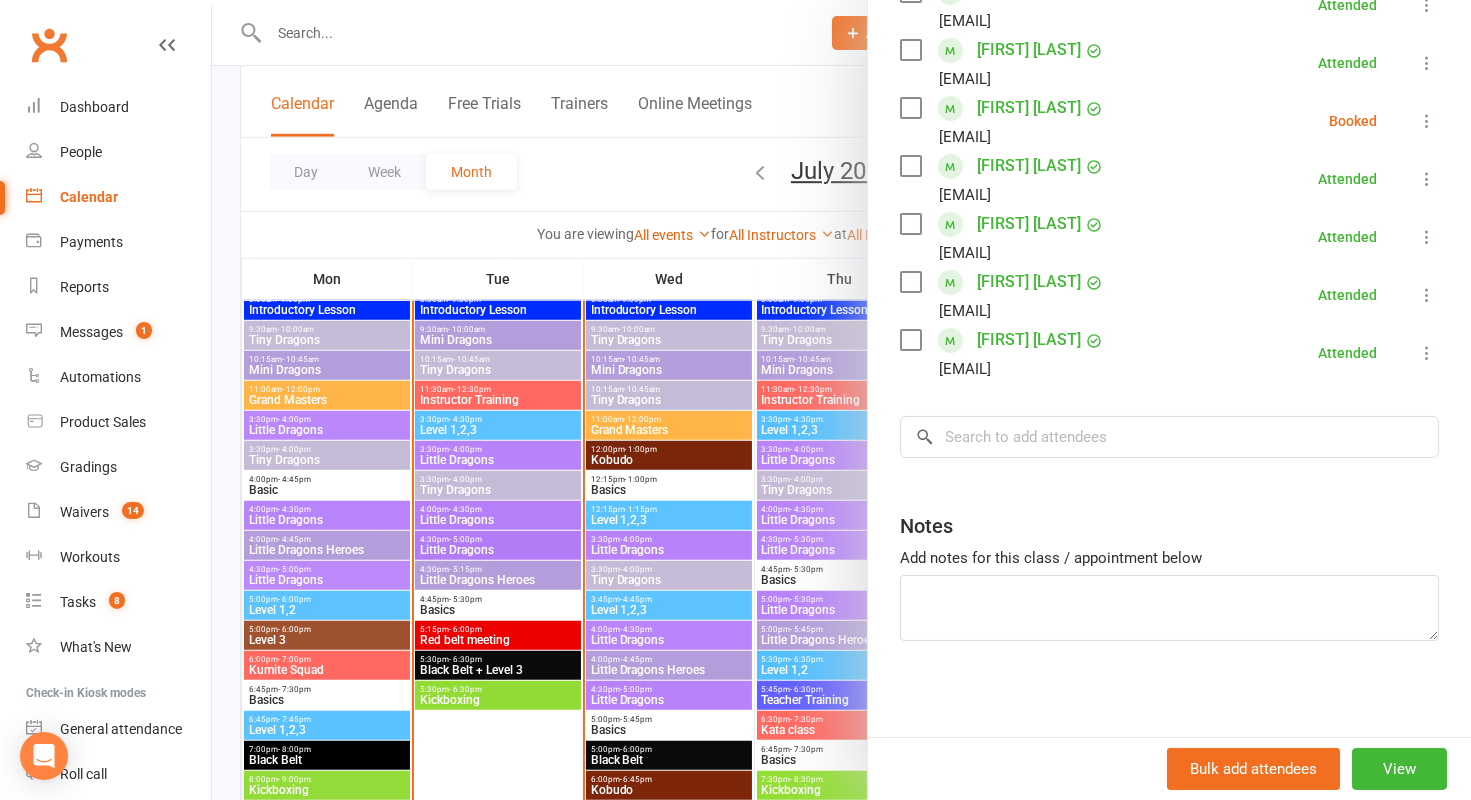 scroll, scrollTop: 0, scrollLeft: 0, axis: both 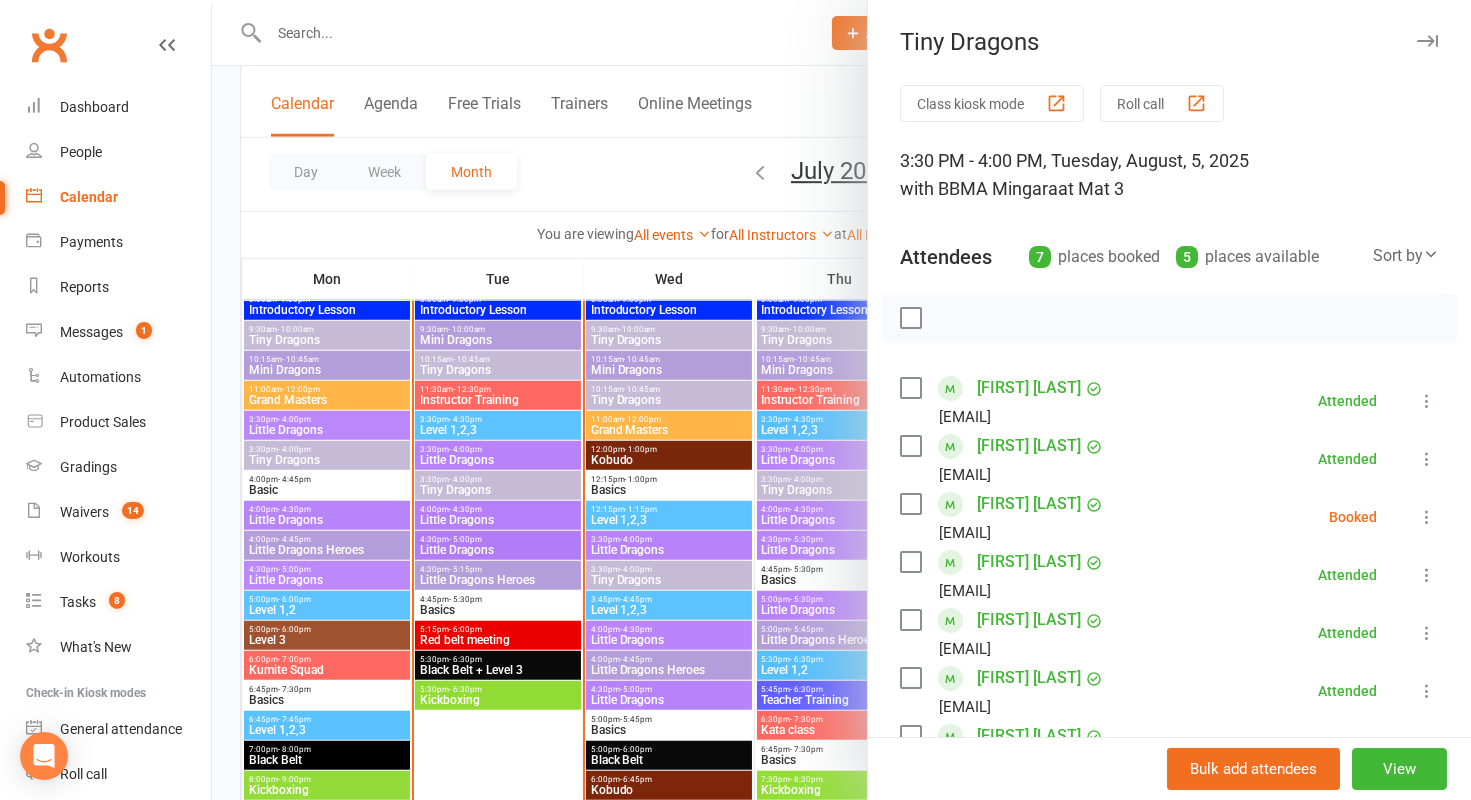 click at bounding box center [841, 400] 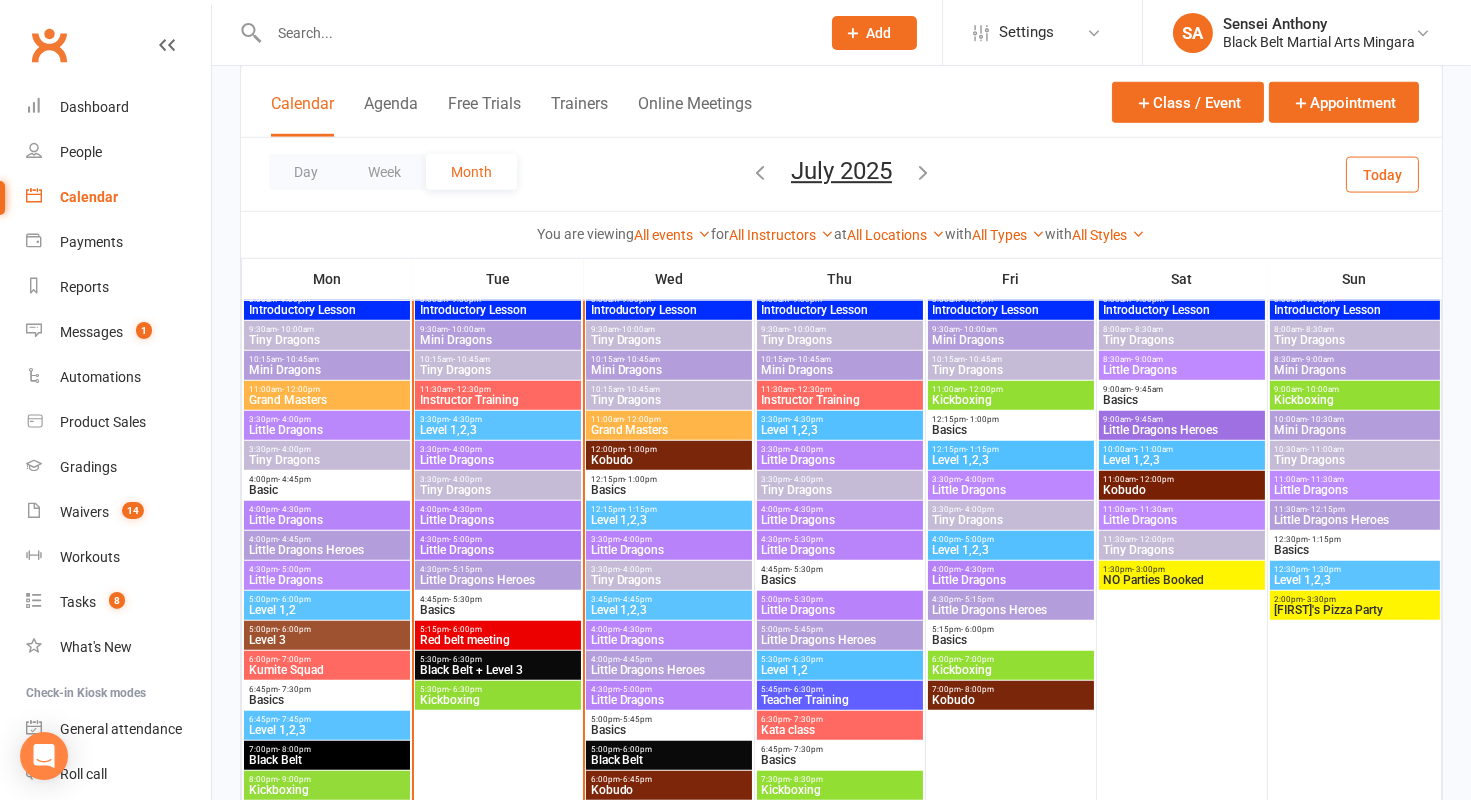 click on "Little Dragons" at bounding box center [498, 460] 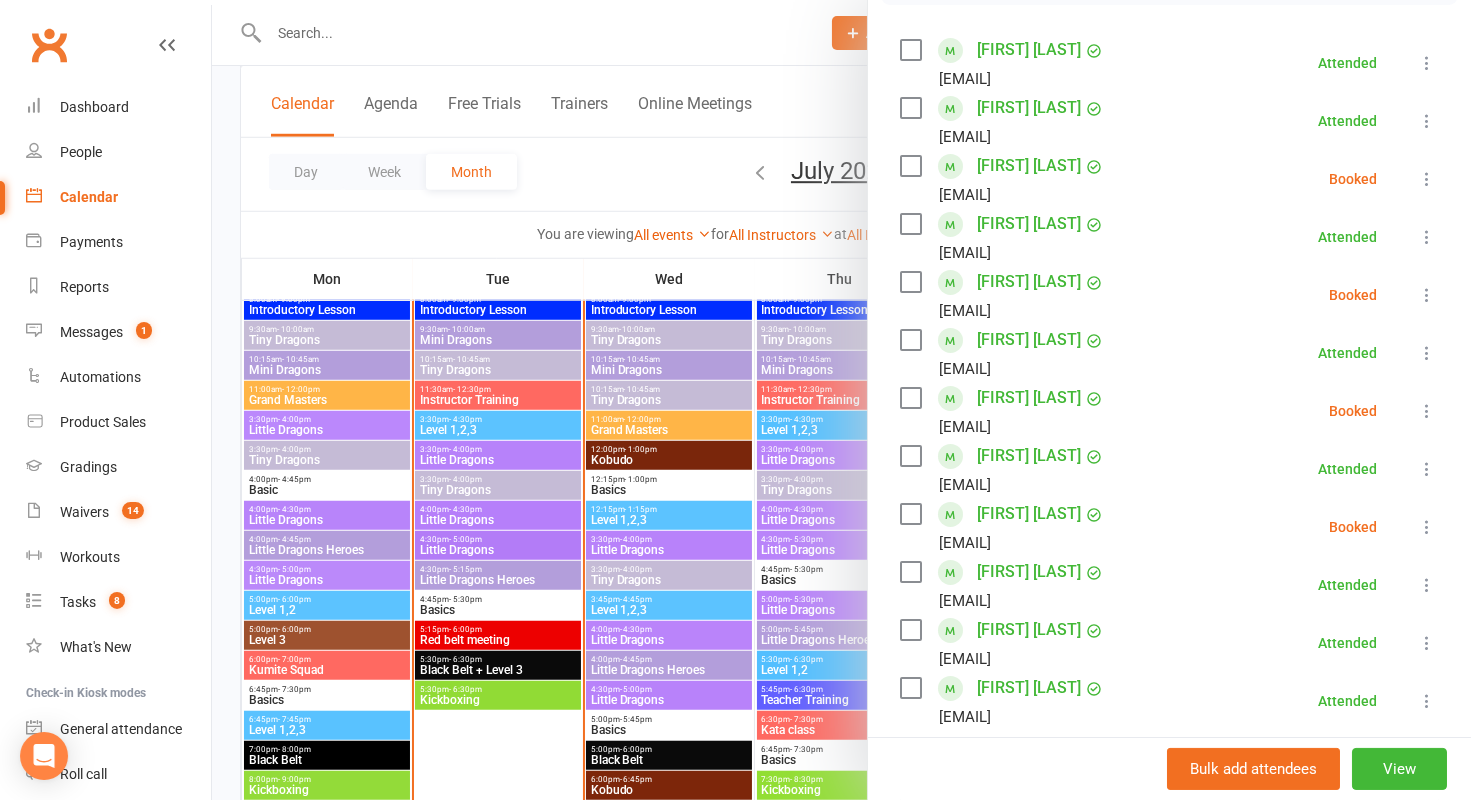 scroll, scrollTop: 434, scrollLeft: 0, axis: vertical 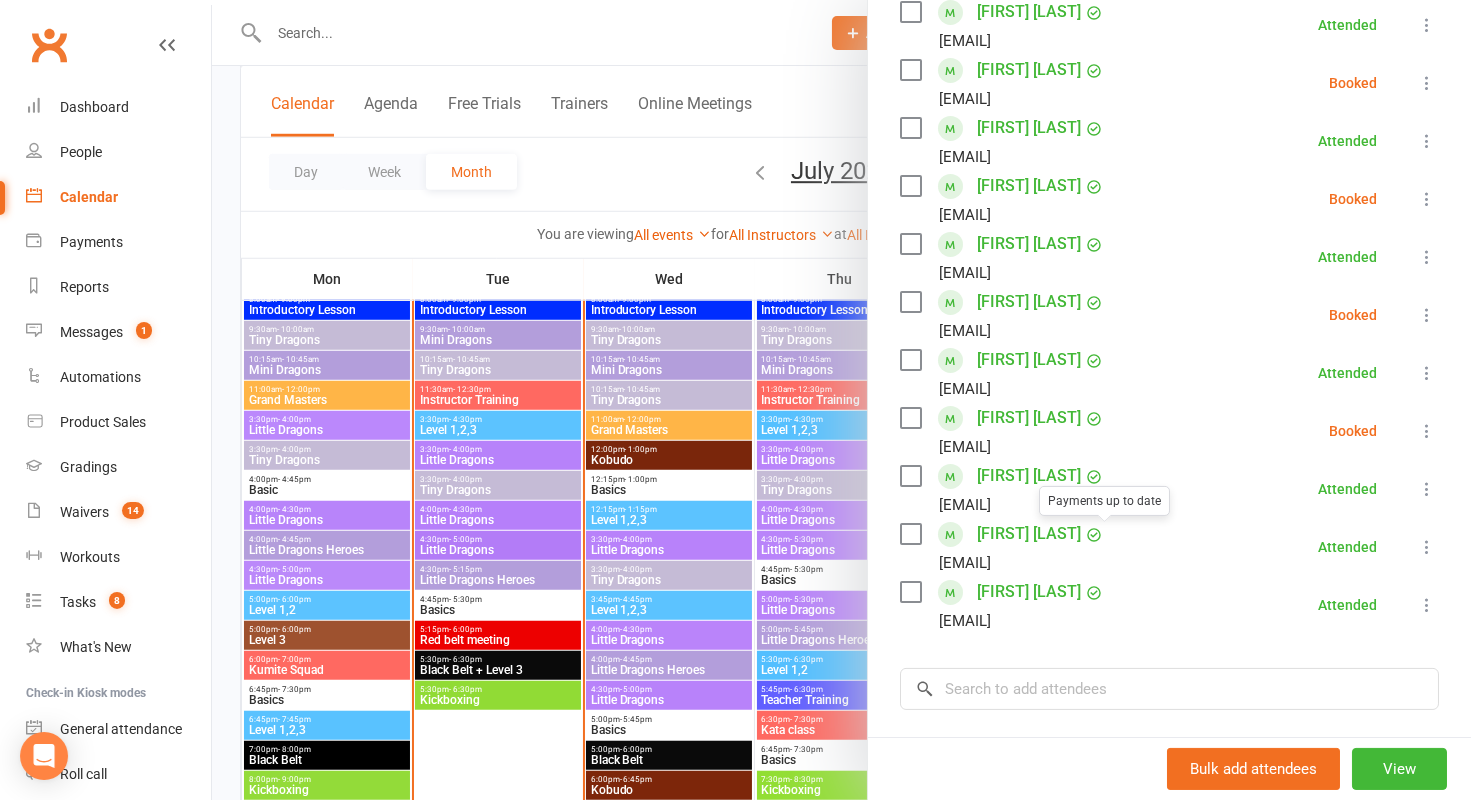click at bounding box center (841, 400) 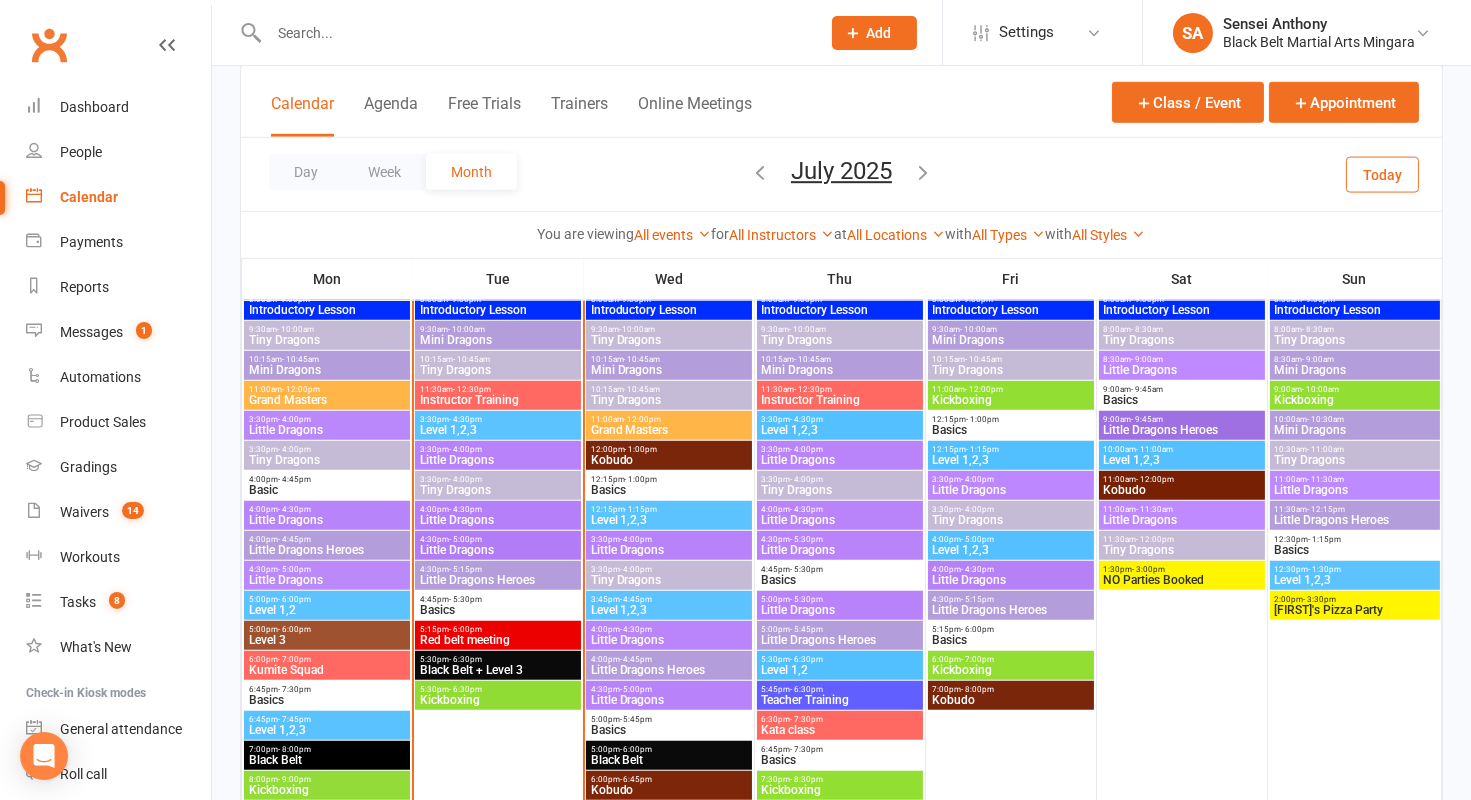 click on "Tiny Dragons" at bounding box center (498, 490) 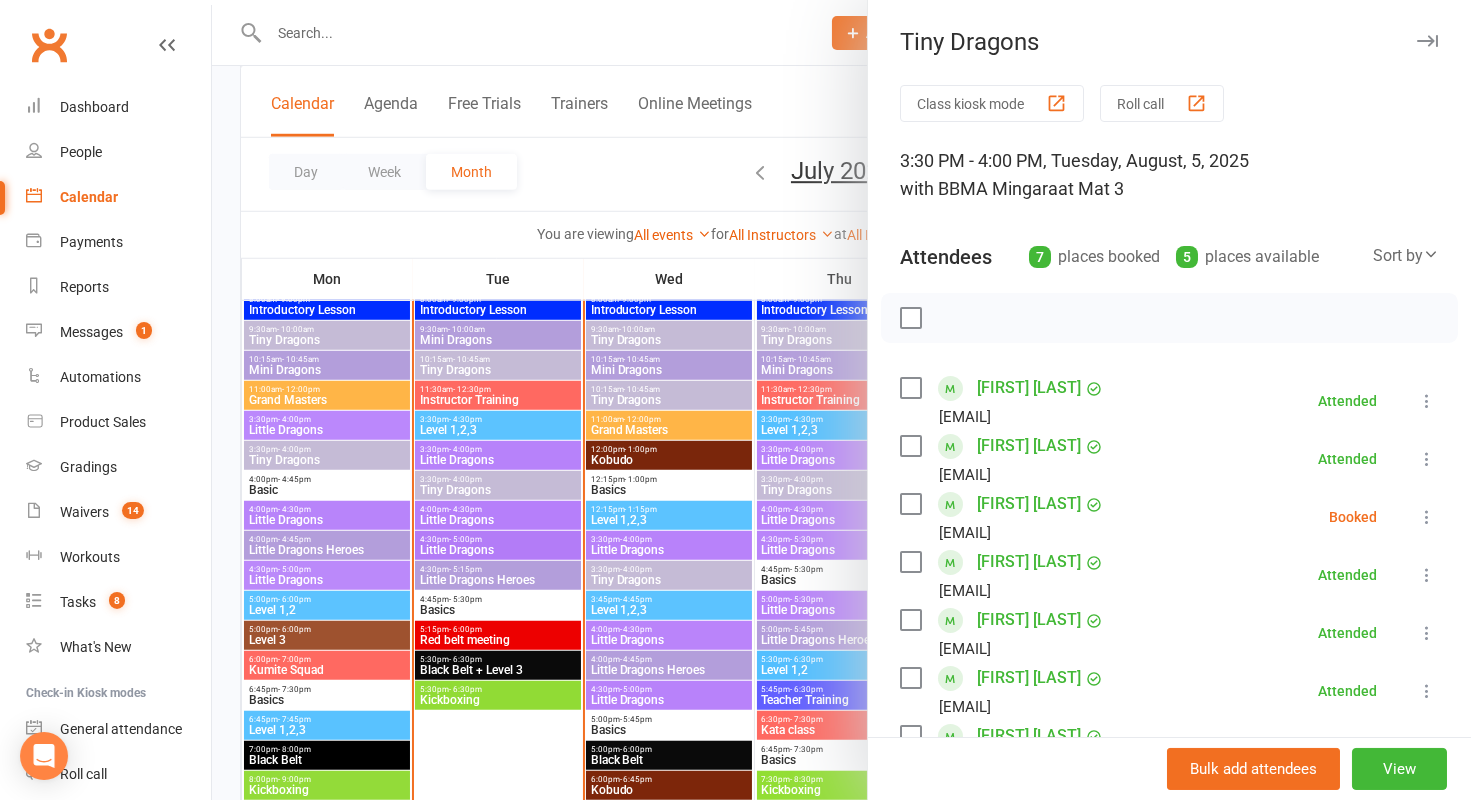 click at bounding box center (910, 504) 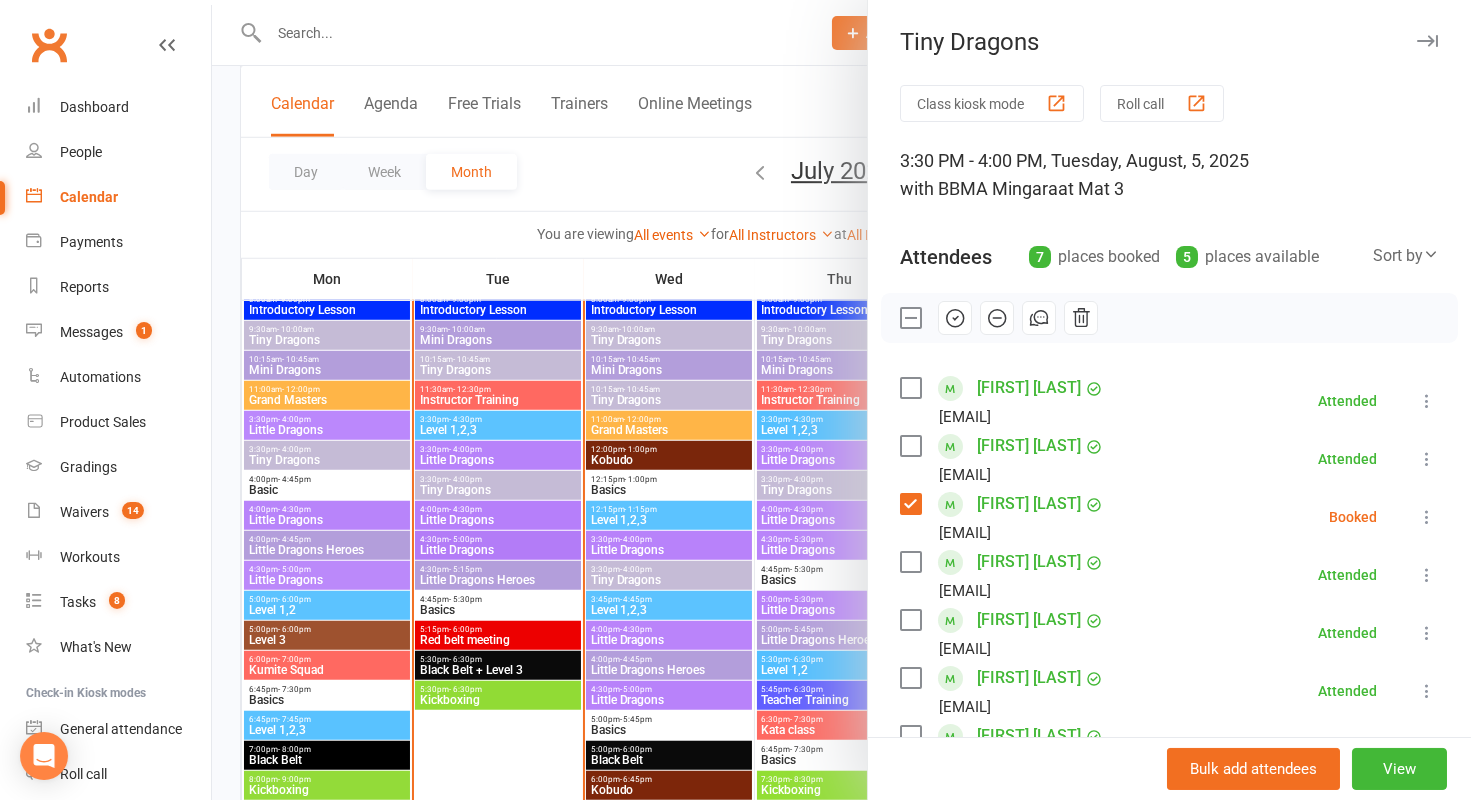 click 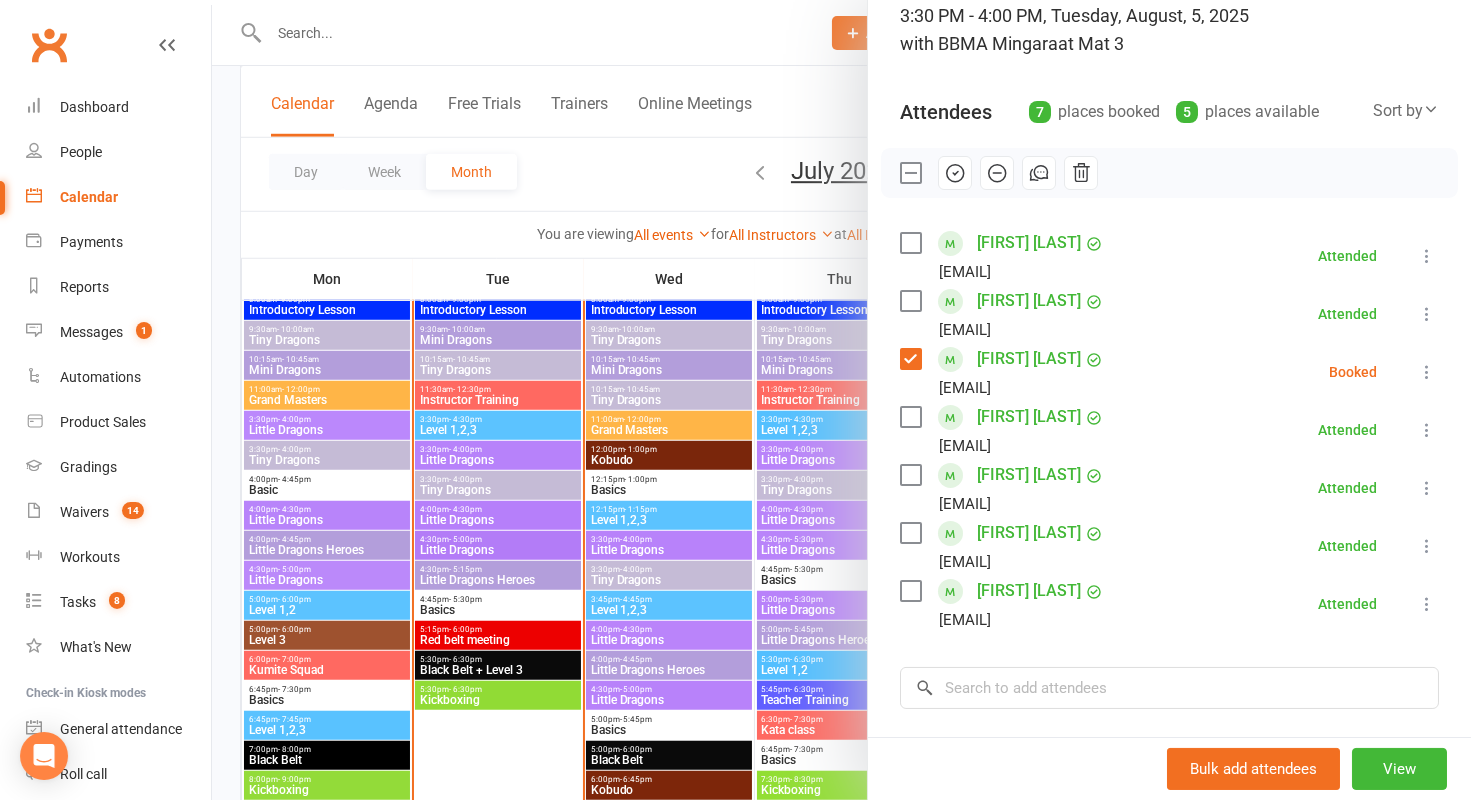 scroll, scrollTop: 152, scrollLeft: 0, axis: vertical 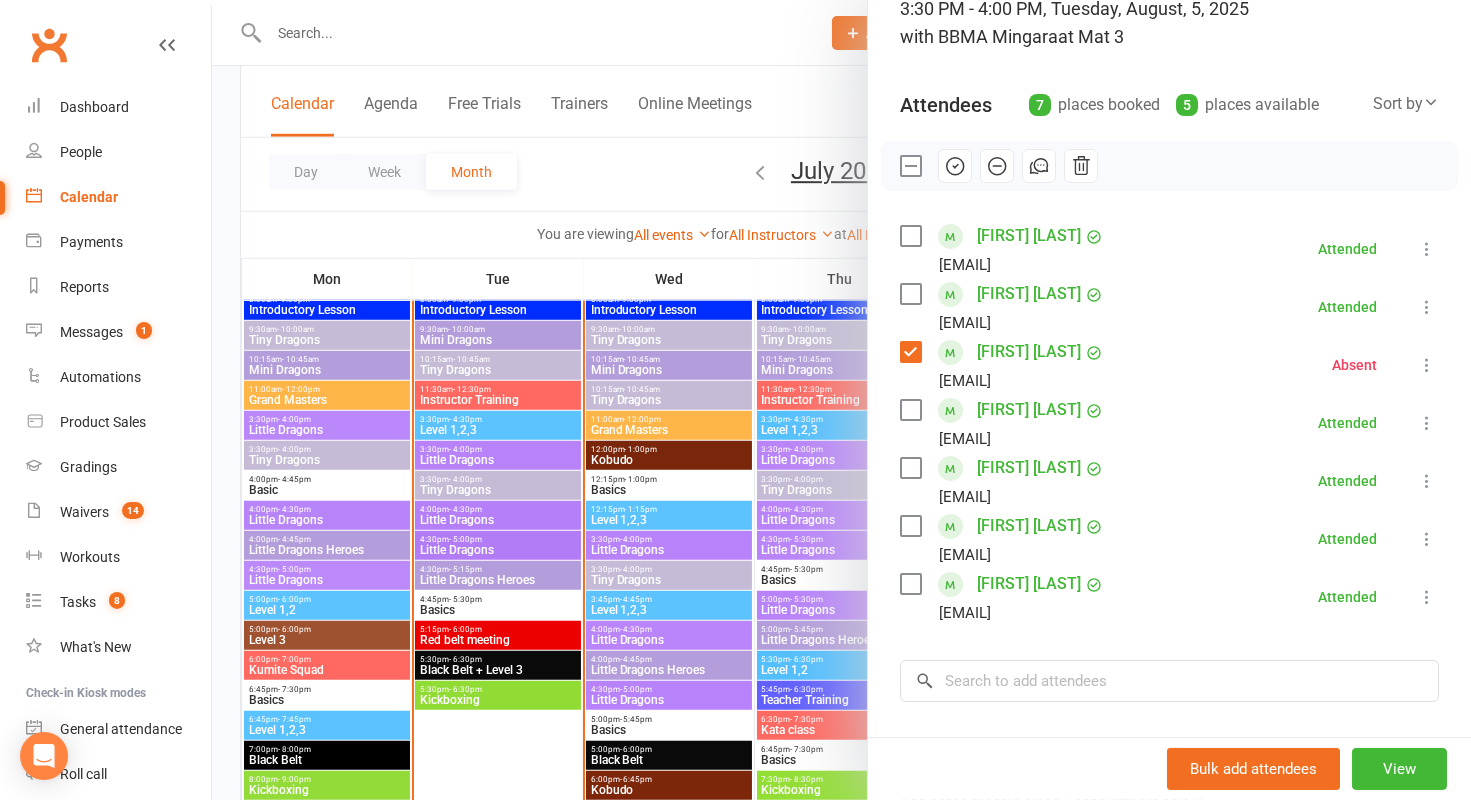 click at bounding box center [841, 400] 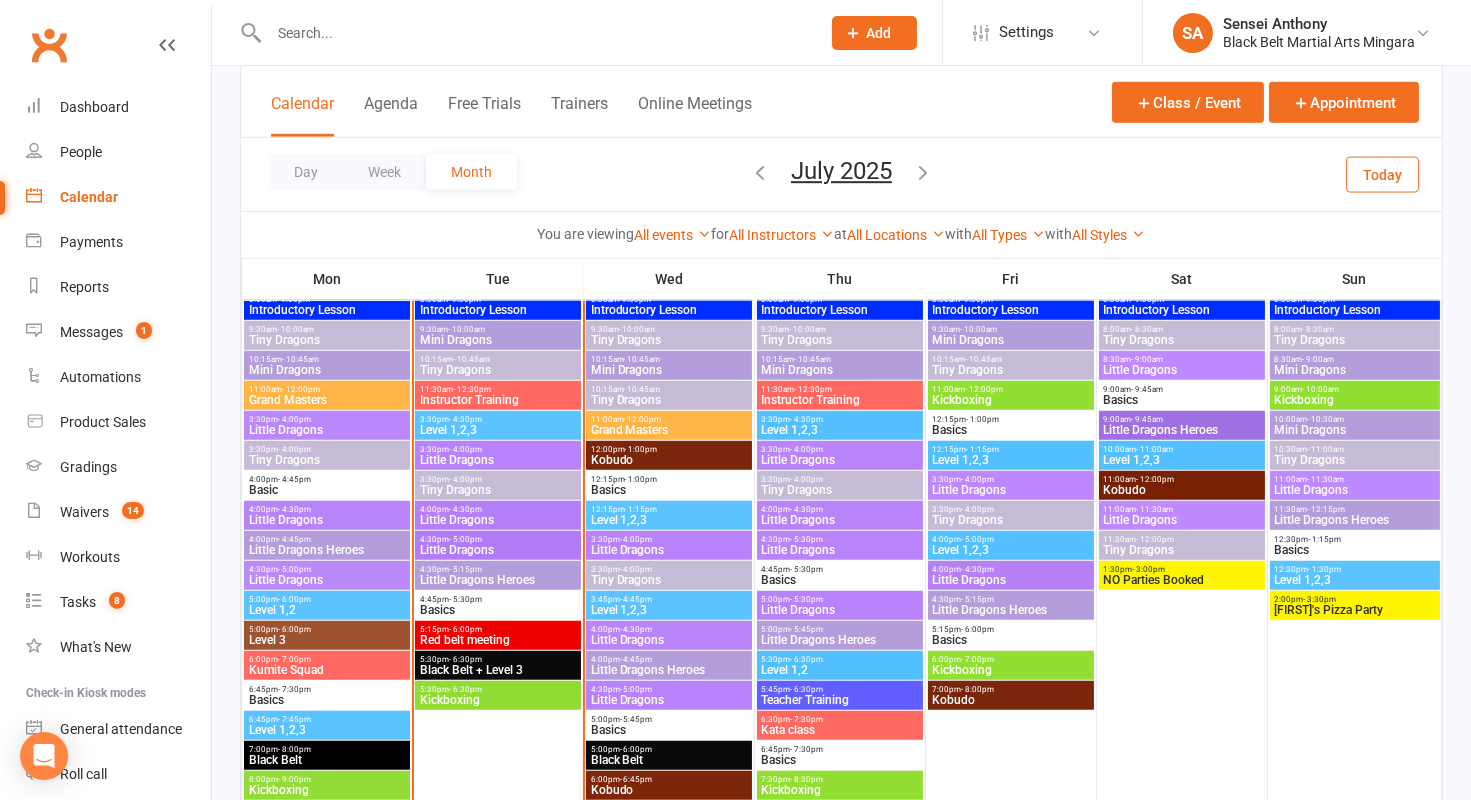 click on "Little Dragons" at bounding box center (498, 520) 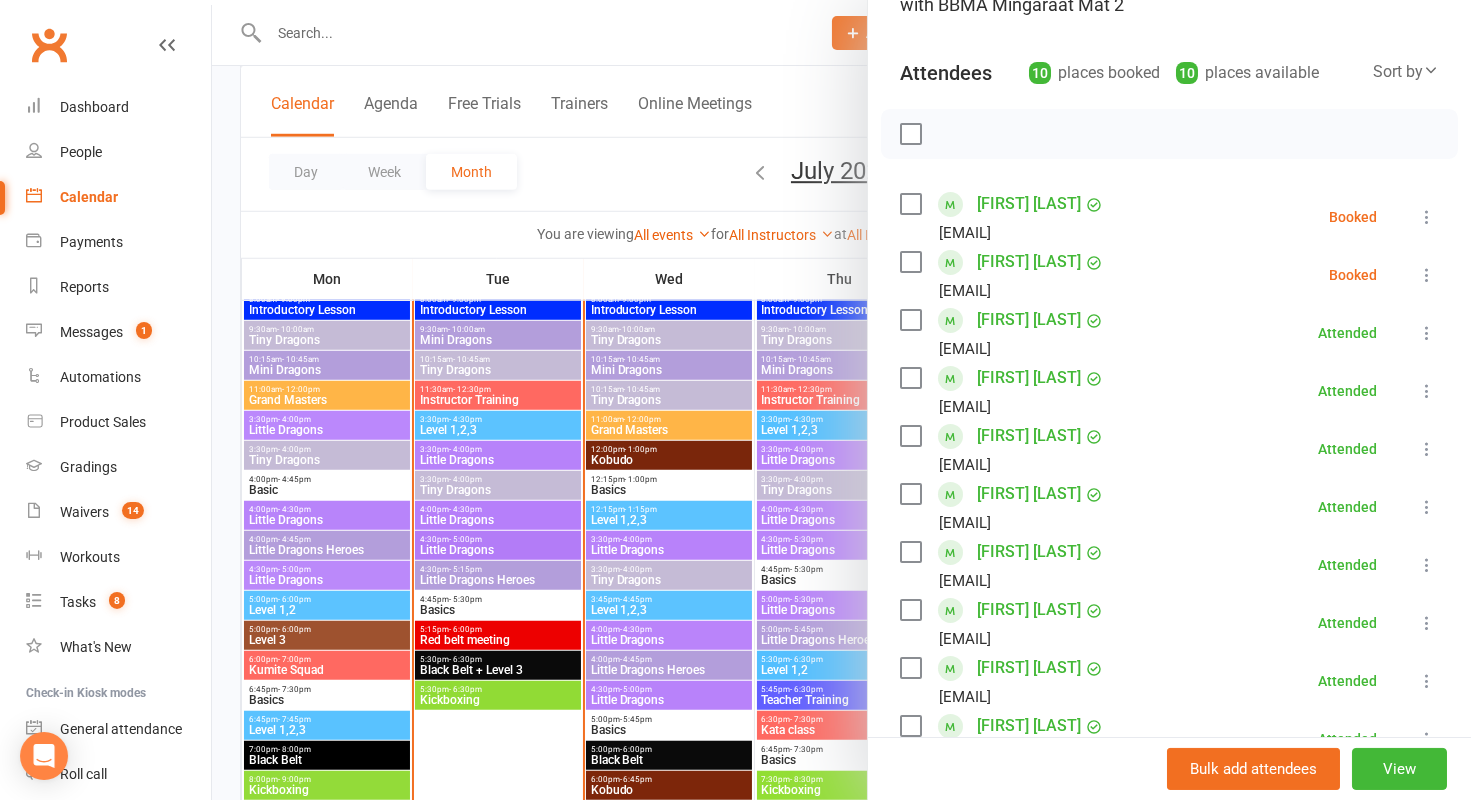 scroll, scrollTop: 186, scrollLeft: 0, axis: vertical 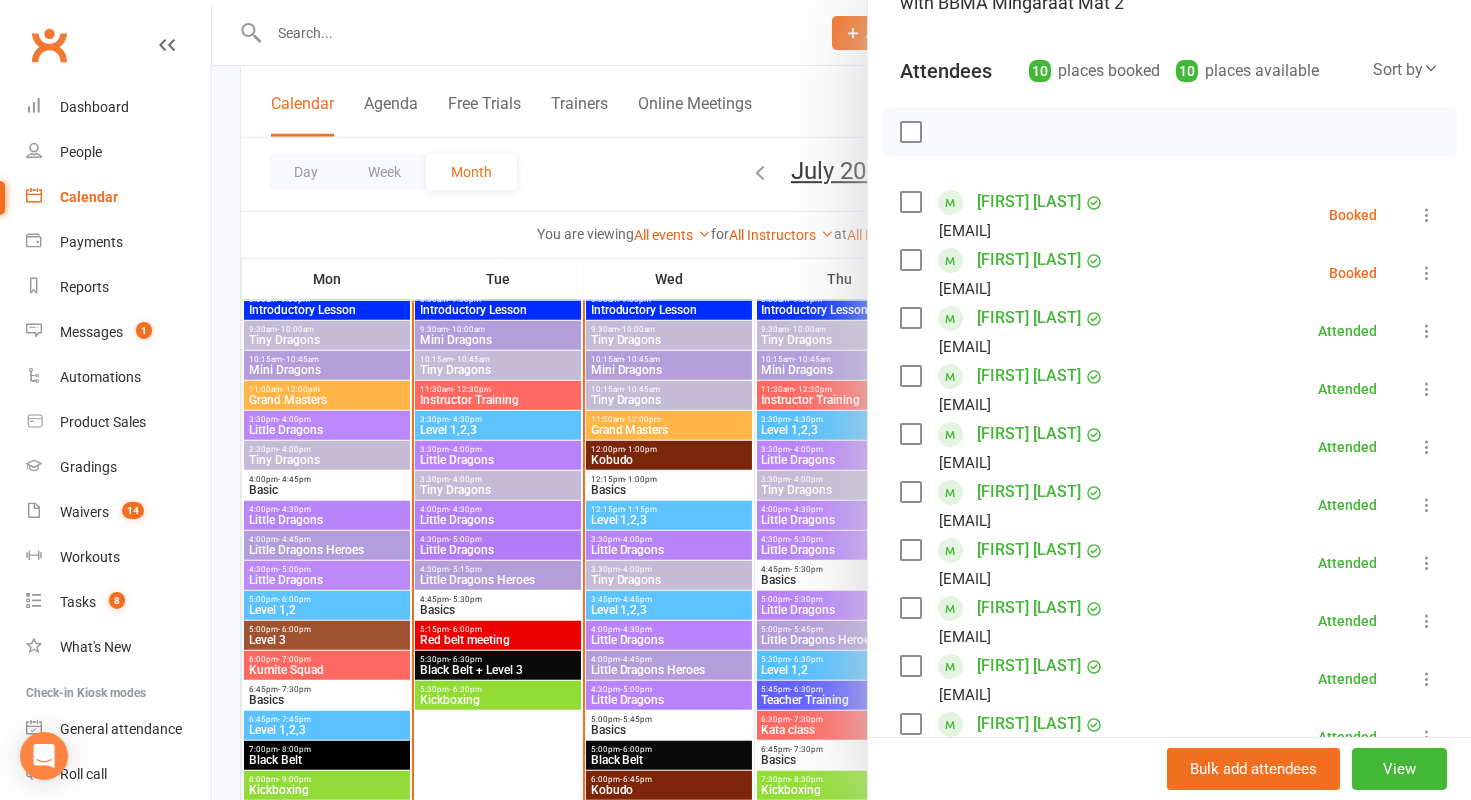 click at bounding box center [910, 260] 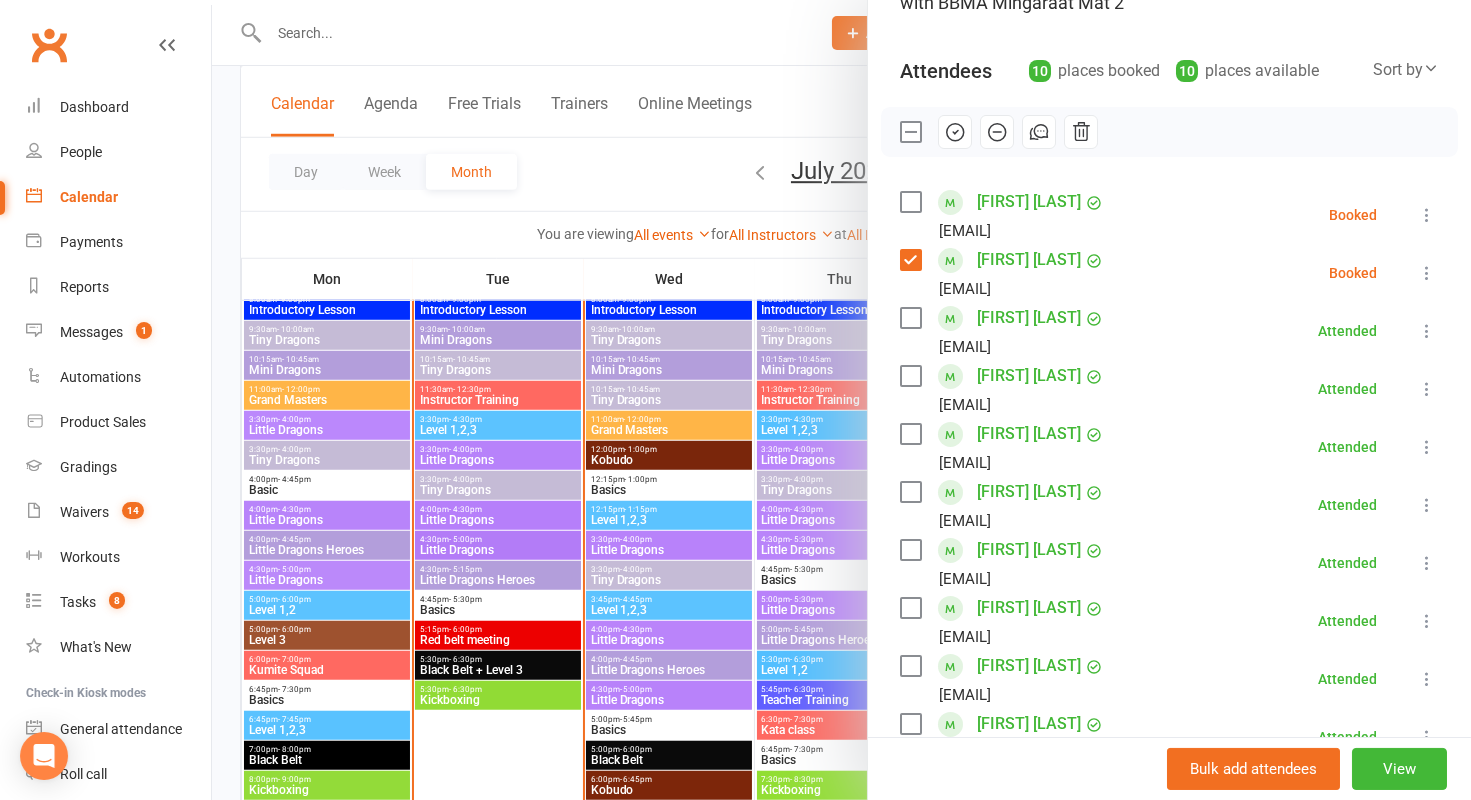 click at bounding box center [910, 202] 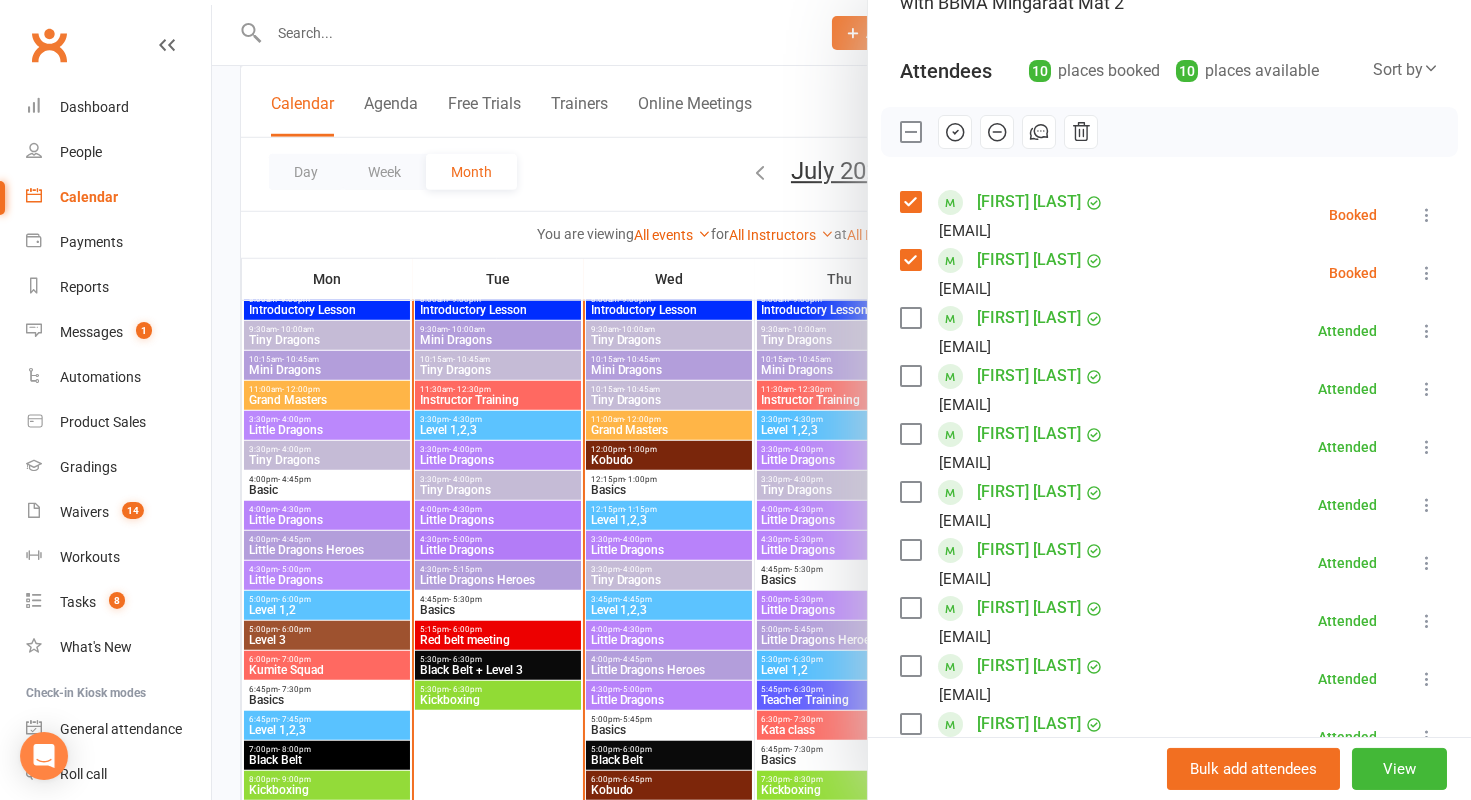 click at bounding box center (910, 202) 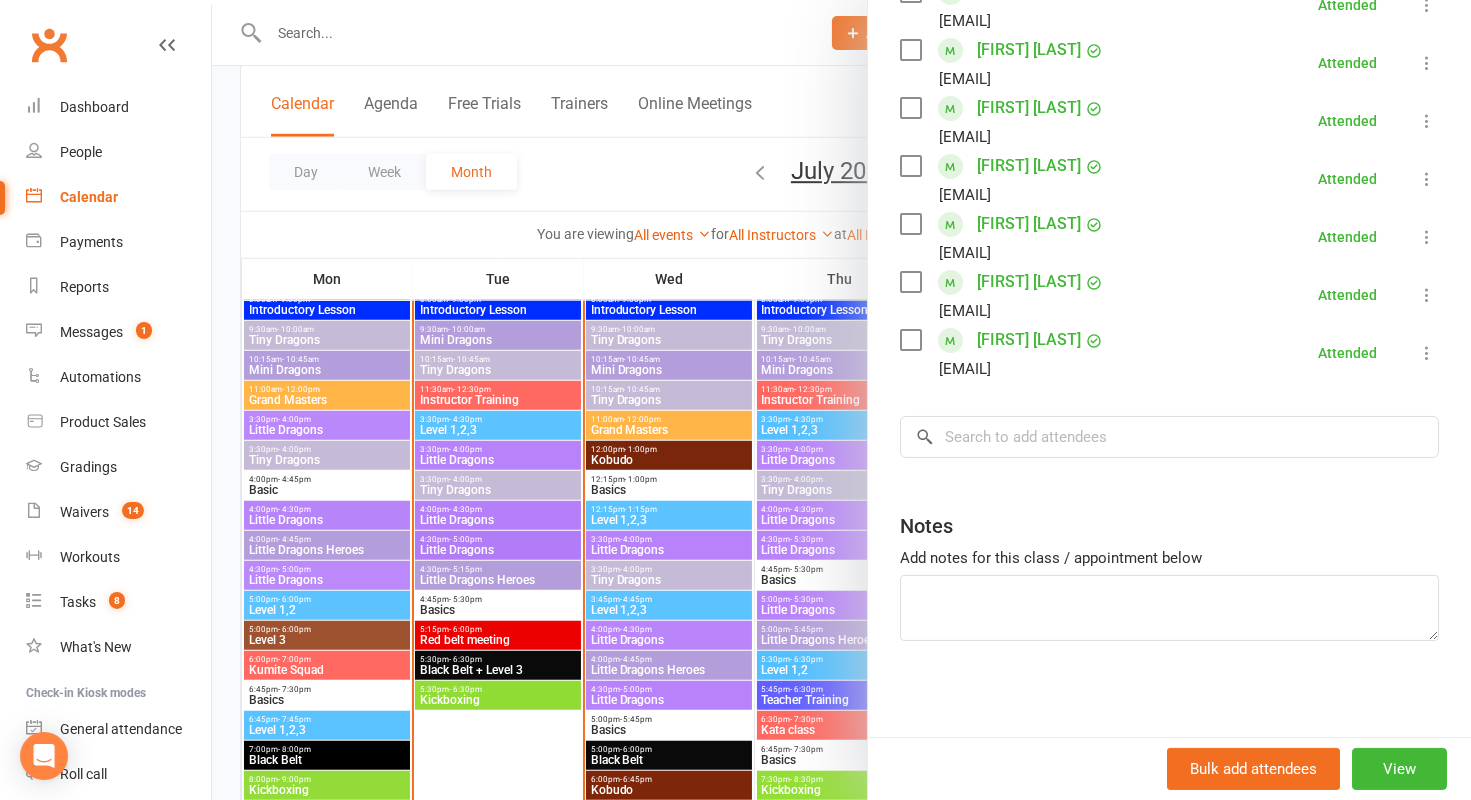 scroll, scrollTop: 0, scrollLeft: 0, axis: both 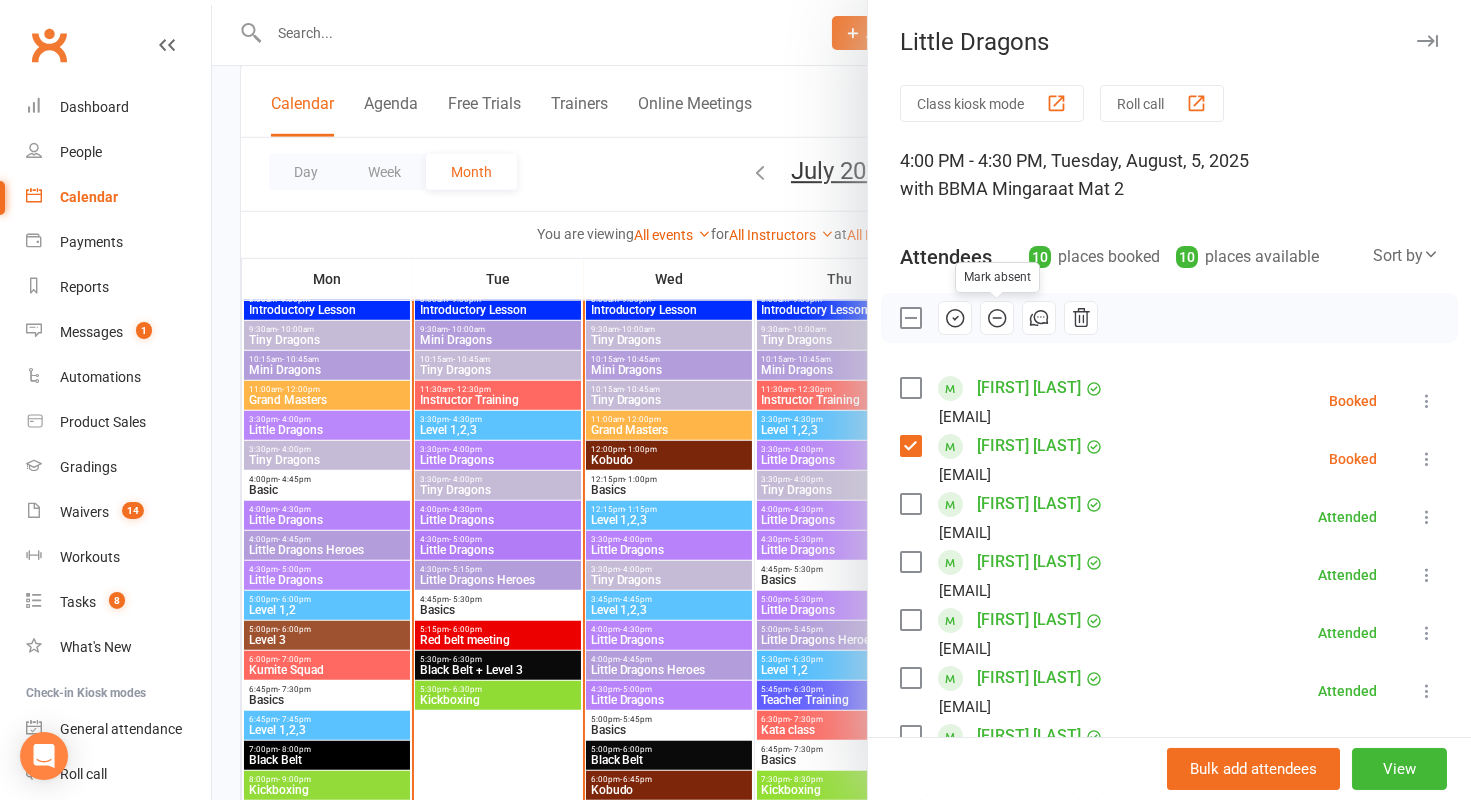 click 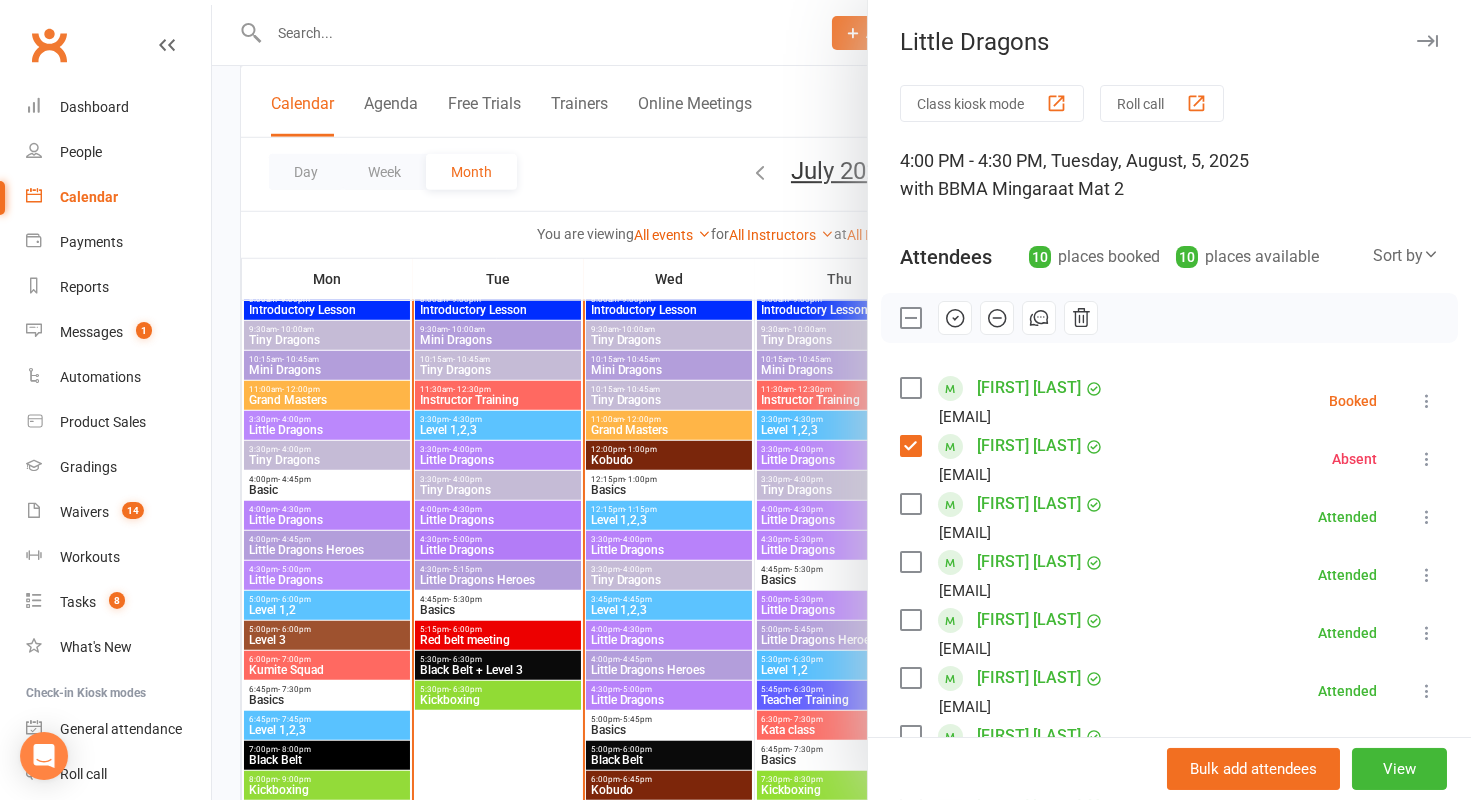 click at bounding box center (841, 400) 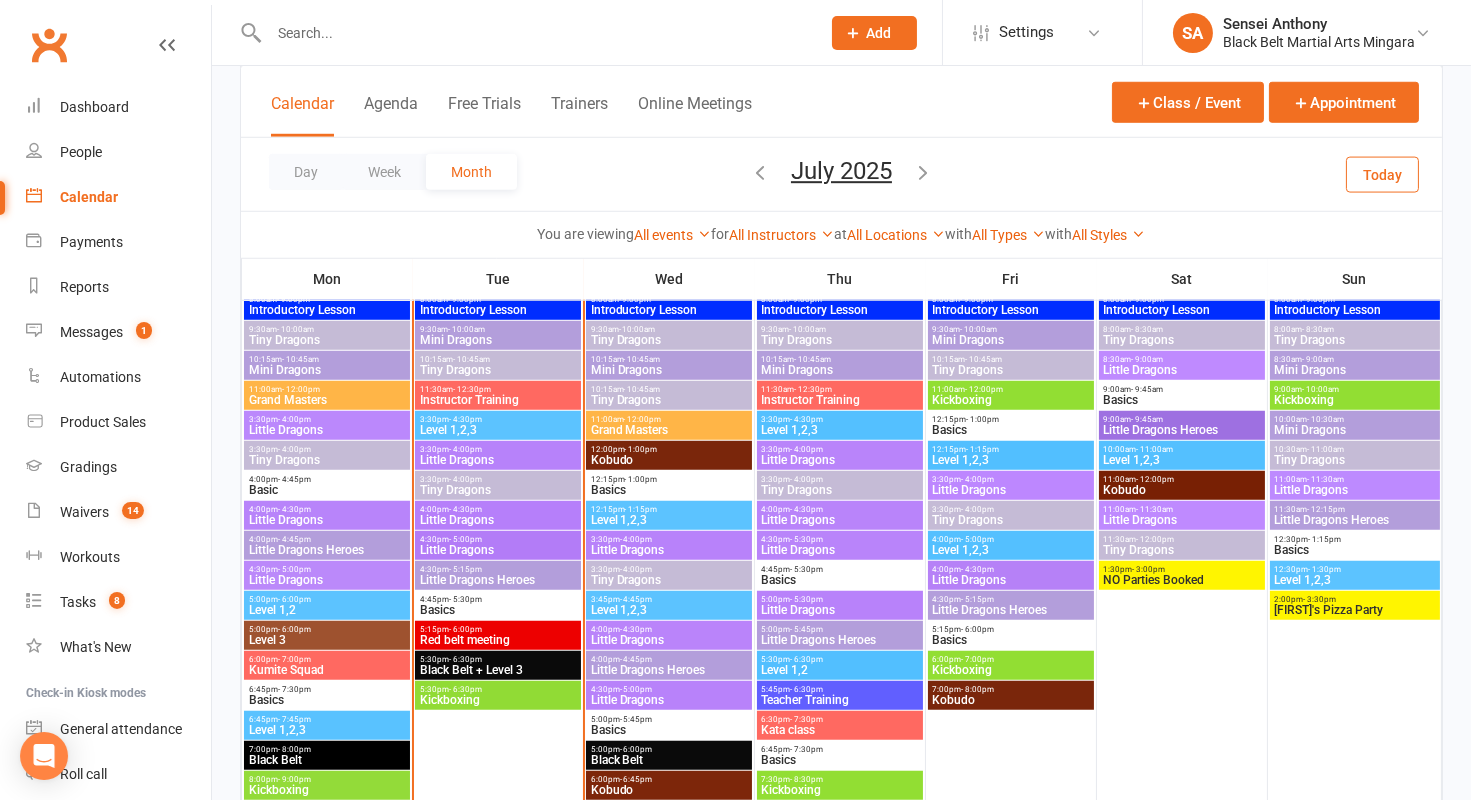 click on "Little Dragons" at bounding box center [498, 520] 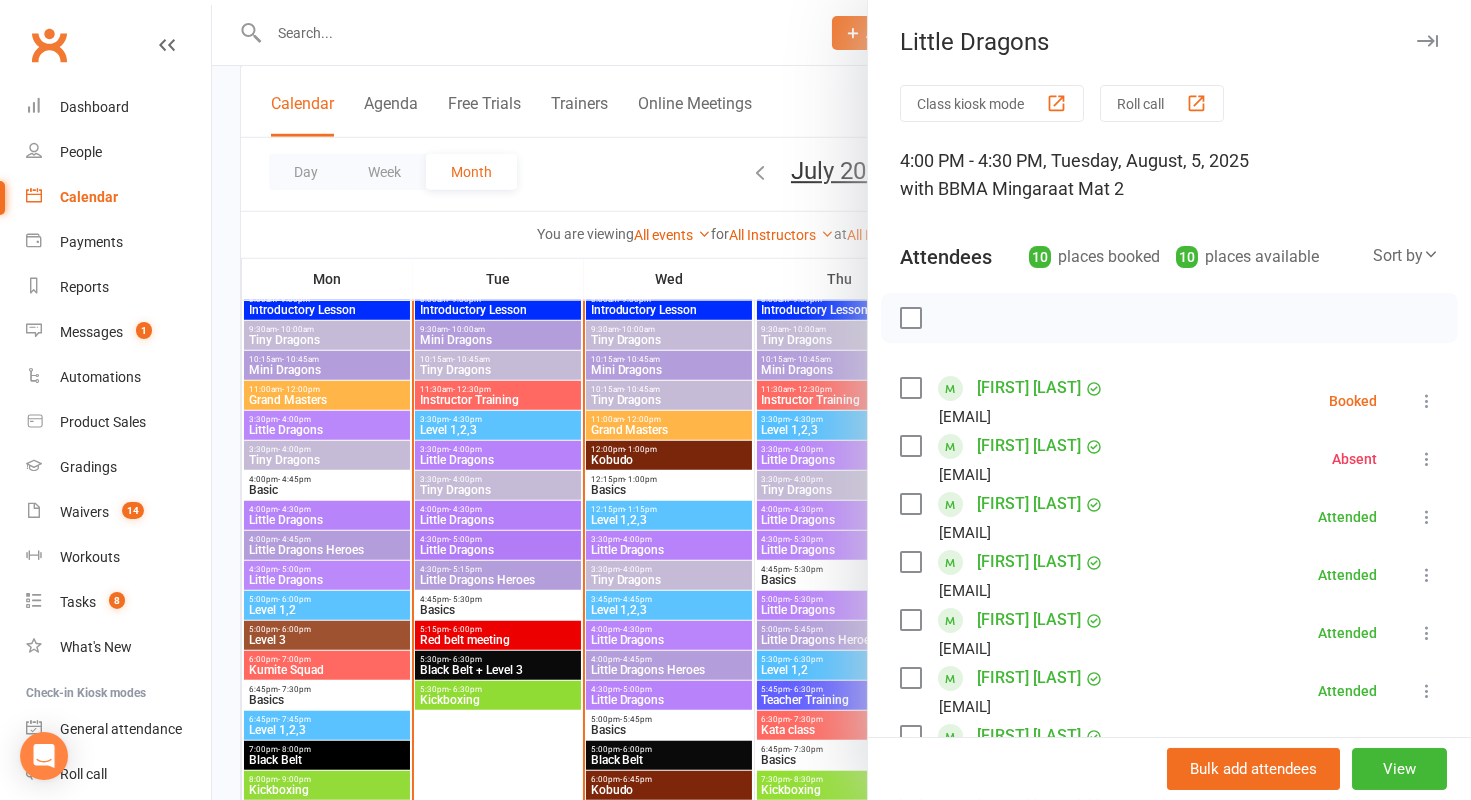 click at bounding box center (841, 400) 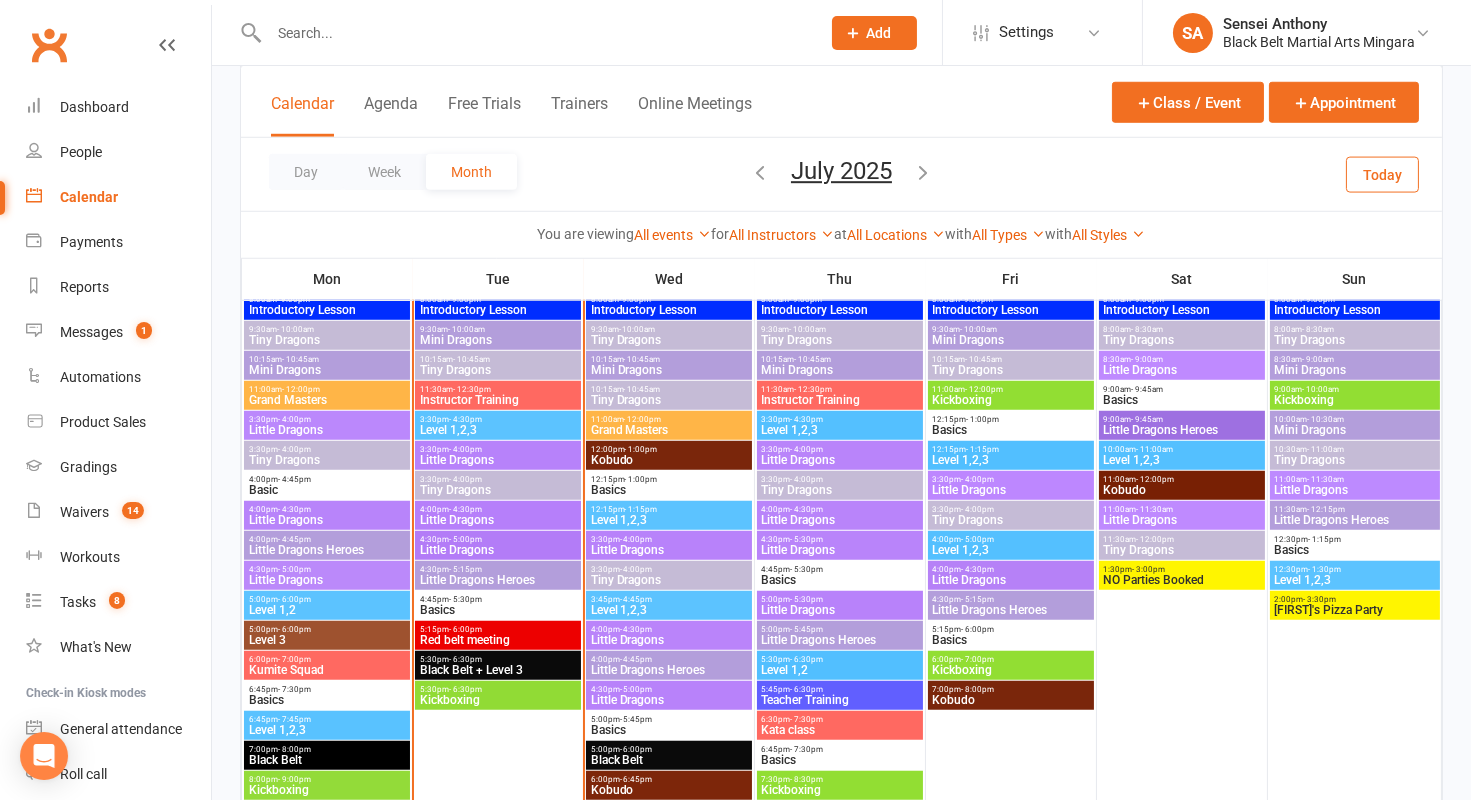 click on "Little Dragons" at bounding box center (498, 550) 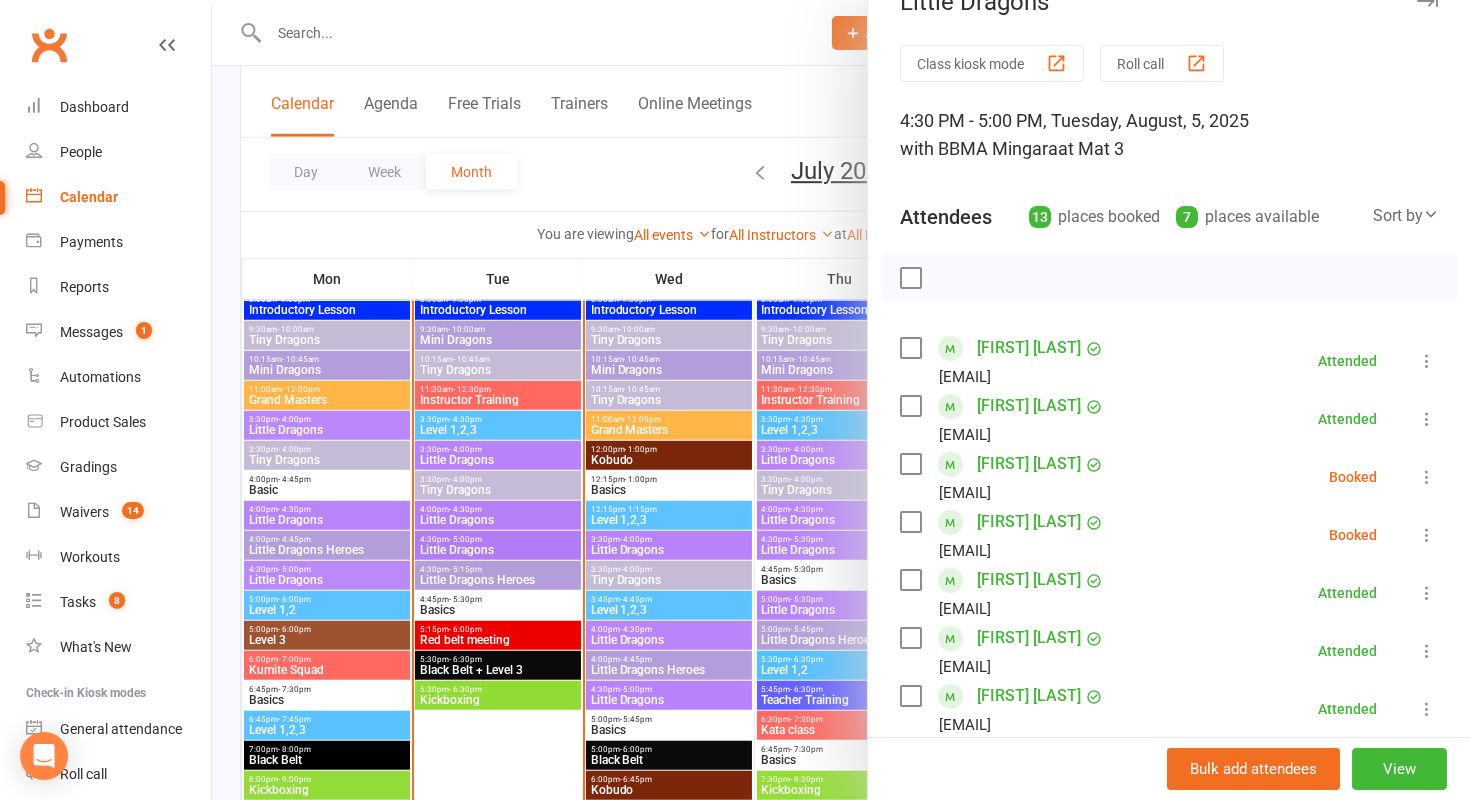 scroll, scrollTop: 47, scrollLeft: 0, axis: vertical 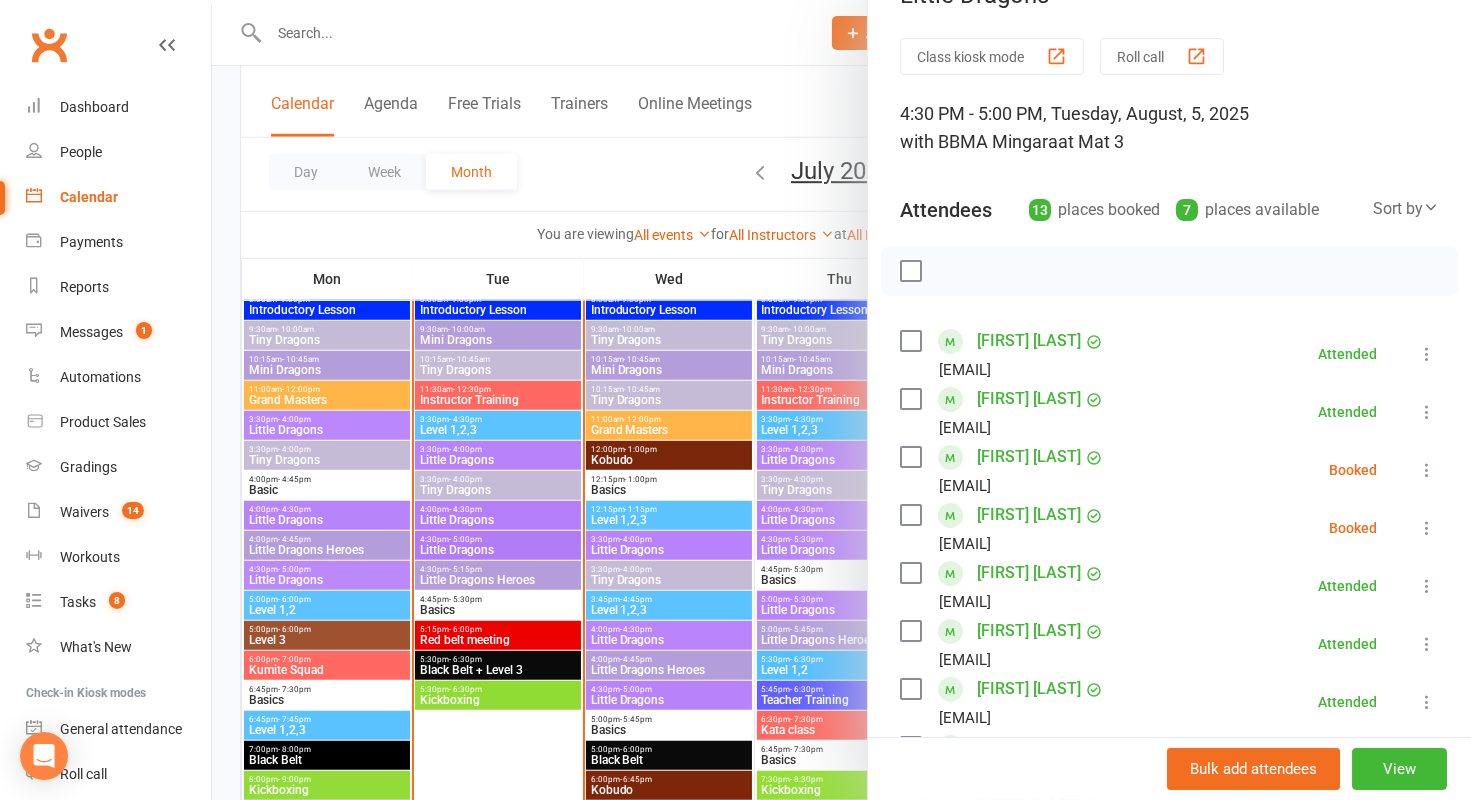 click at bounding box center (910, 457) 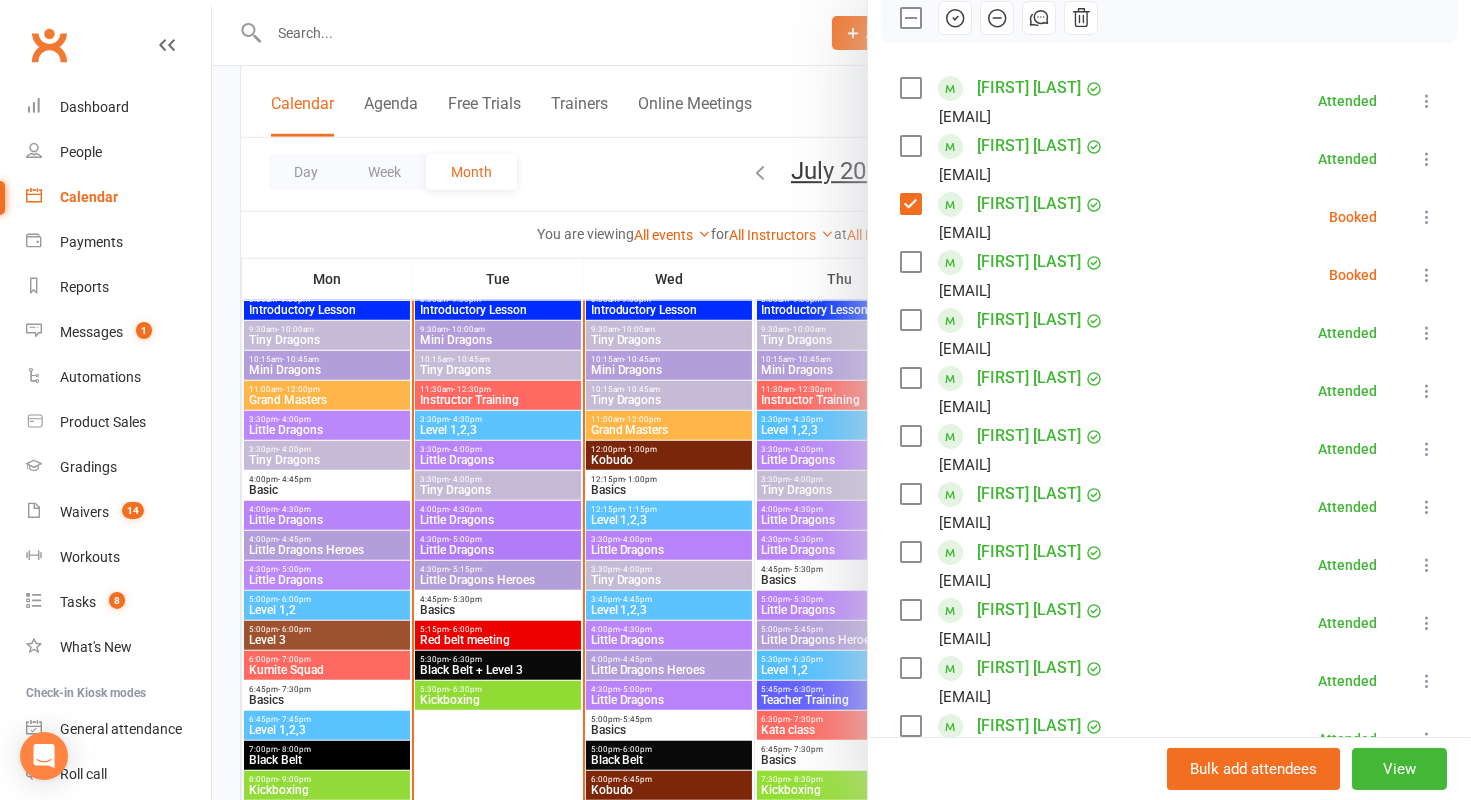 scroll, scrollTop: 0, scrollLeft: 0, axis: both 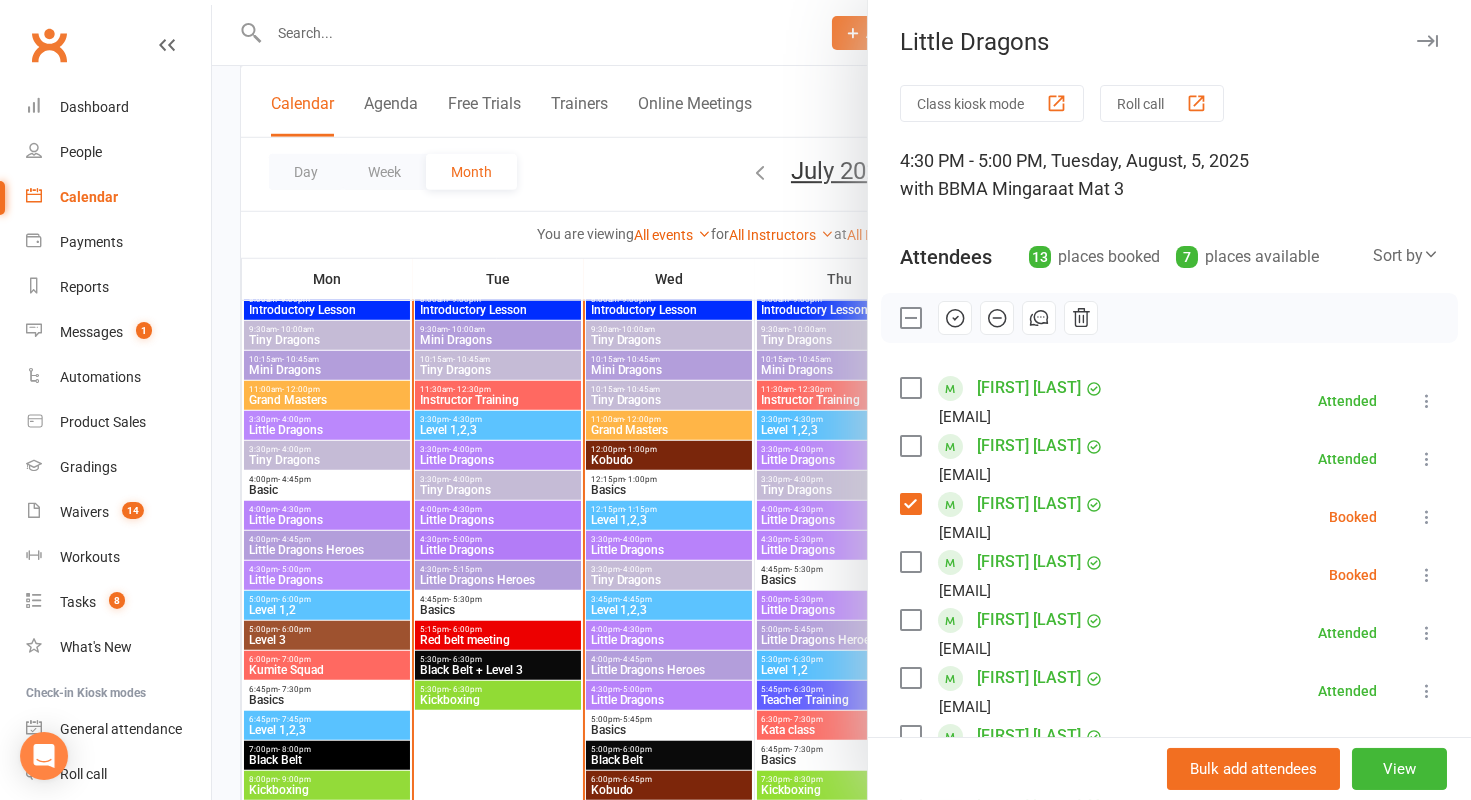 click 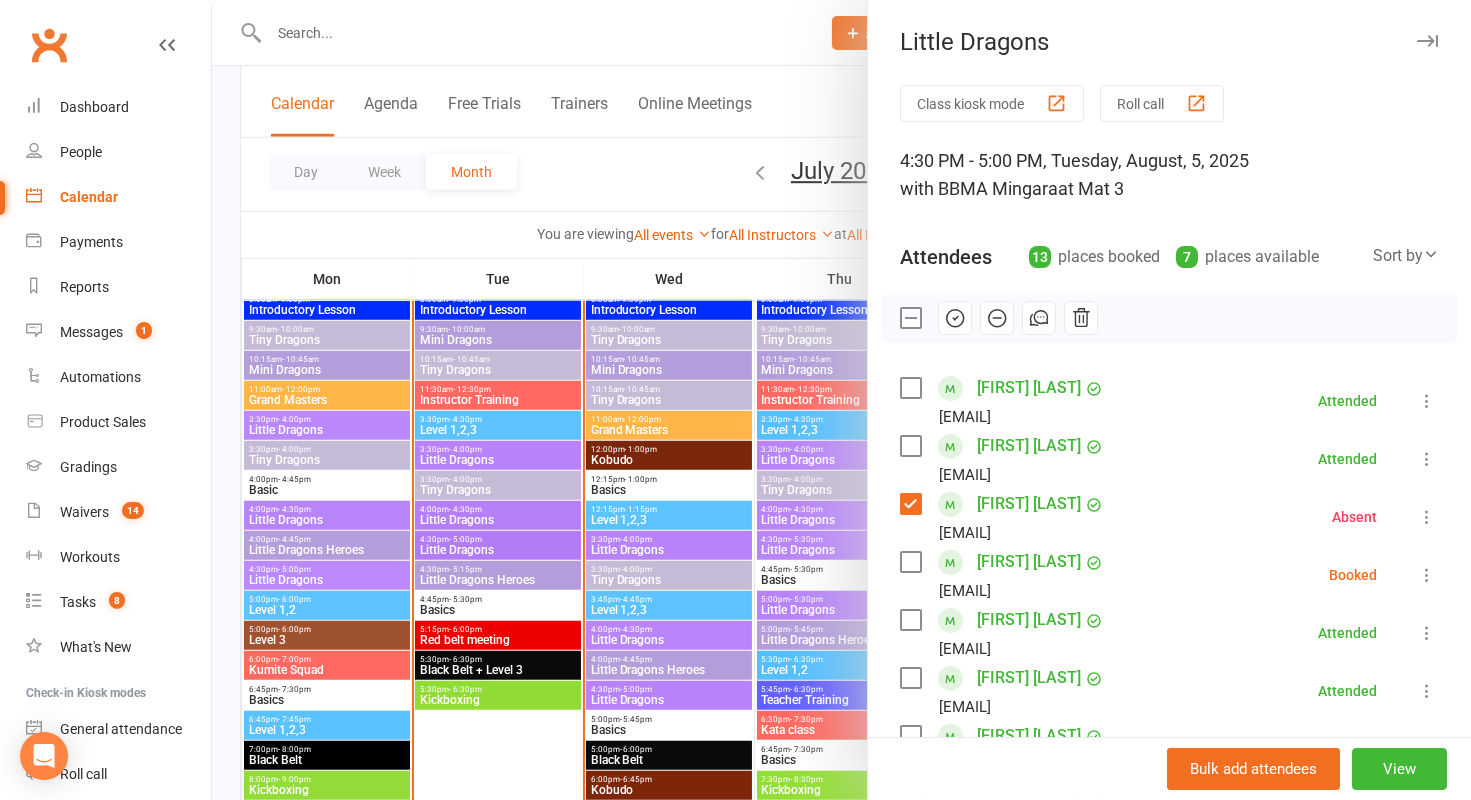 click at bounding box center [910, 318] 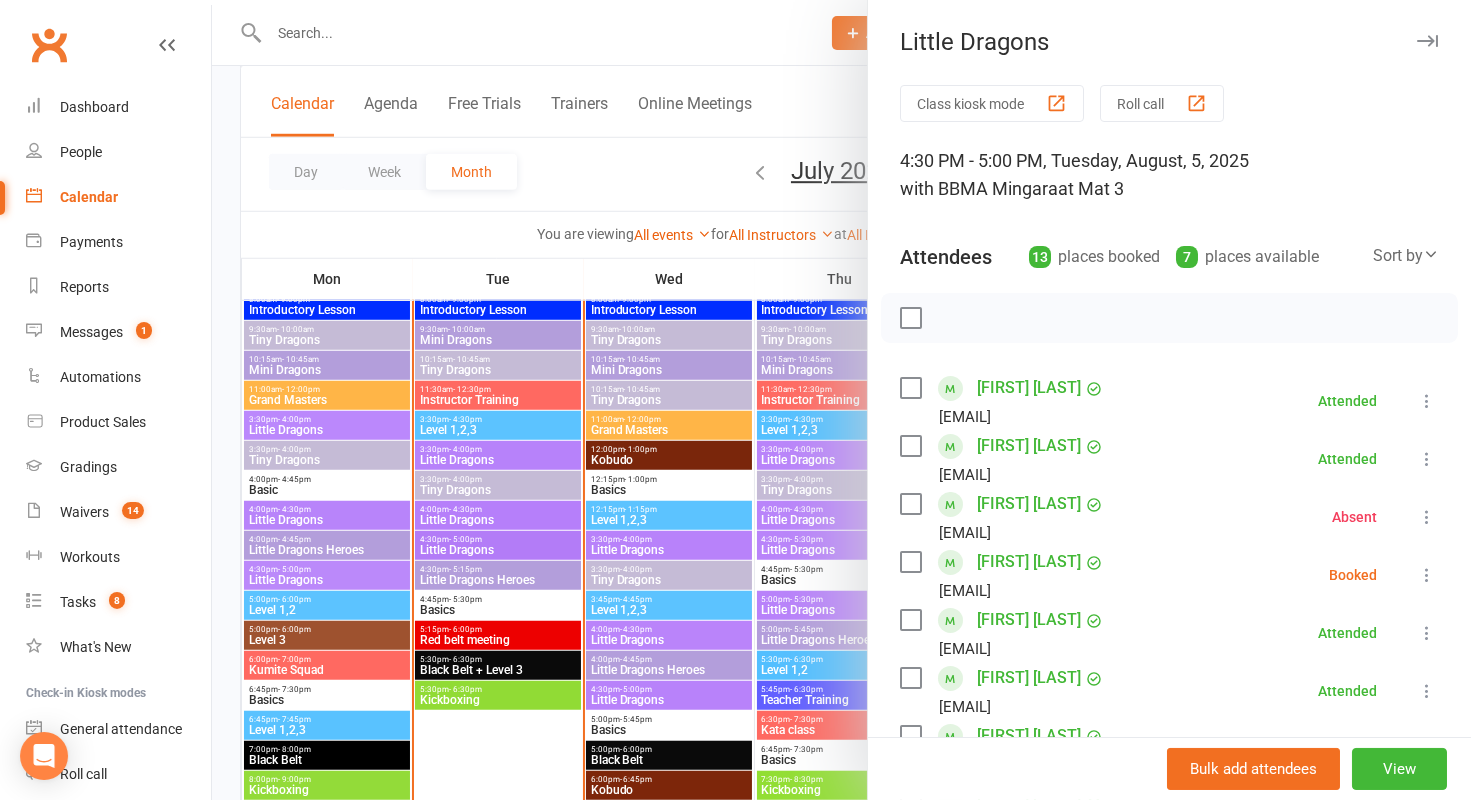 click at bounding box center [910, 562] 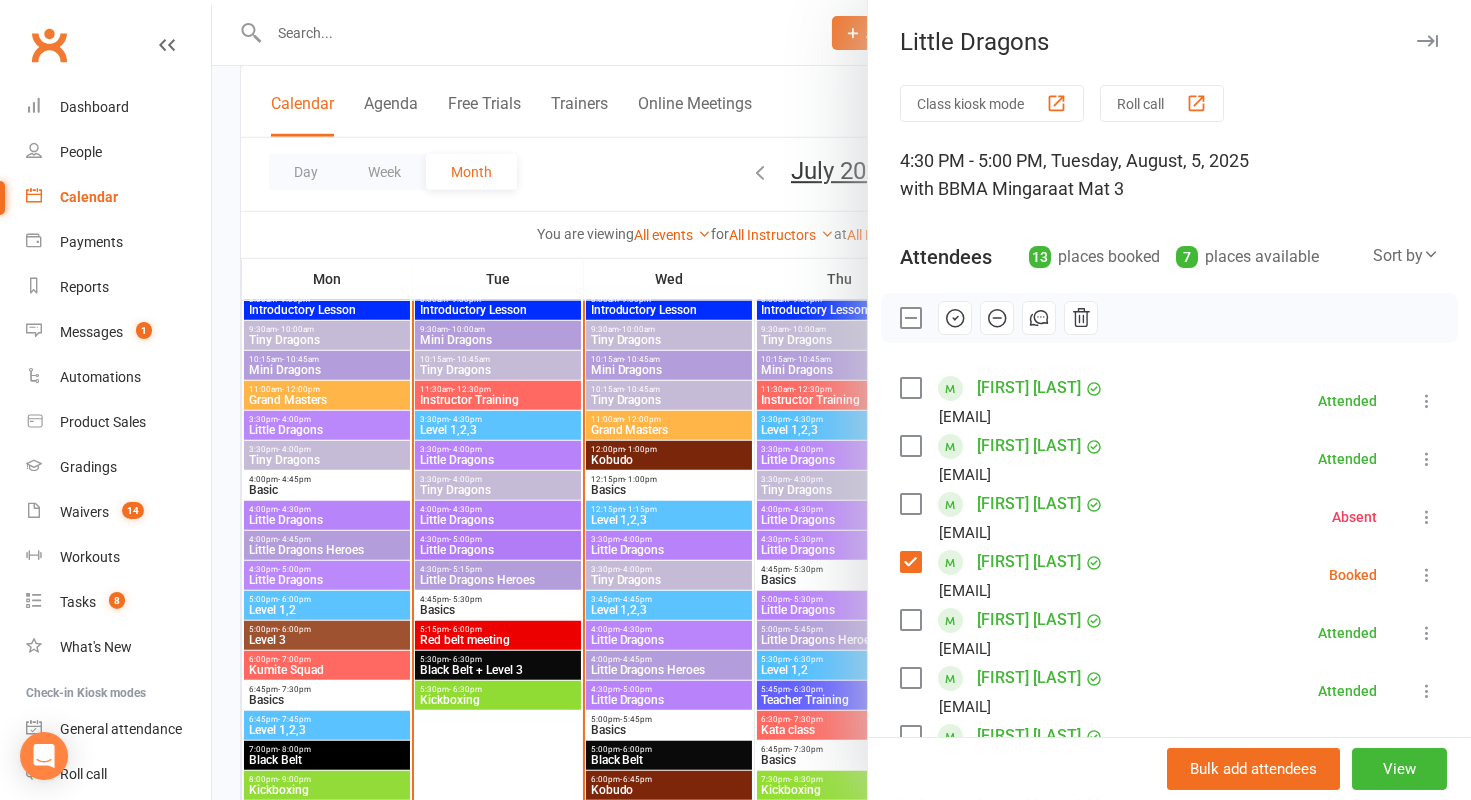 click 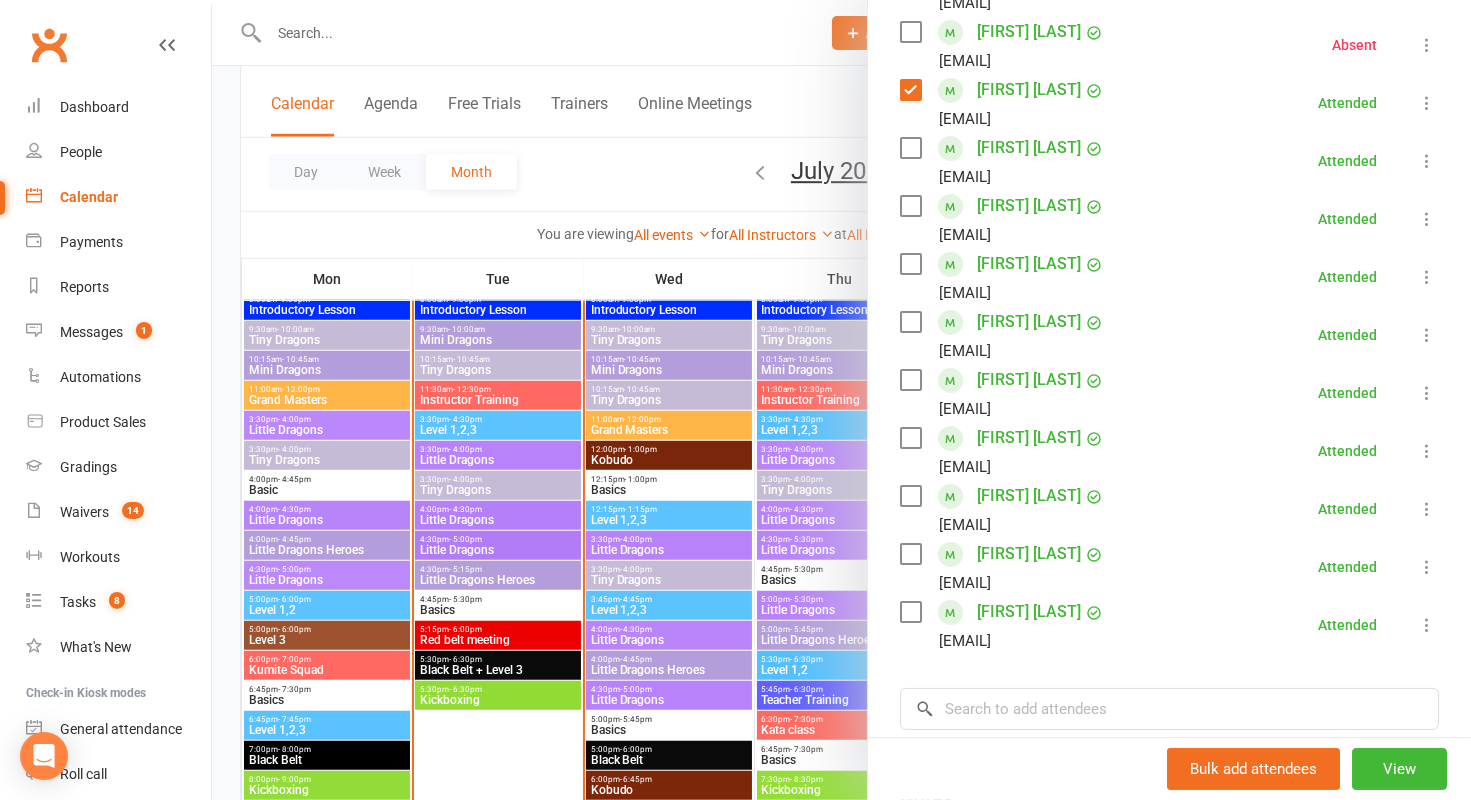 scroll, scrollTop: 644, scrollLeft: 0, axis: vertical 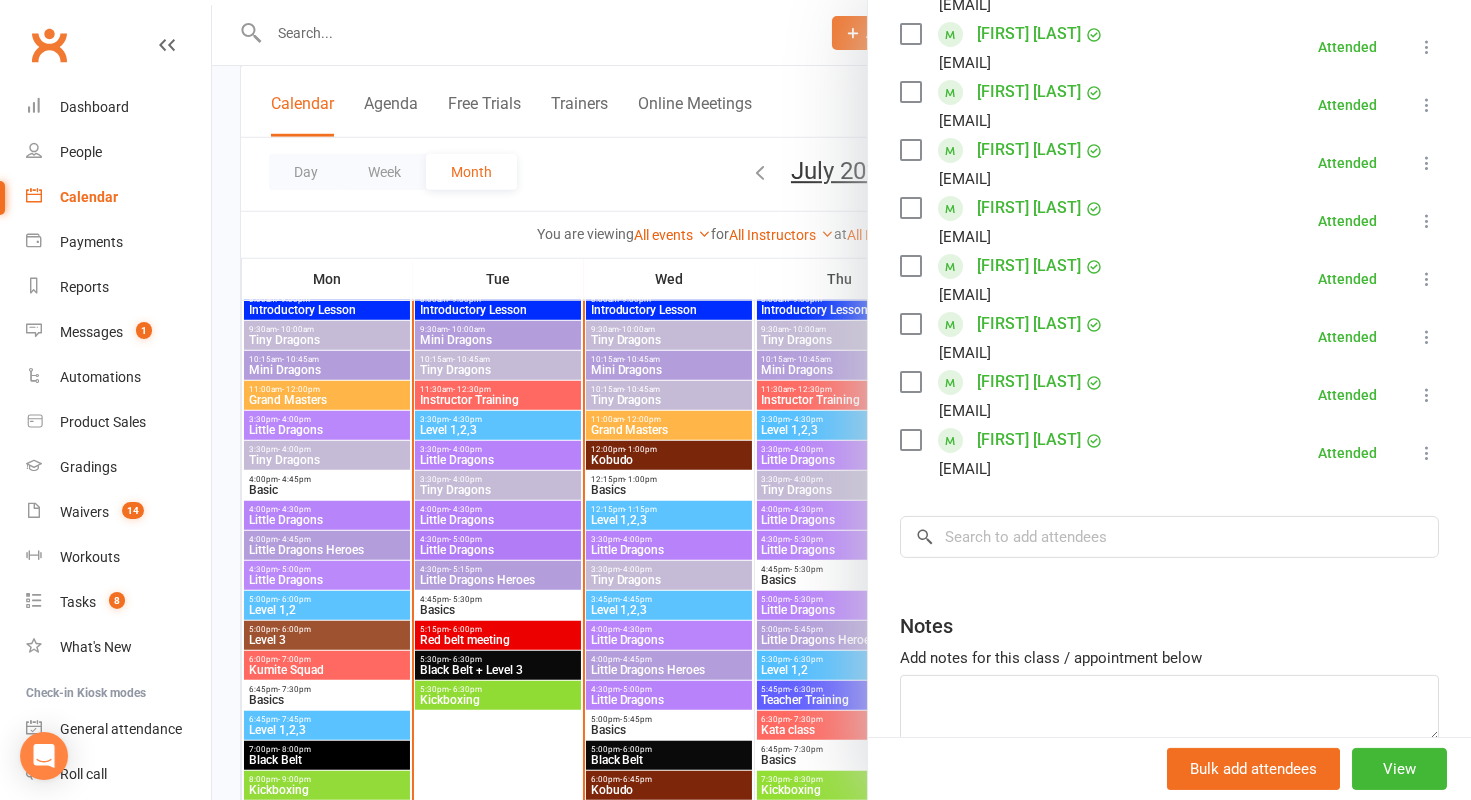 click at bounding box center [841, 400] 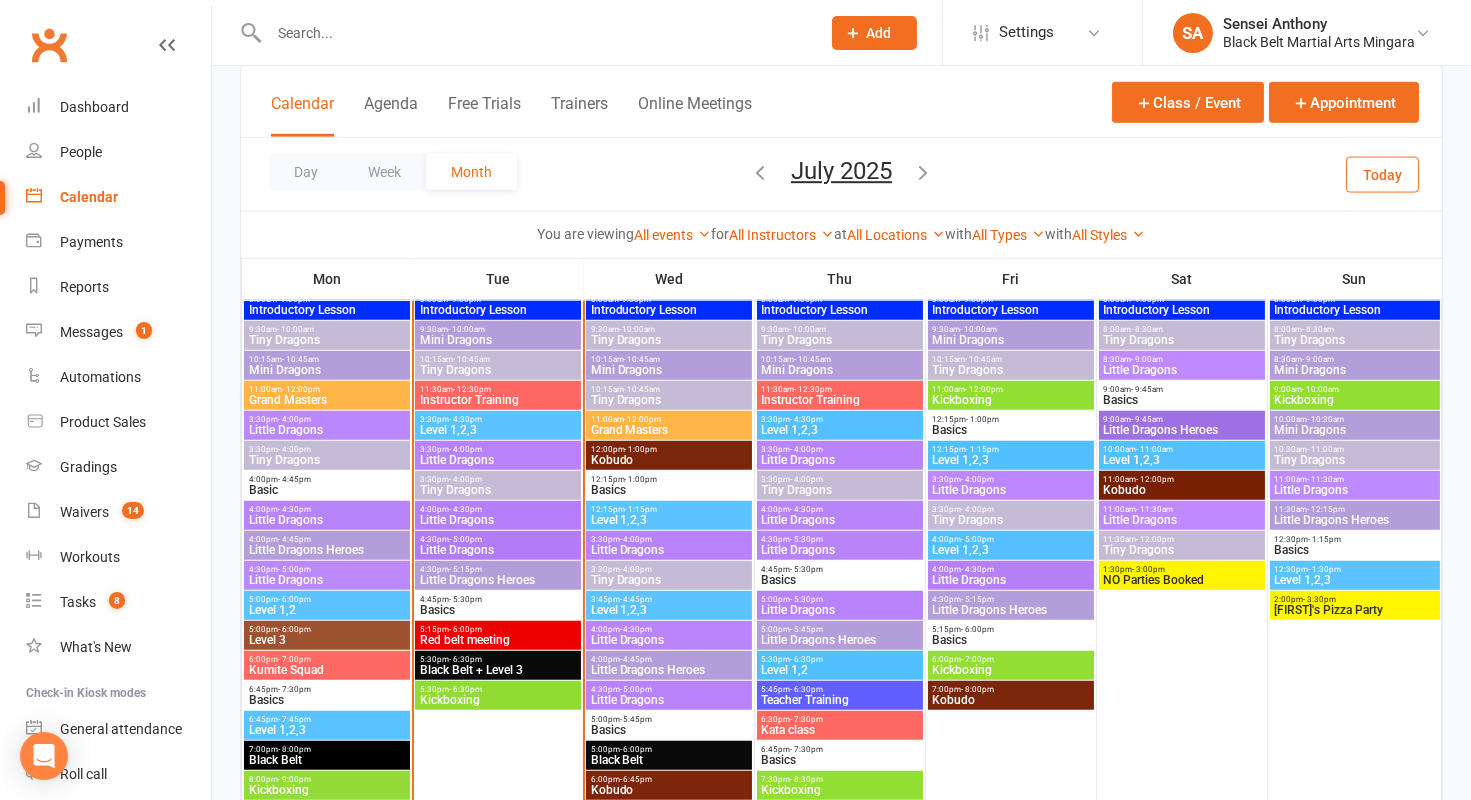 click on "Little Dragons" at bounding box center (498, 550) 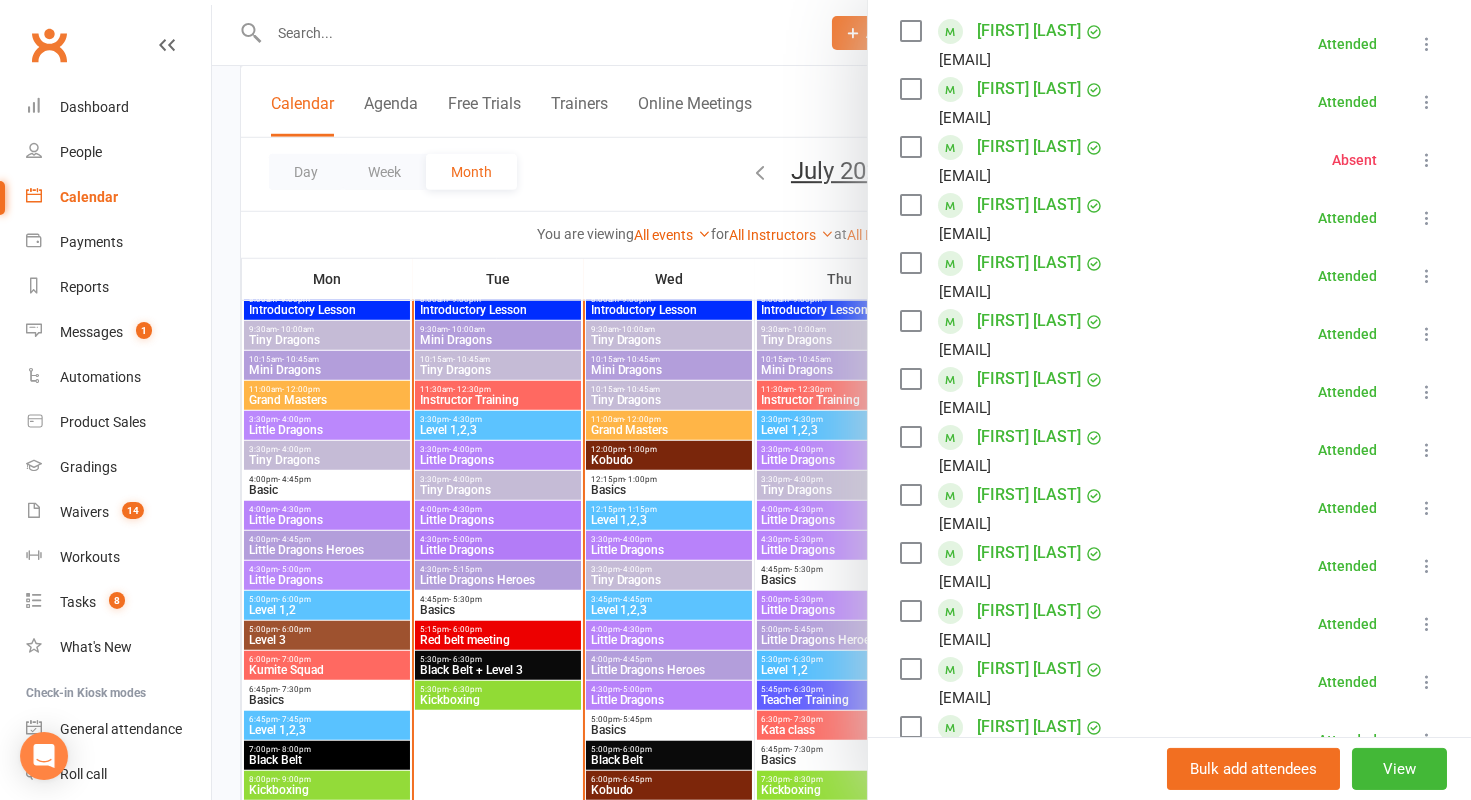 scroll, scrollTop: 505, scrollLeft: 0, axis: vertical 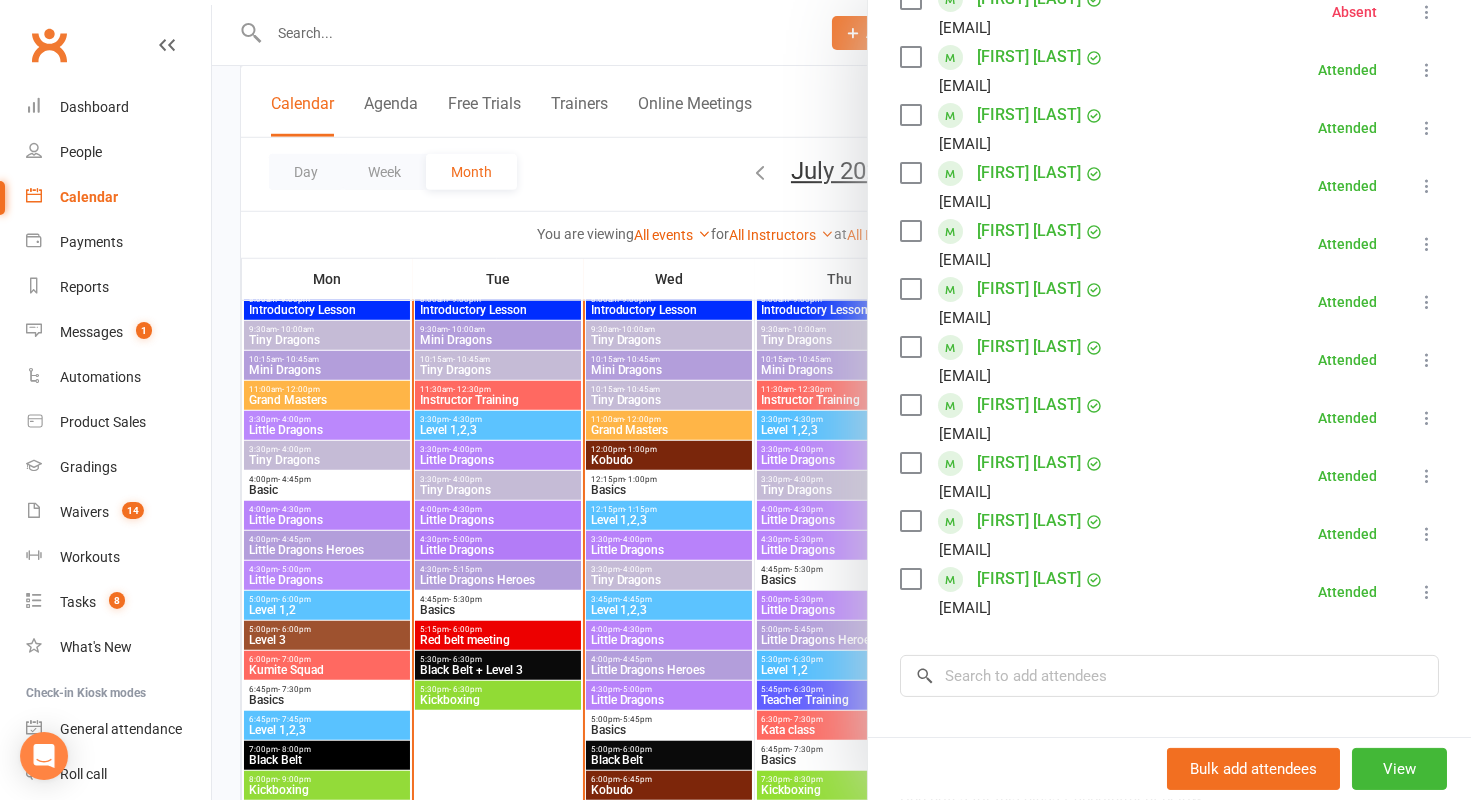 click at bounding box center (841, 400) 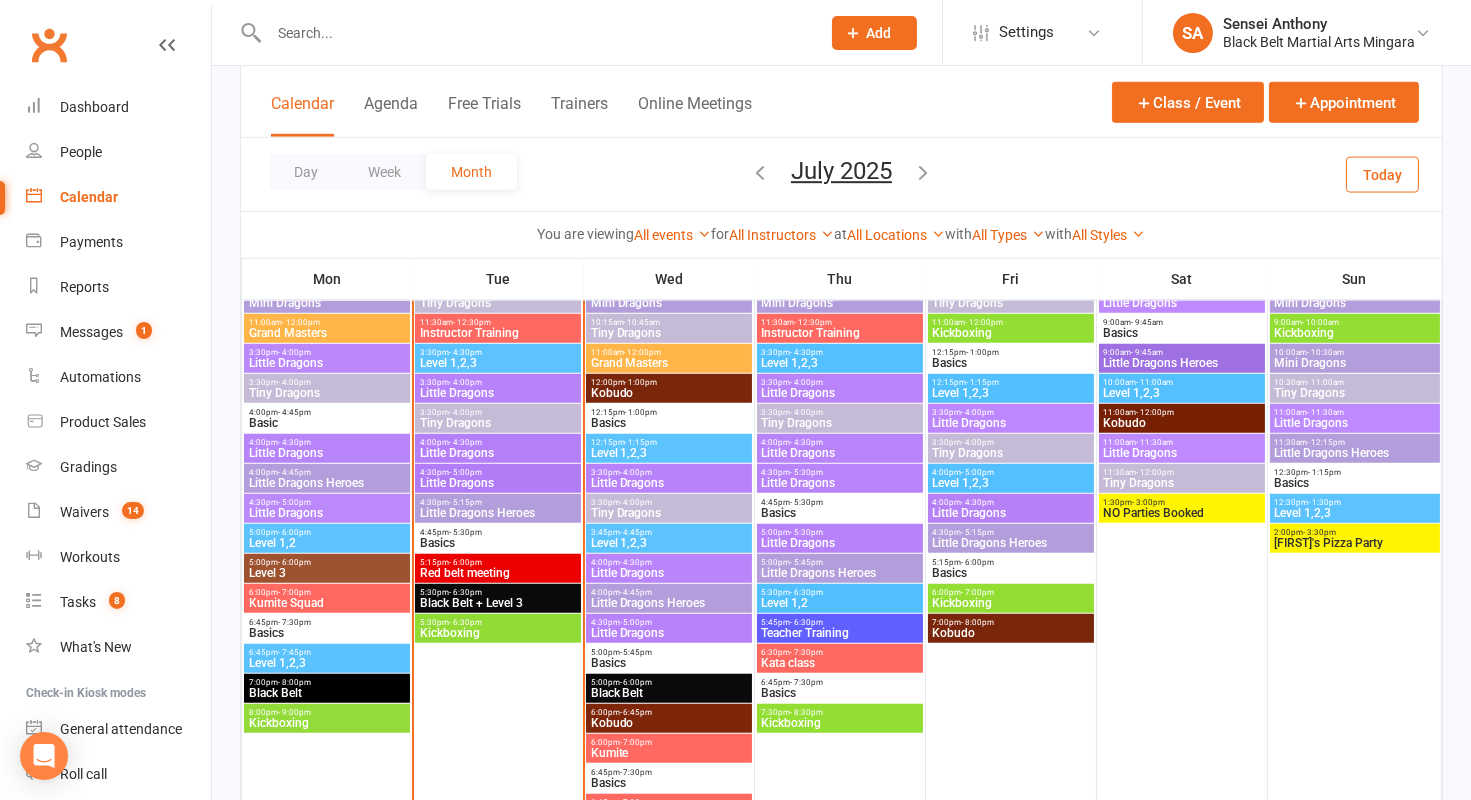 scroll, scrollTop: 2903, scrollLeft: 0, axis: vertical 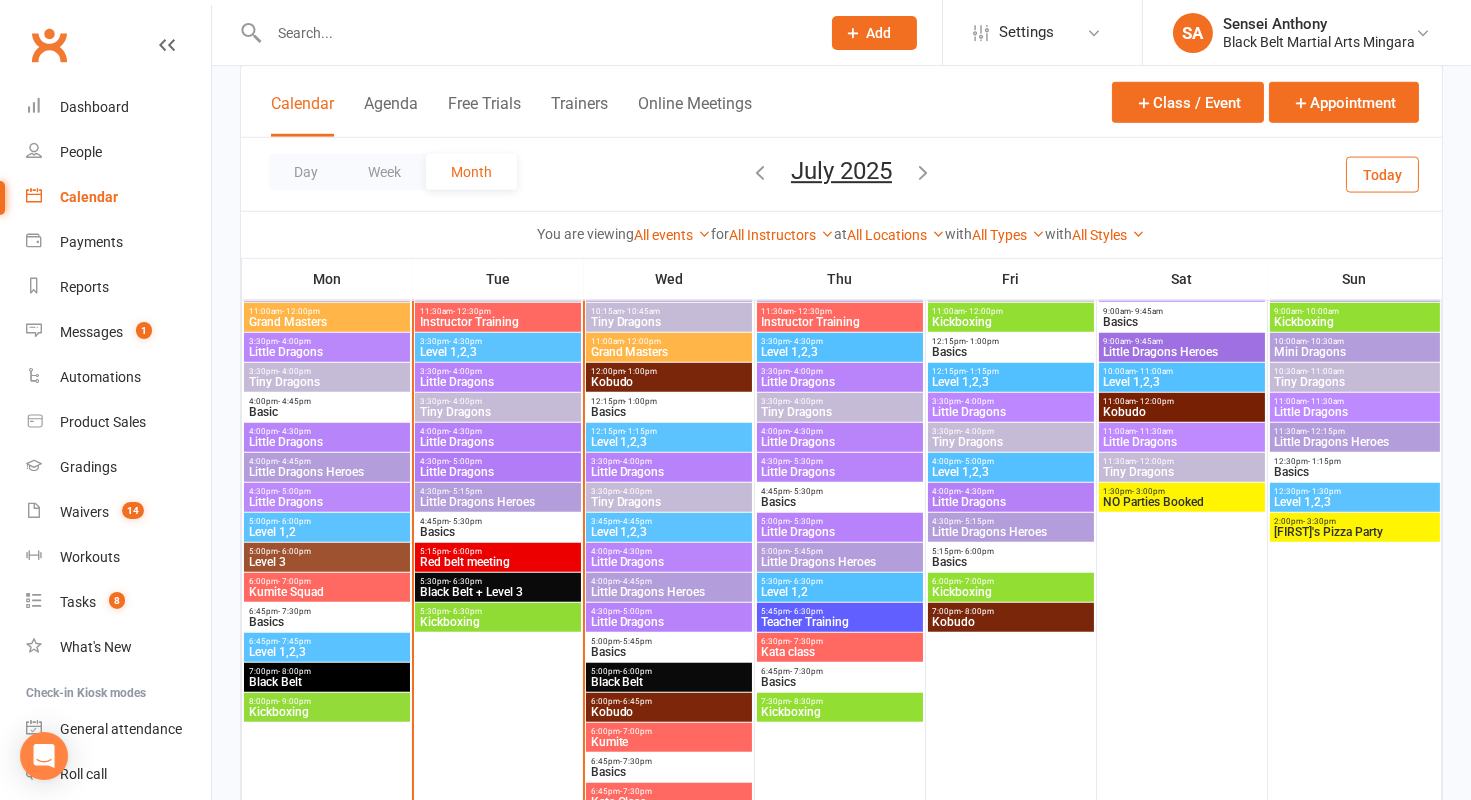 click on "Kickboxing" at bounding box center [498, 622] 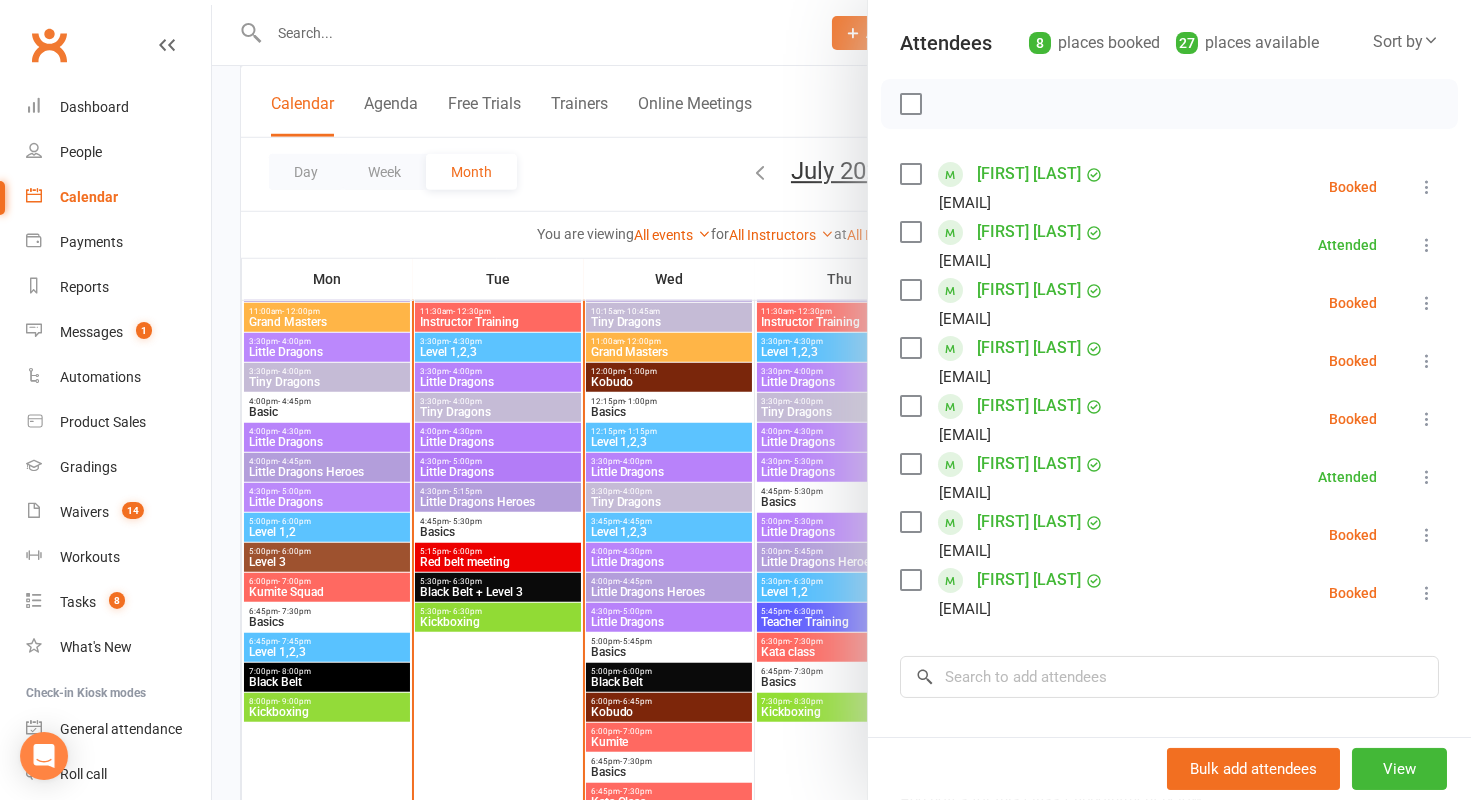 scroll, scrollTop: 0, scrollLeft: 0, axis: both 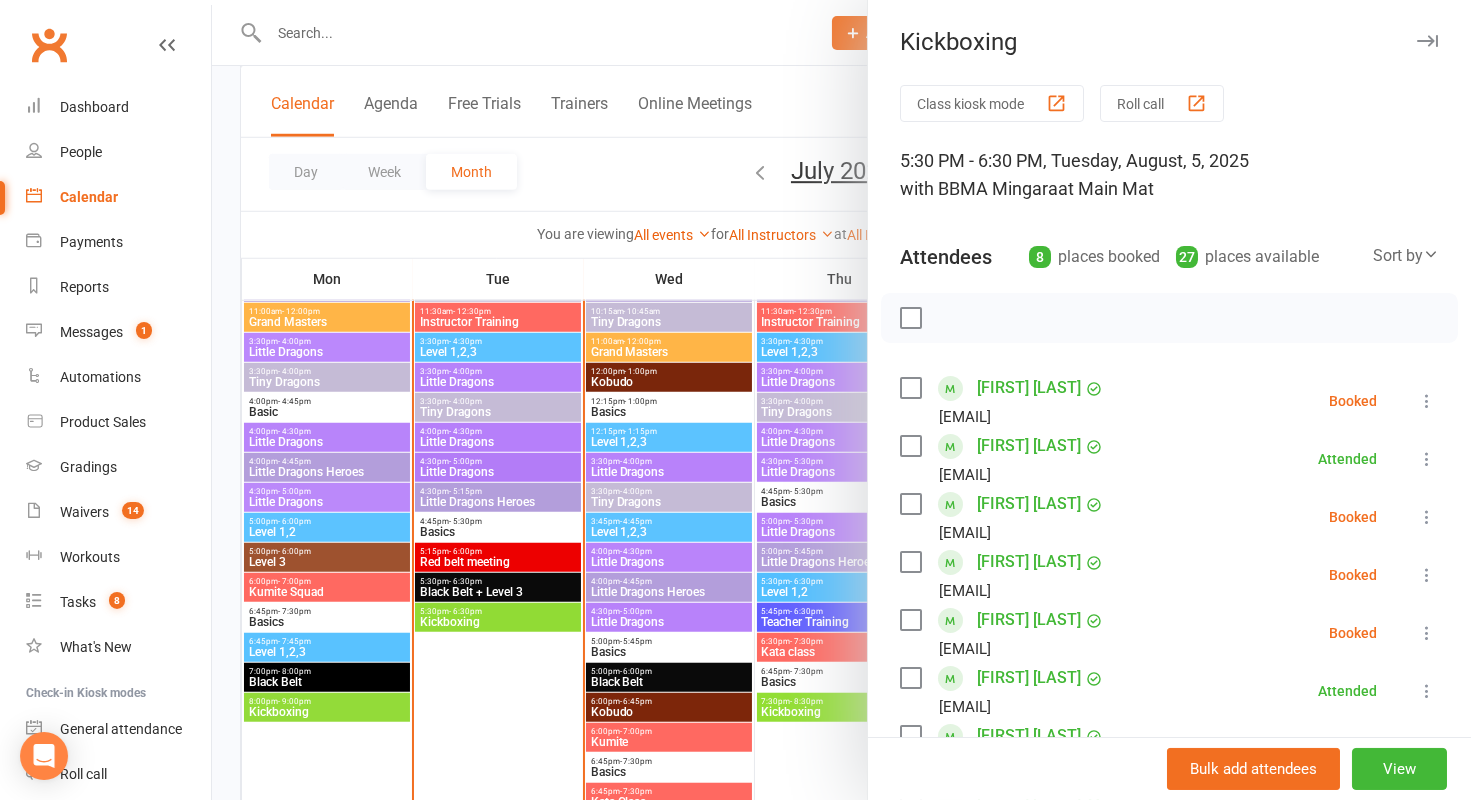 click at bounding box center (841, 400) 